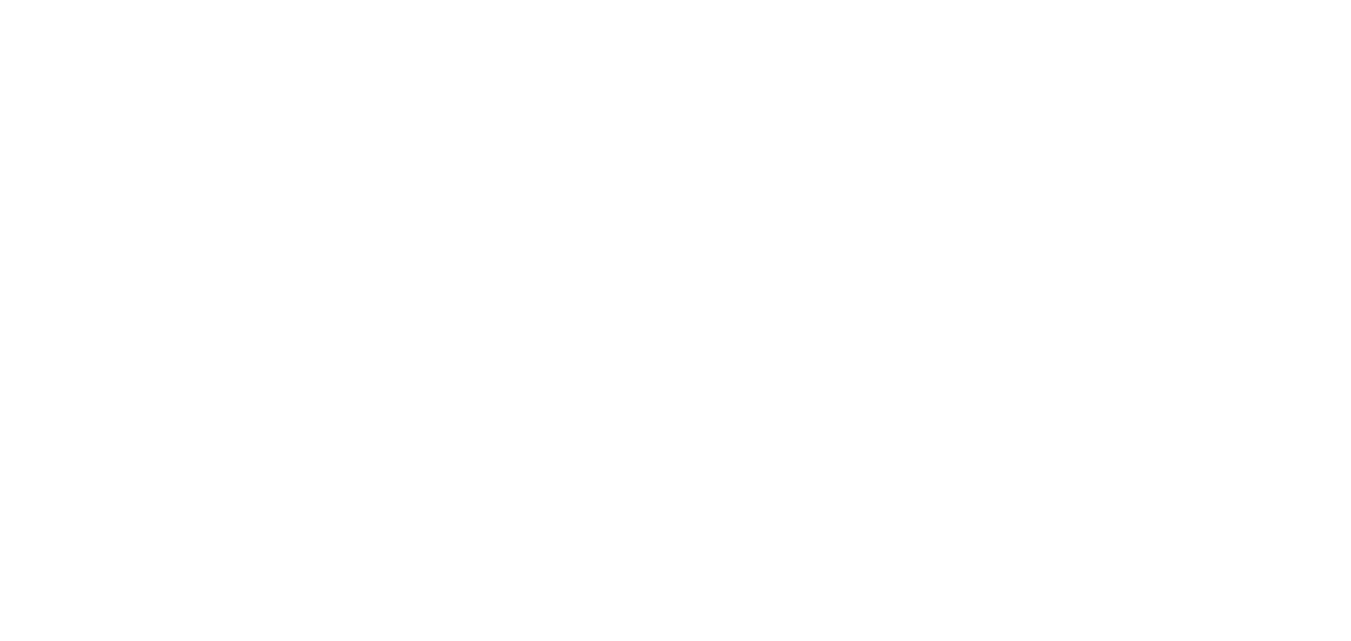 scroll, scrollTop: 0, scrollLeft: 0, axis: both 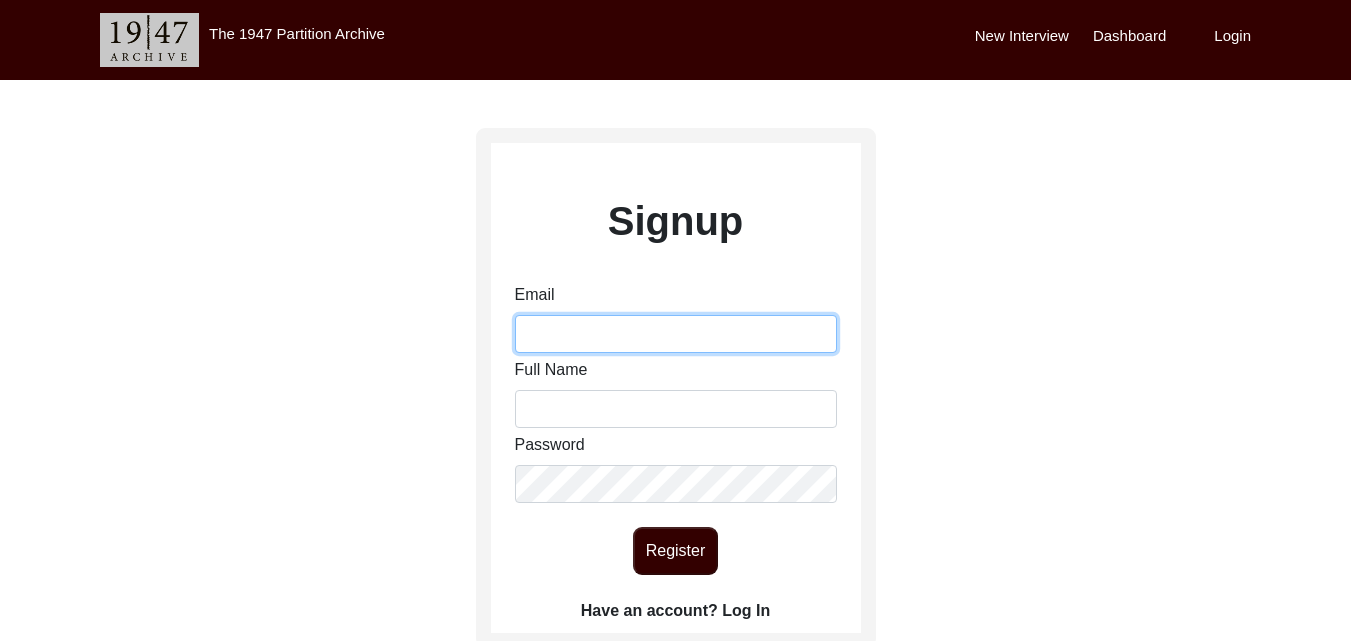 click on "Email" at bounding box center (676, 334) 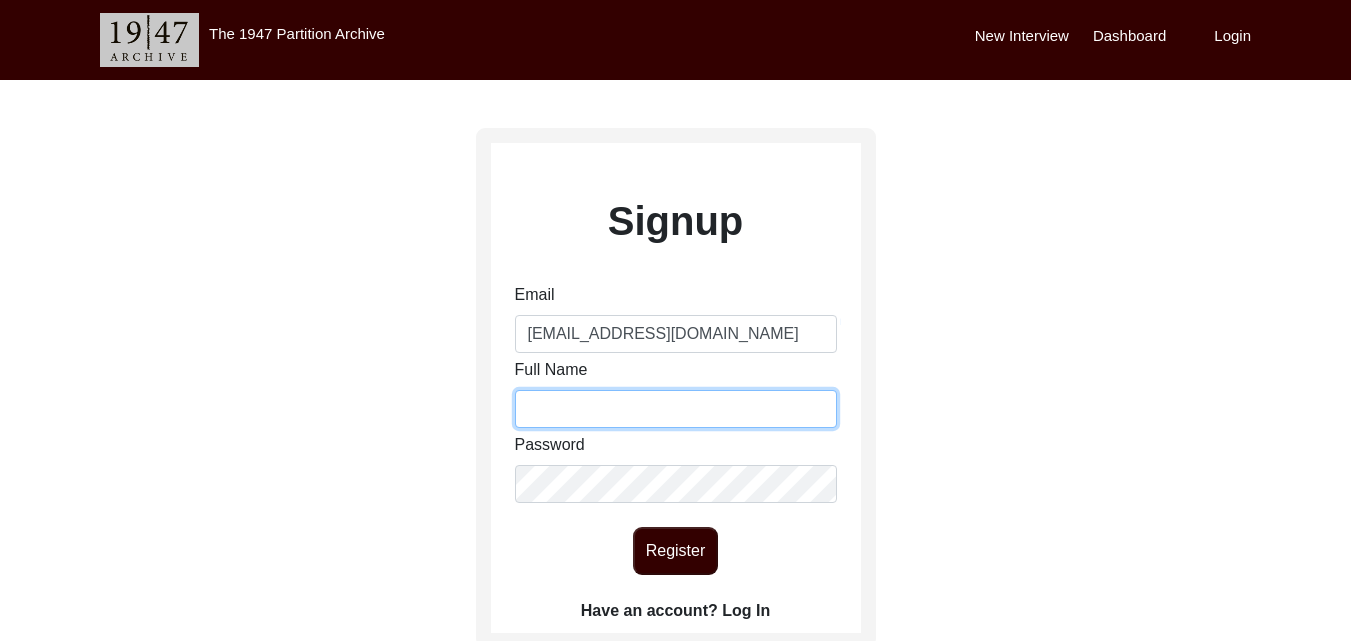 click on "Full Name" at bounding box center (676, 409) 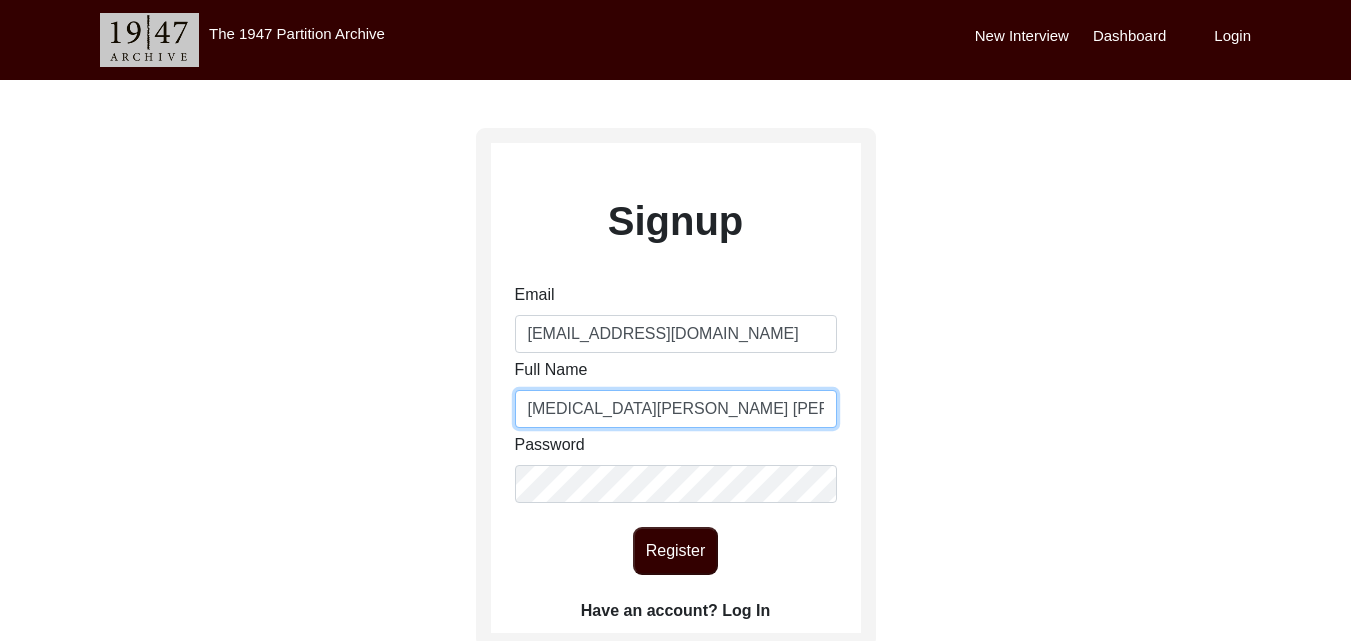 type on "[MEDICAL_DATA][PERSON_NAME] [PERSON_NAME]" 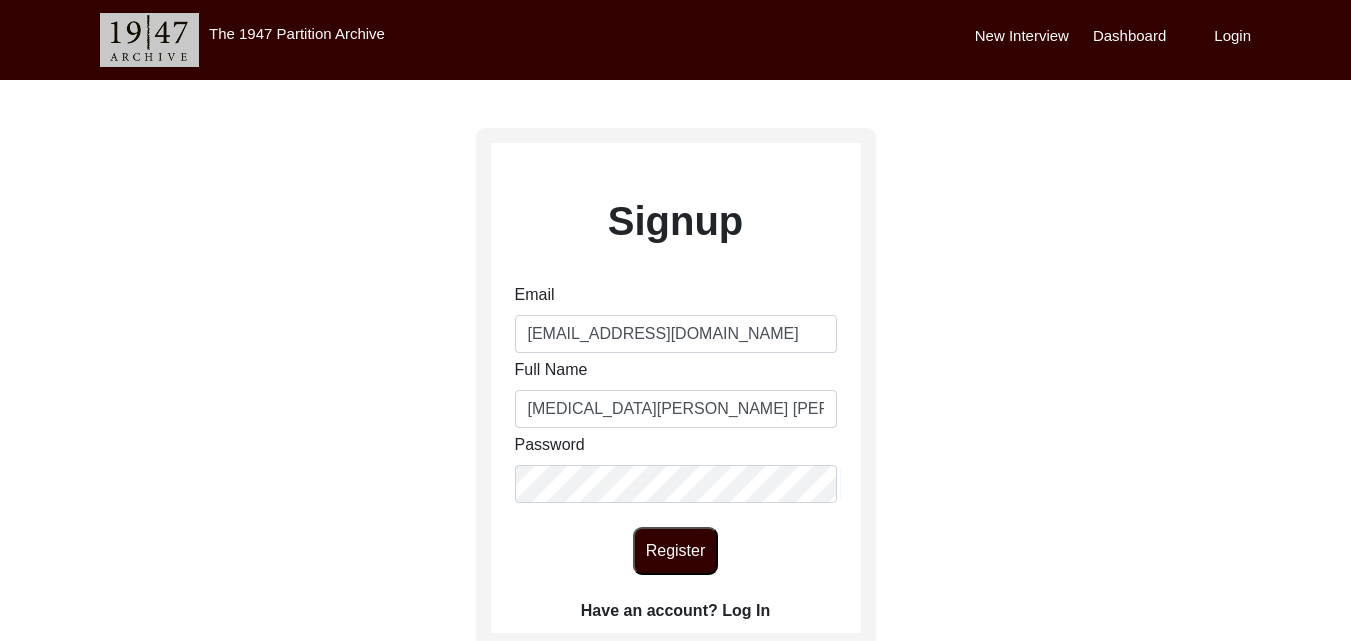 click on "Register" 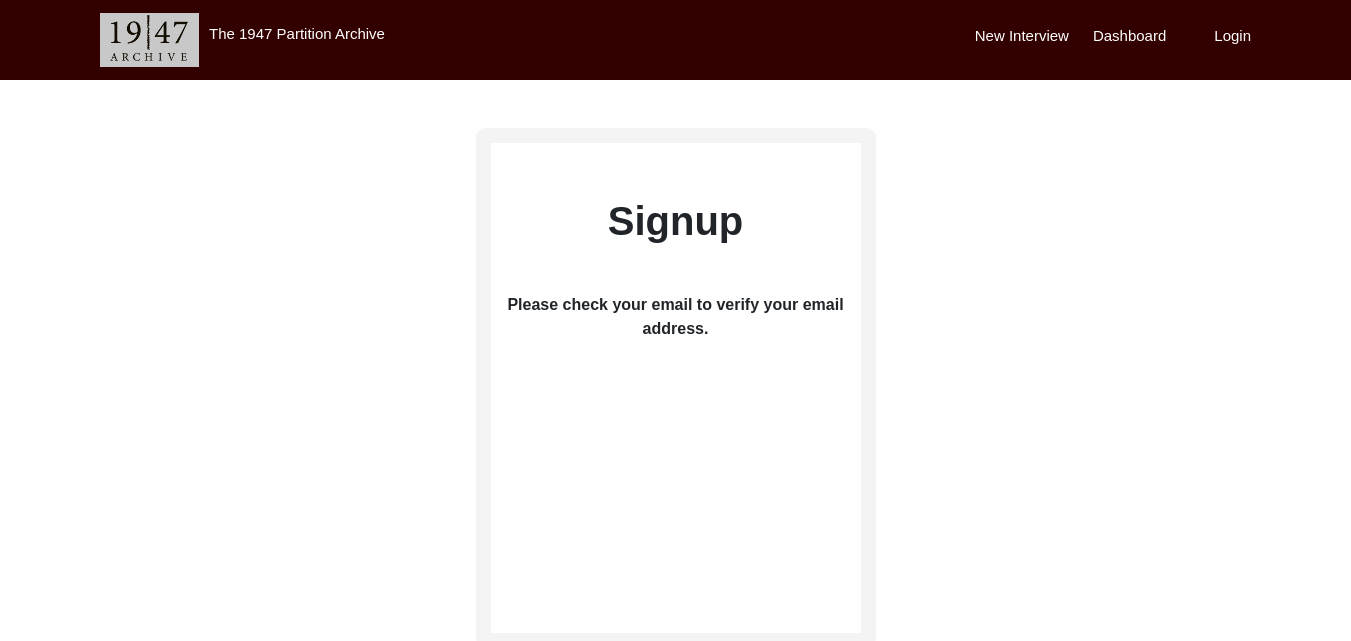 click on "Signup   Please check your email to verify your email address." 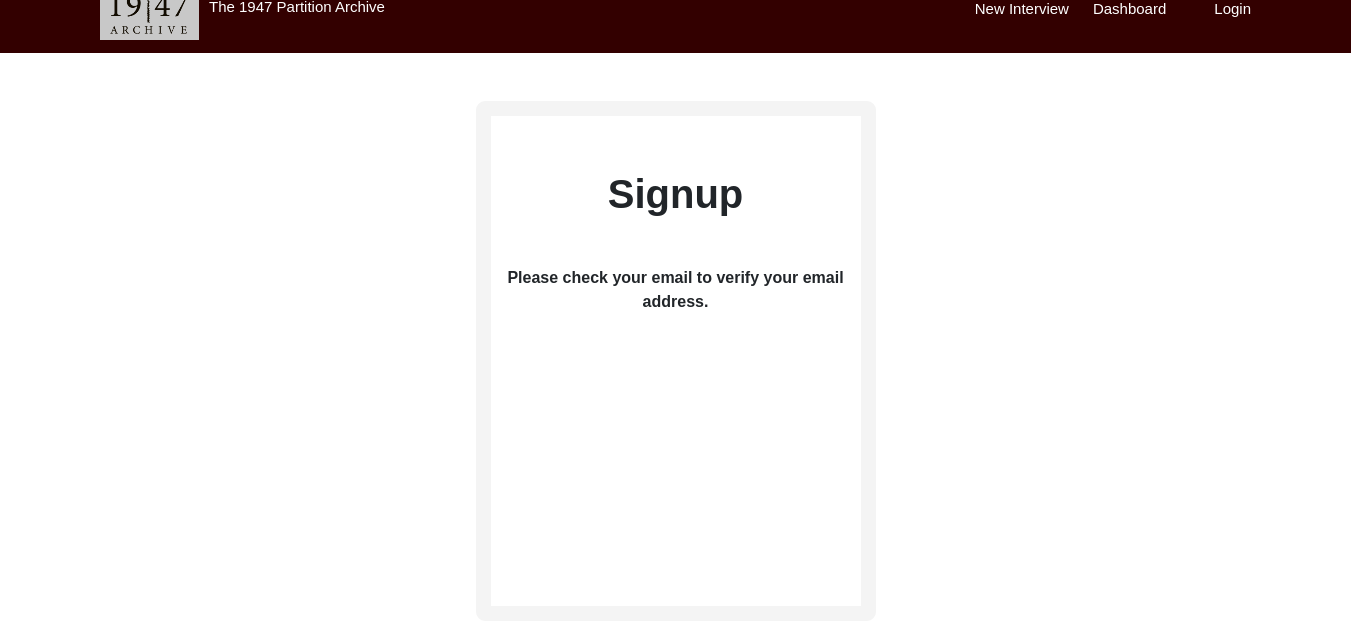 scroll, scrollTop: 0, scrollLeft: 0, axis: both 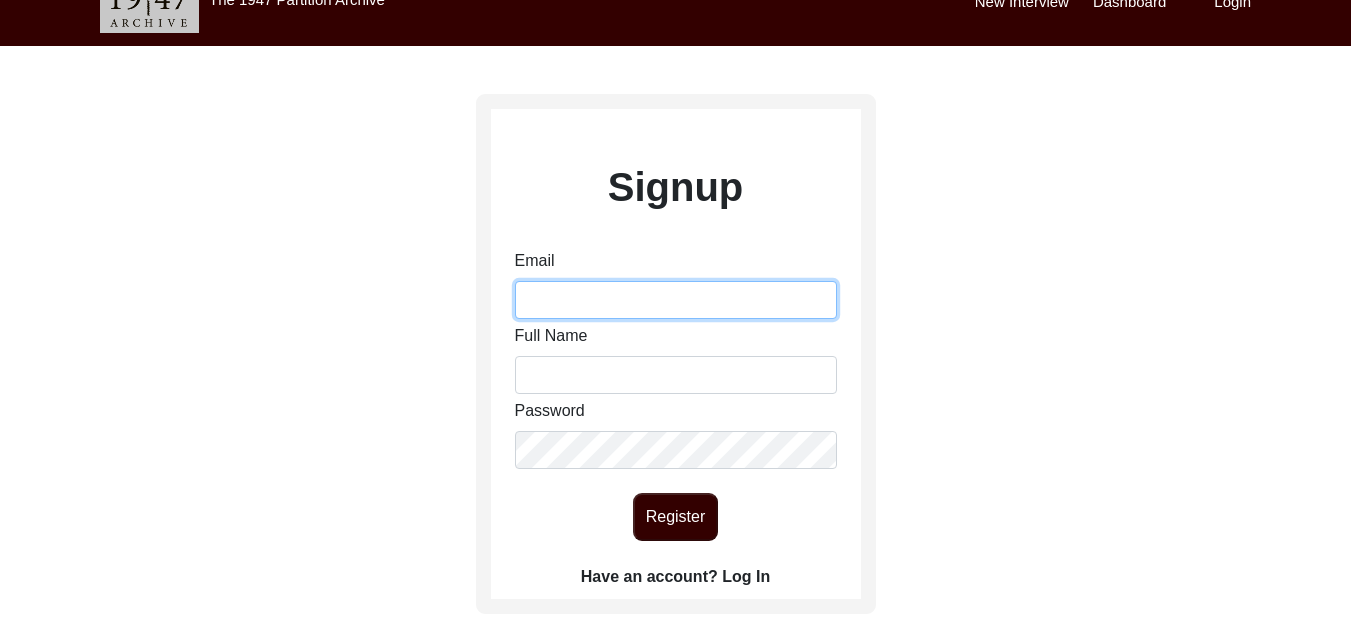 click on "Email" at bounding box center [676, 300] 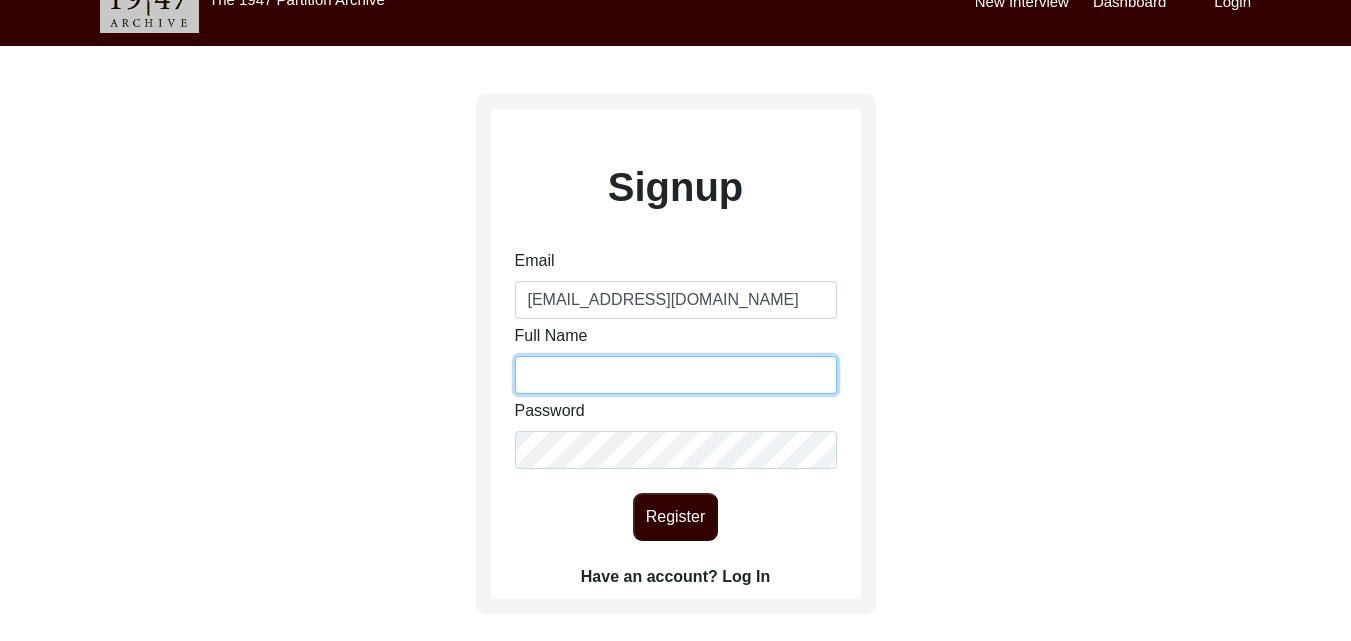 click on "Full Name" at bounding box center (676, 375) 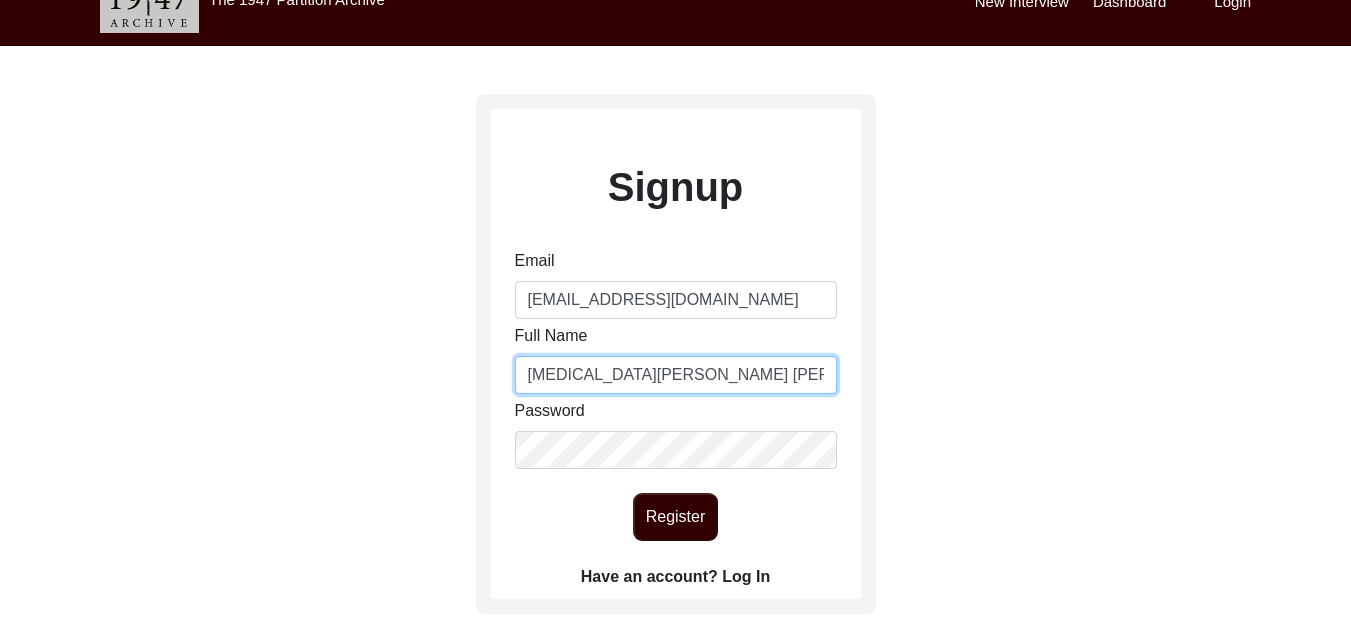 type on "[MEDICAL_DATA][PERSON_NAME] [PERSON_NAME]" 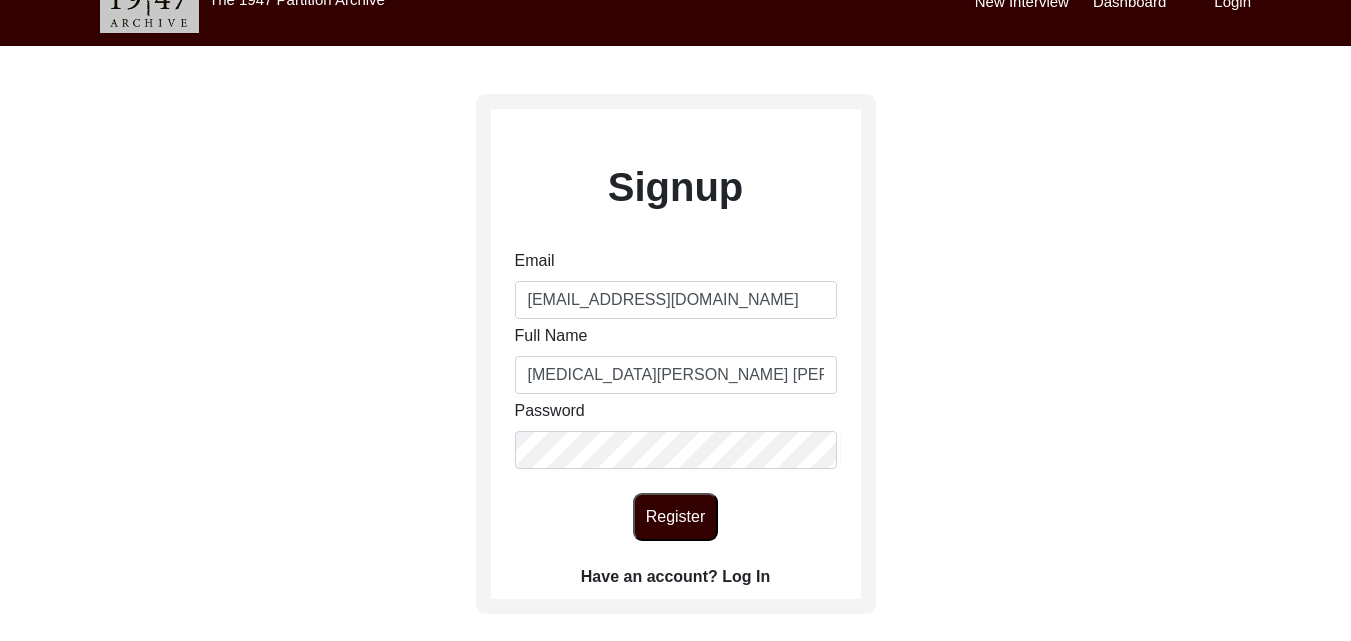 click on "Register" 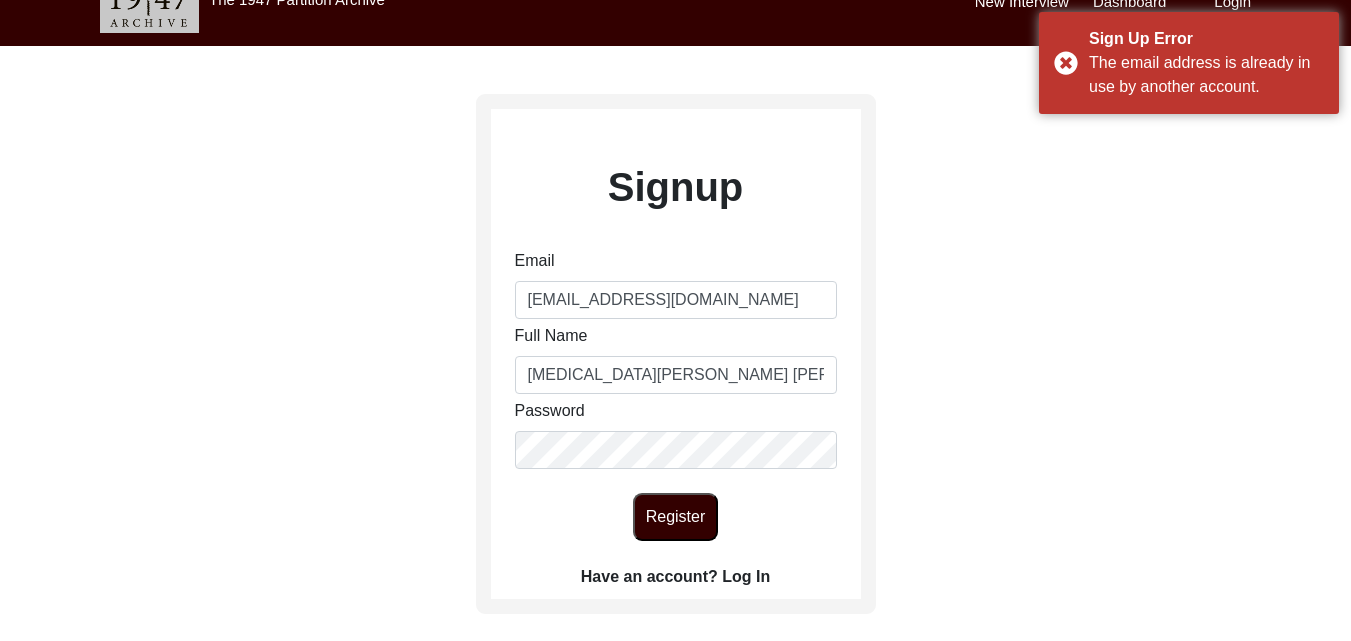 type 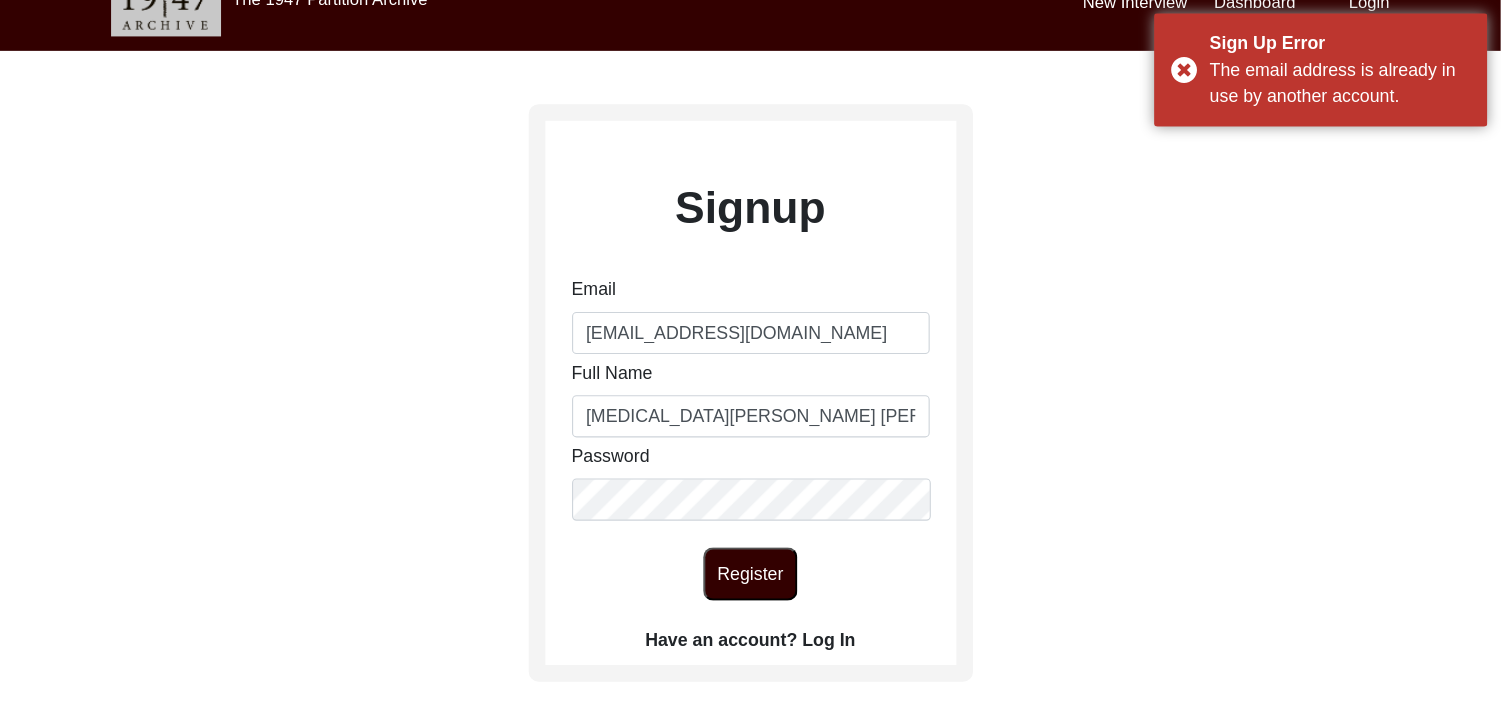 scroll, scrollTop: 34, scrollLeft: 0, axis: vertical 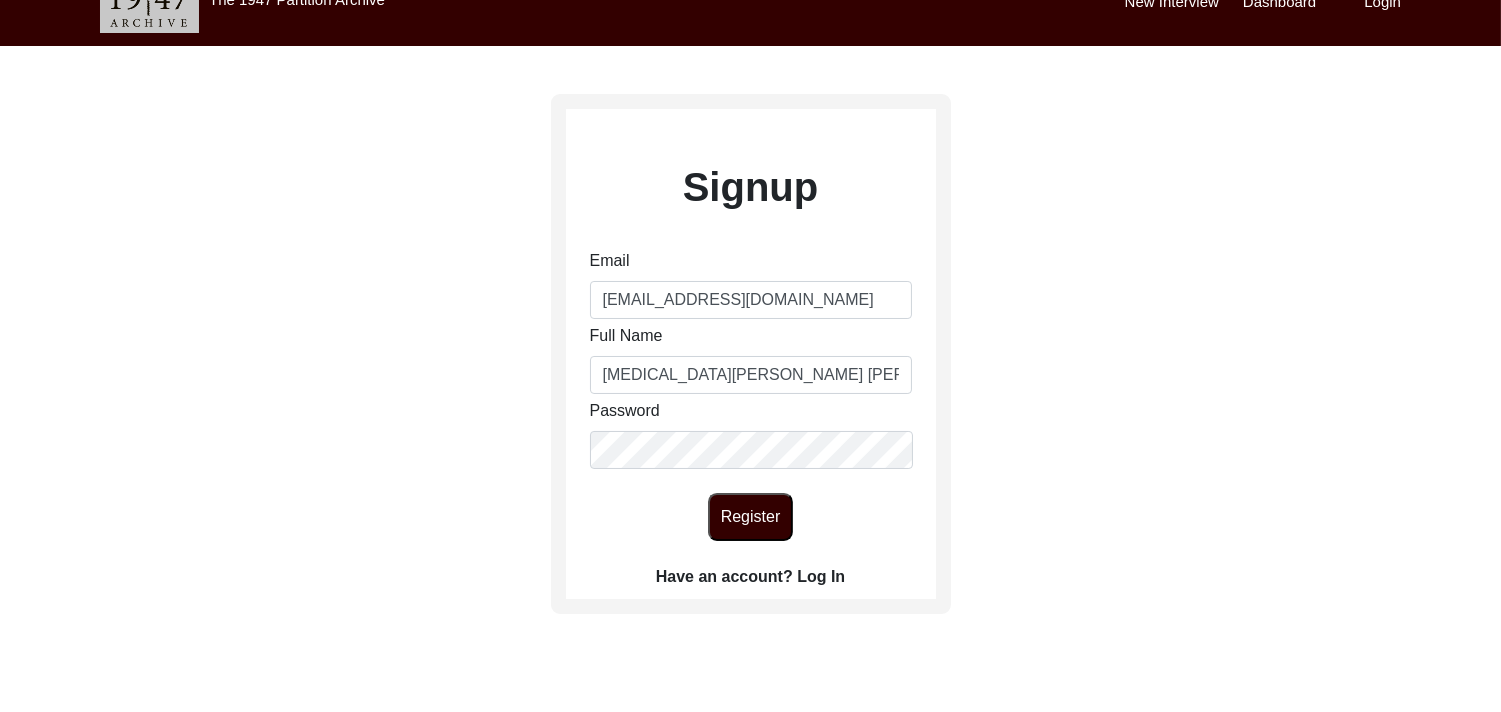 click on "Have an account? Log In" 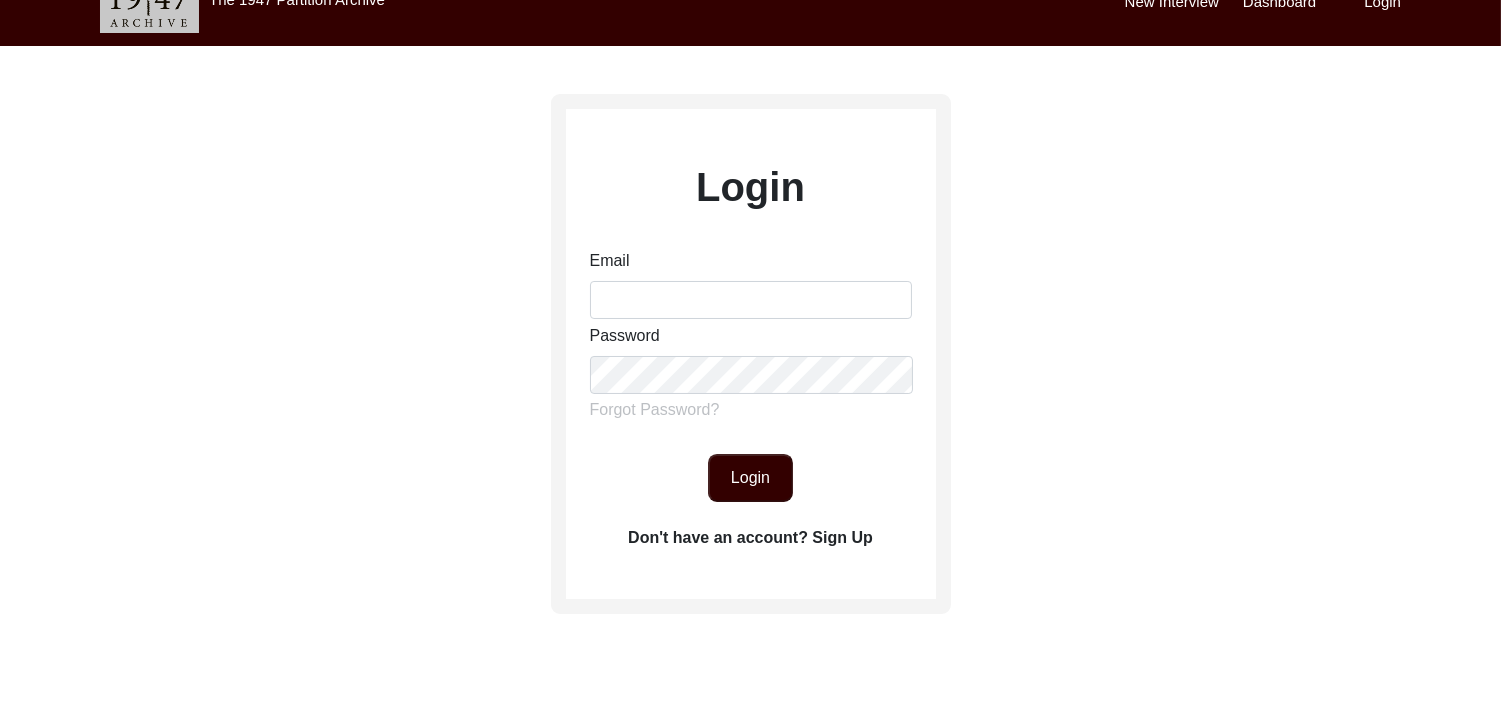 click on "Login  Email Password Forgot Password? Login Don't have an account? Sign Up" 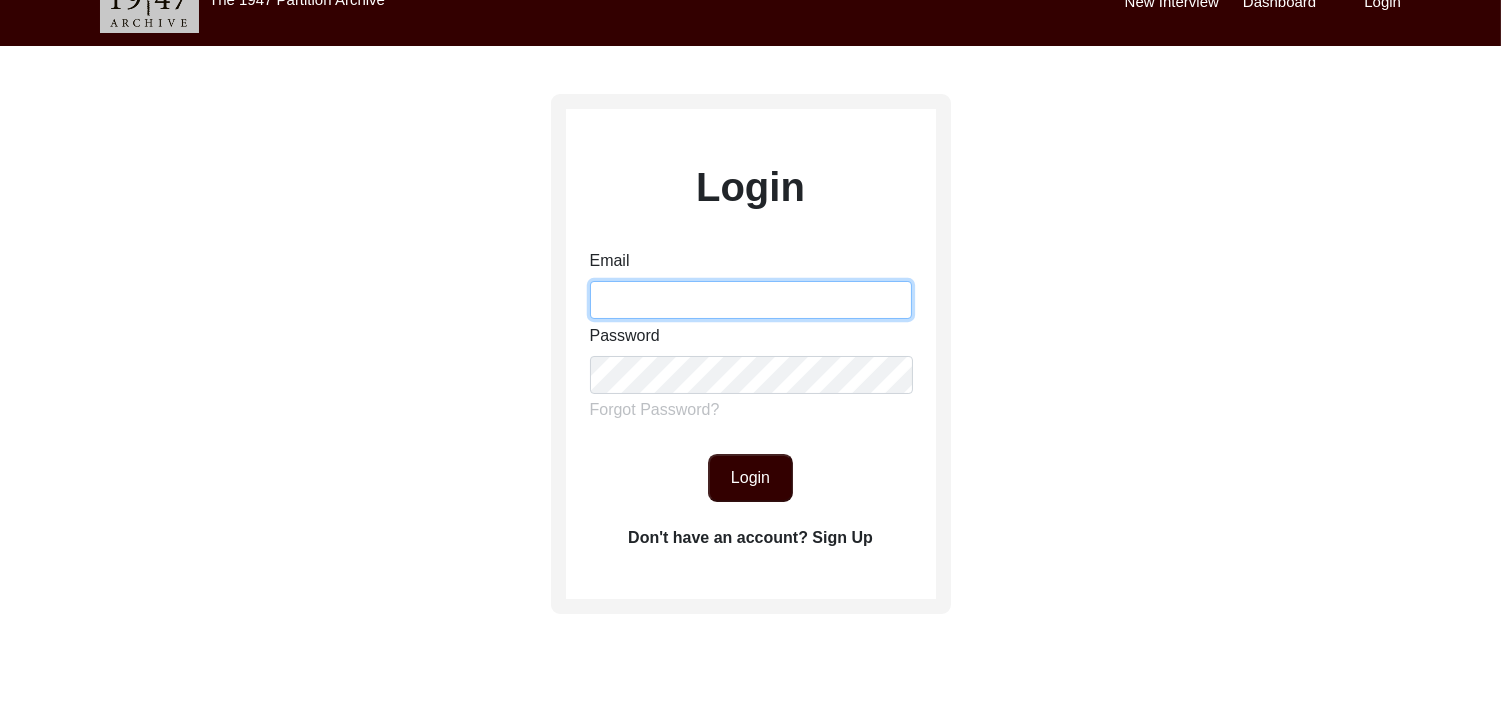 click on "Email" at bounding box center (751, 300) 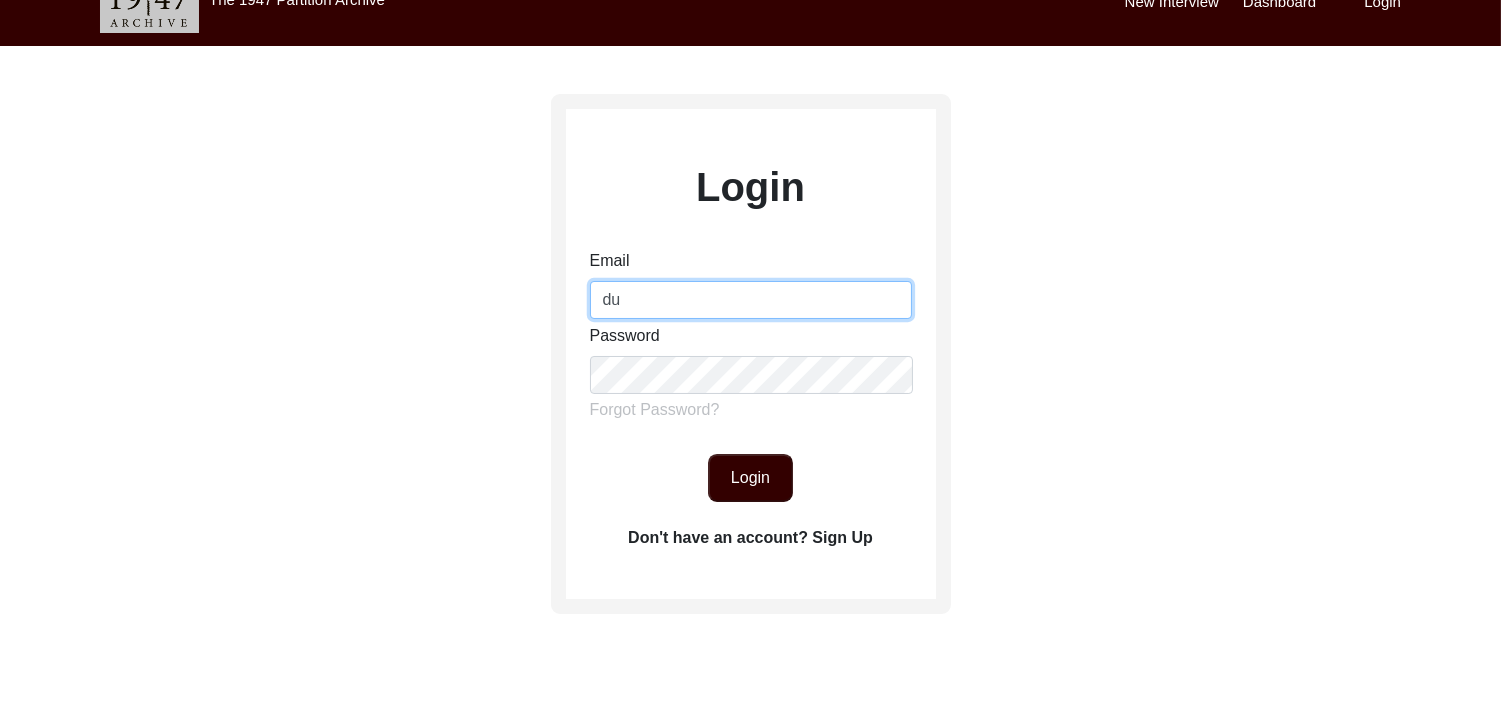 type on "d" 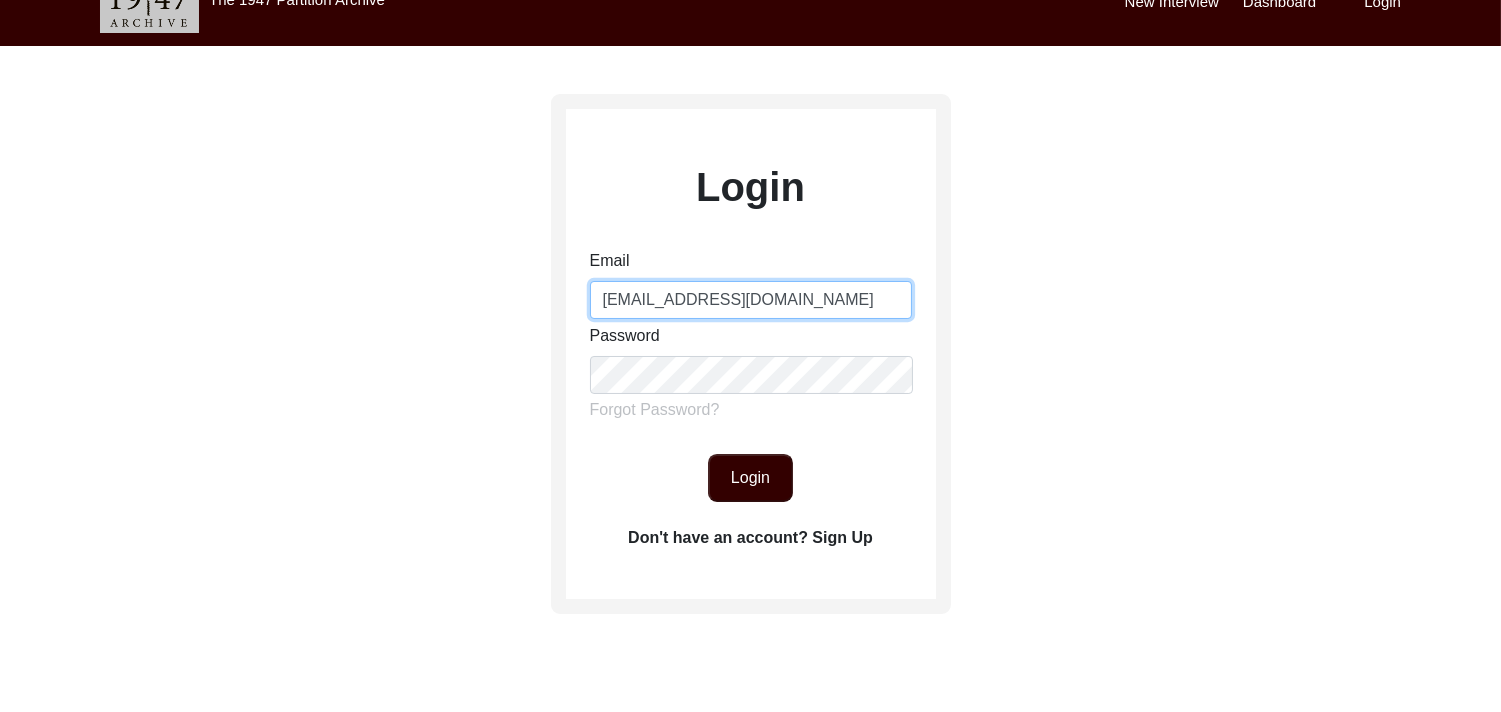 type on "[EMAIL_ADDRESS][DOMAIN_NAME]" 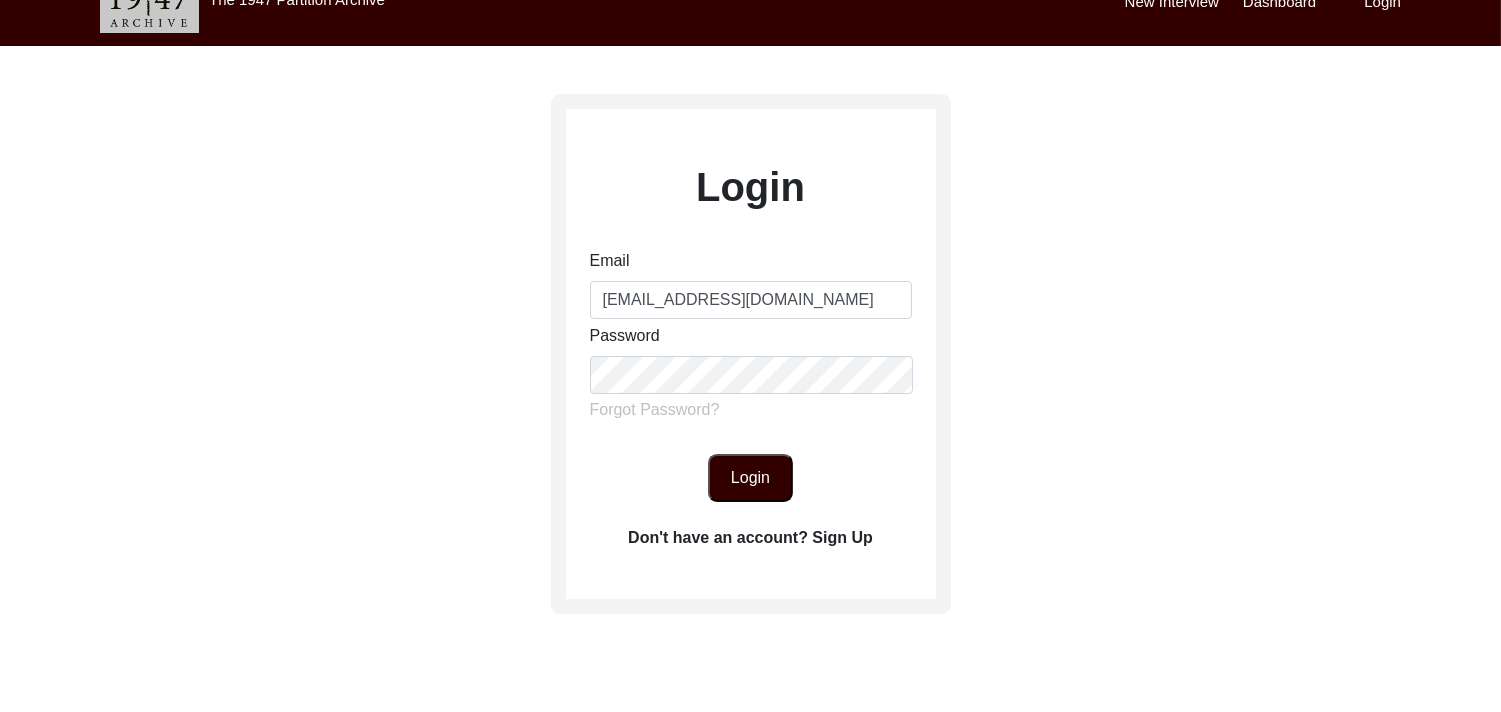 click on "Login" 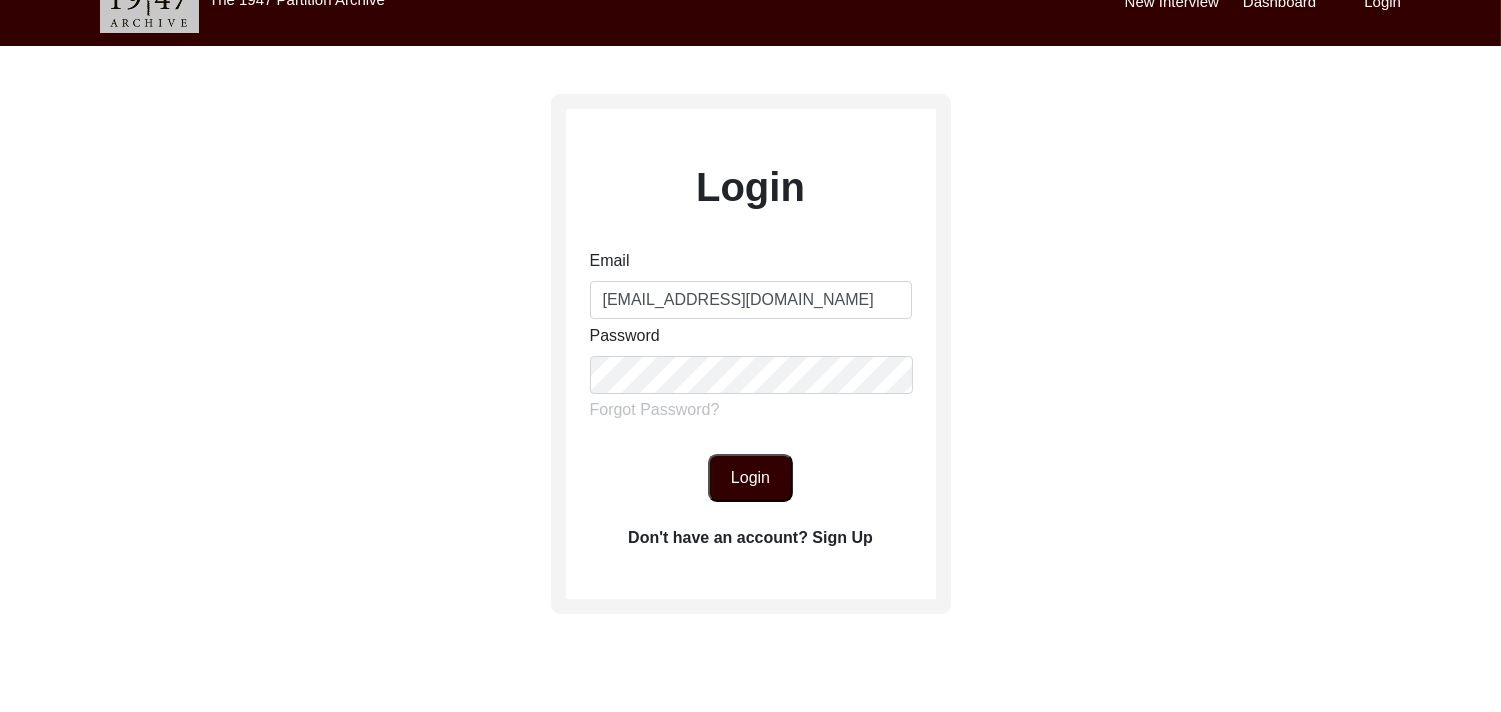 click on "Login" 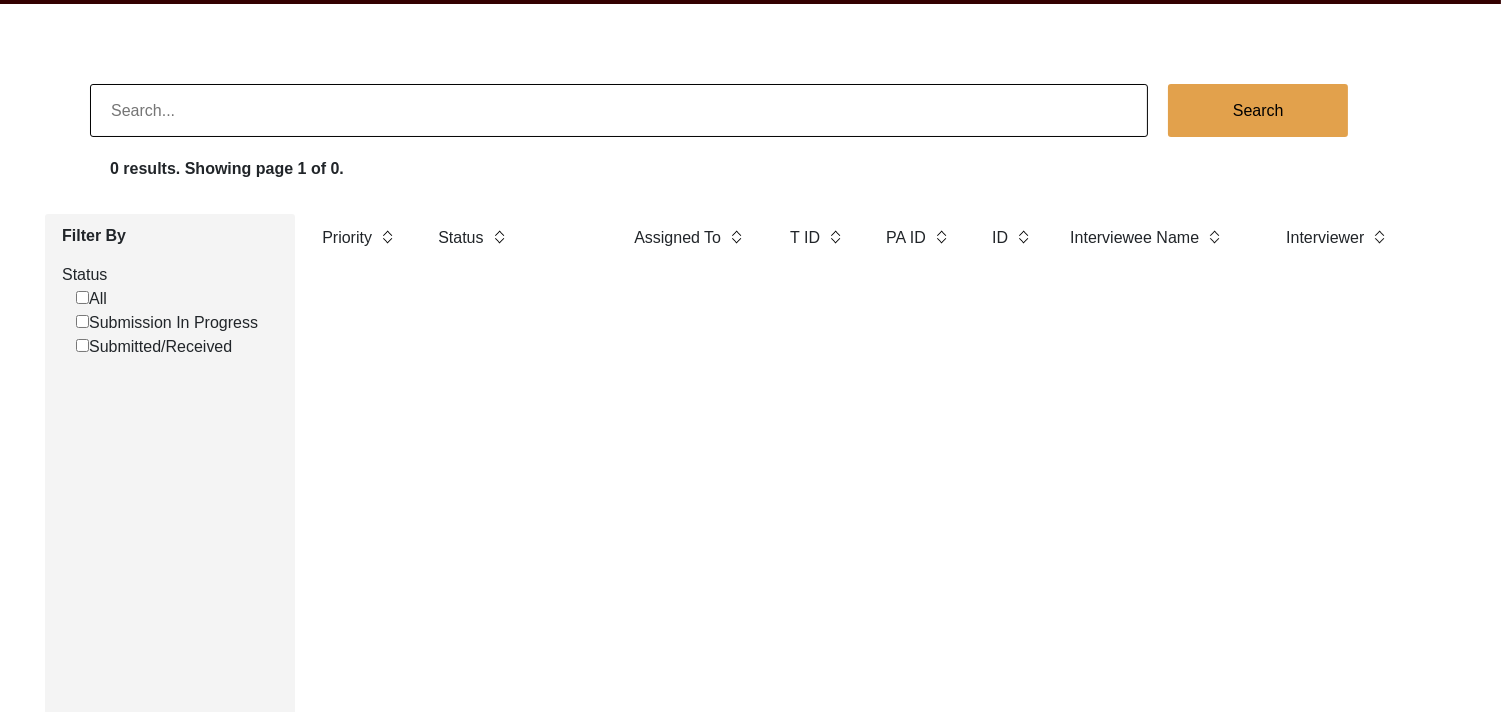 scroll, scrollTop: 71, scrollLeft: 0, axis: vertical 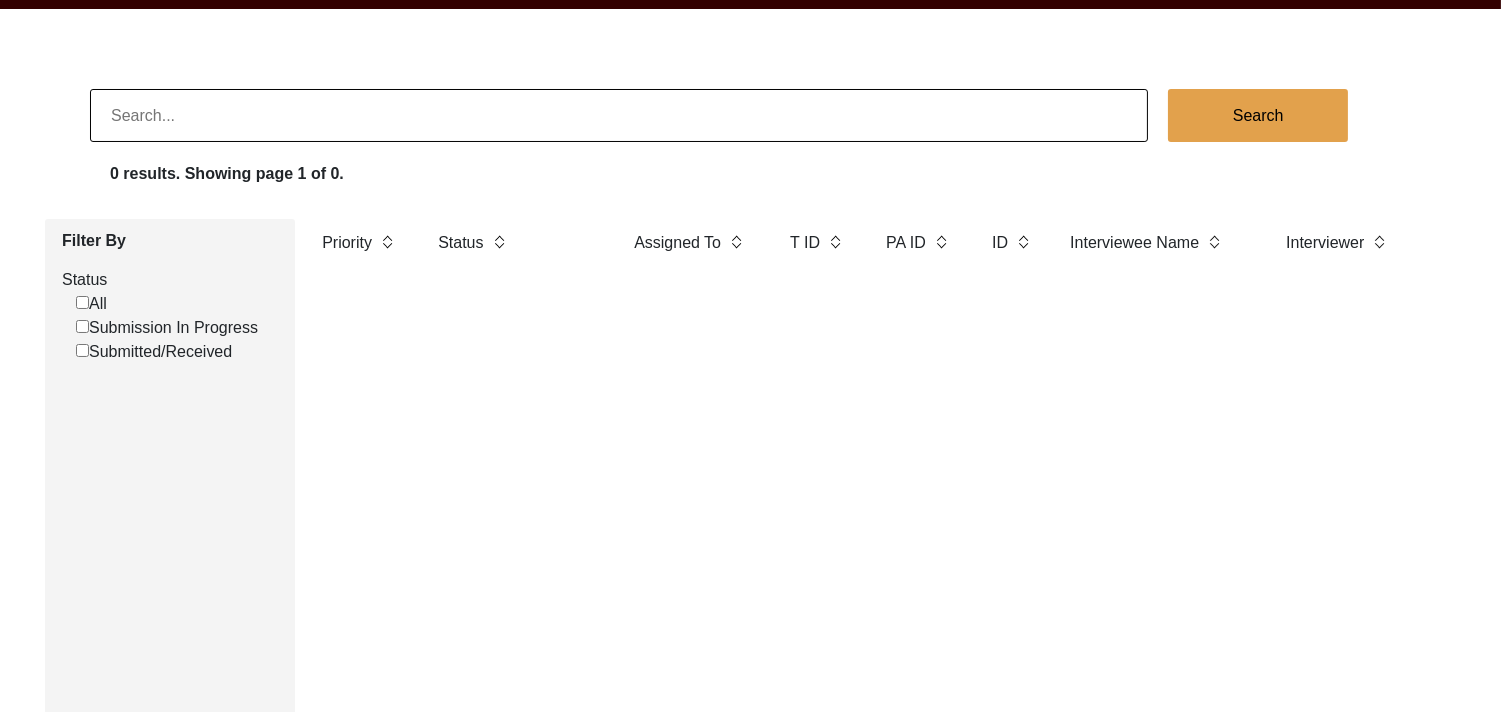 click on "Submission In Progress" 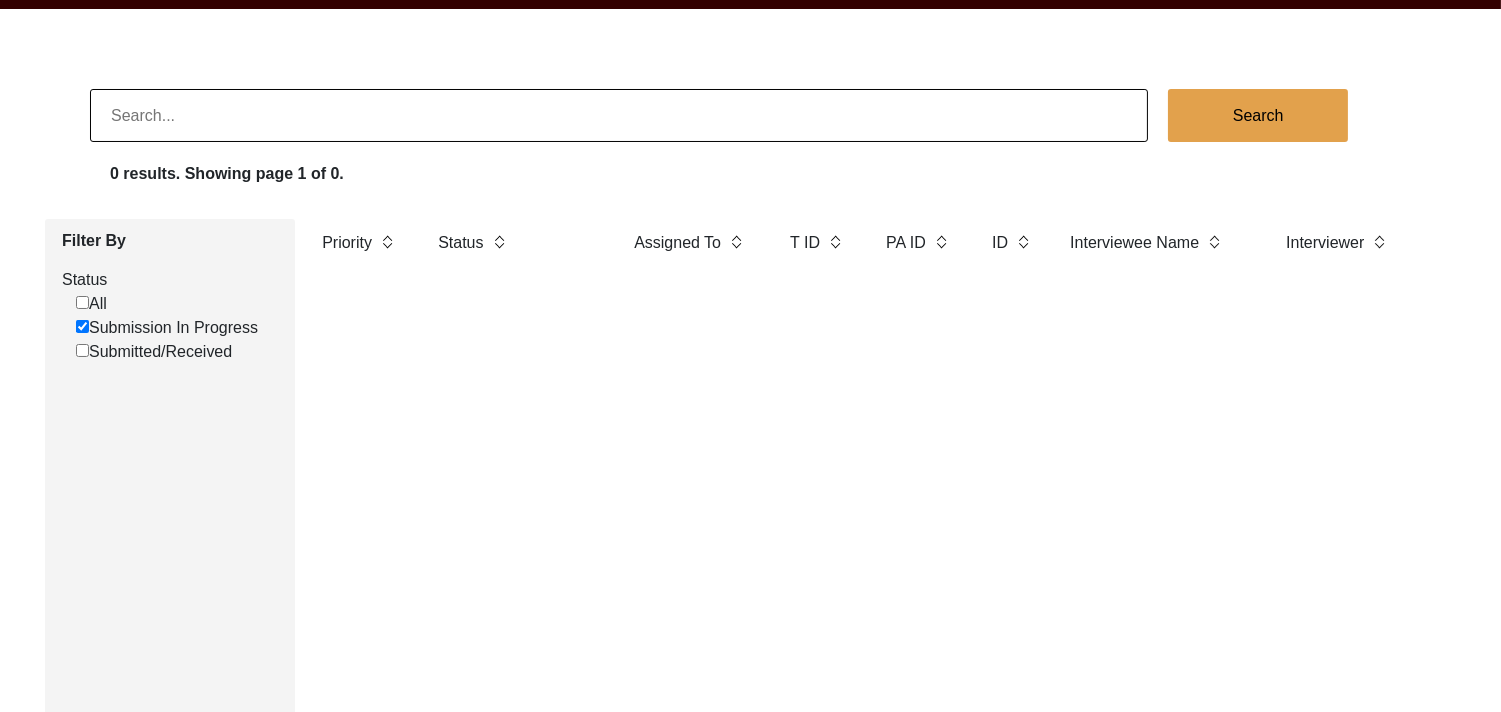 click on "Submission In Progress" 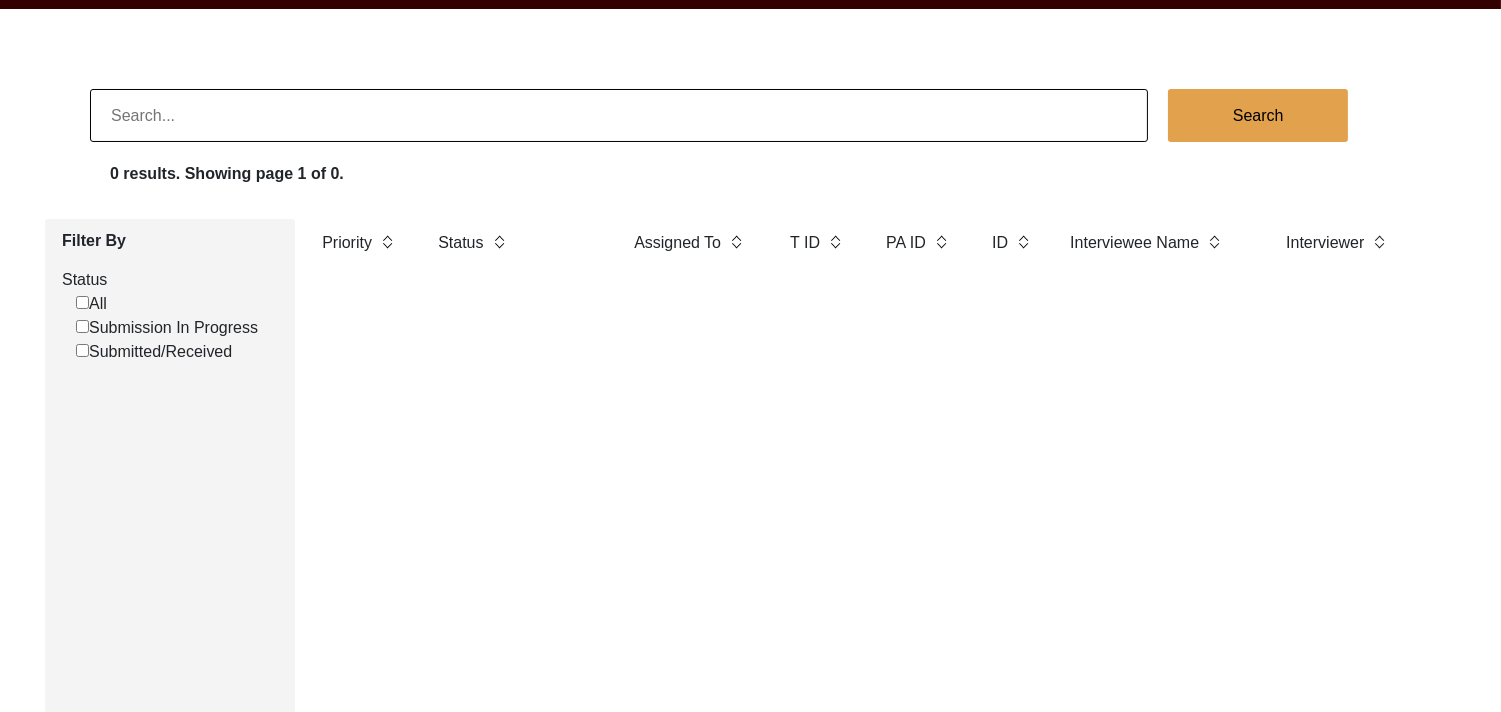 checkbox on "false" 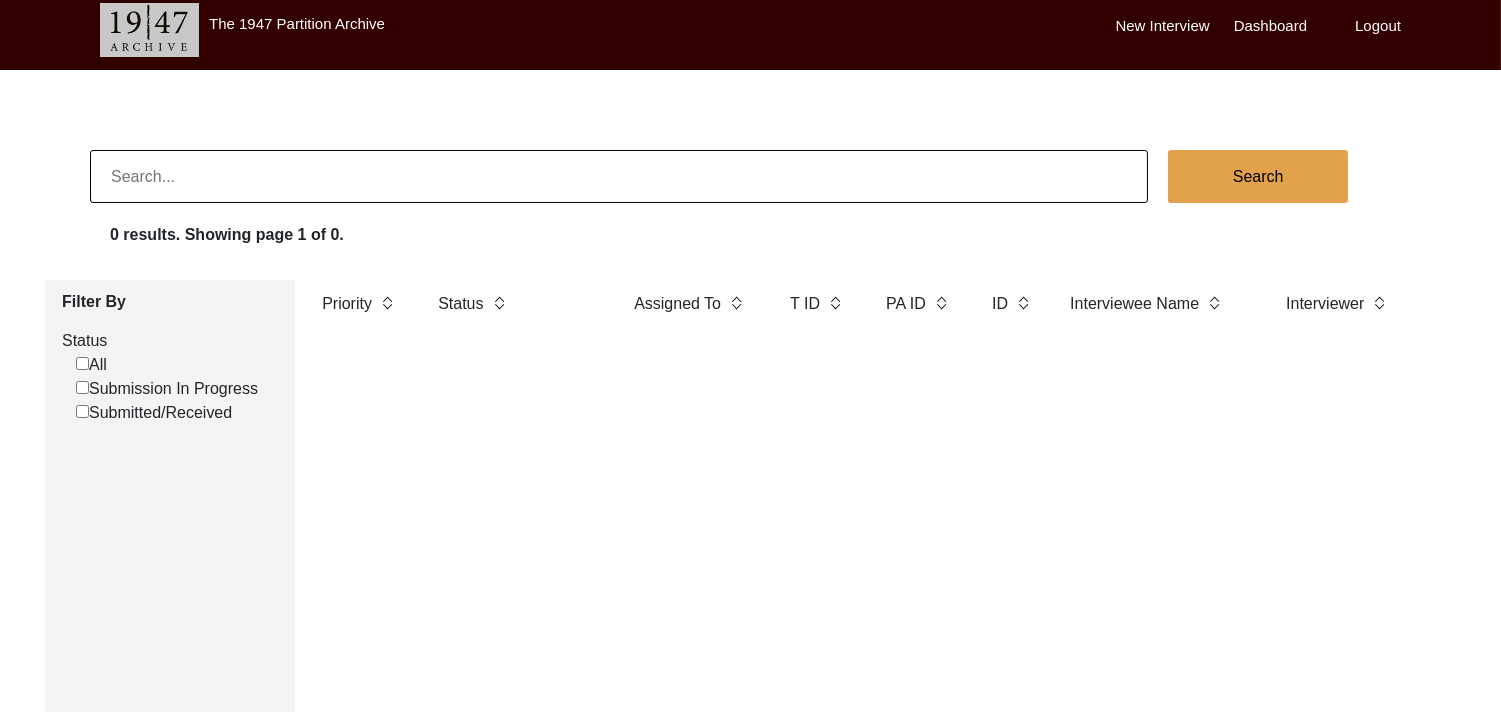 scroll, scrollTop: 0, scrollLeft: 0, axis: both 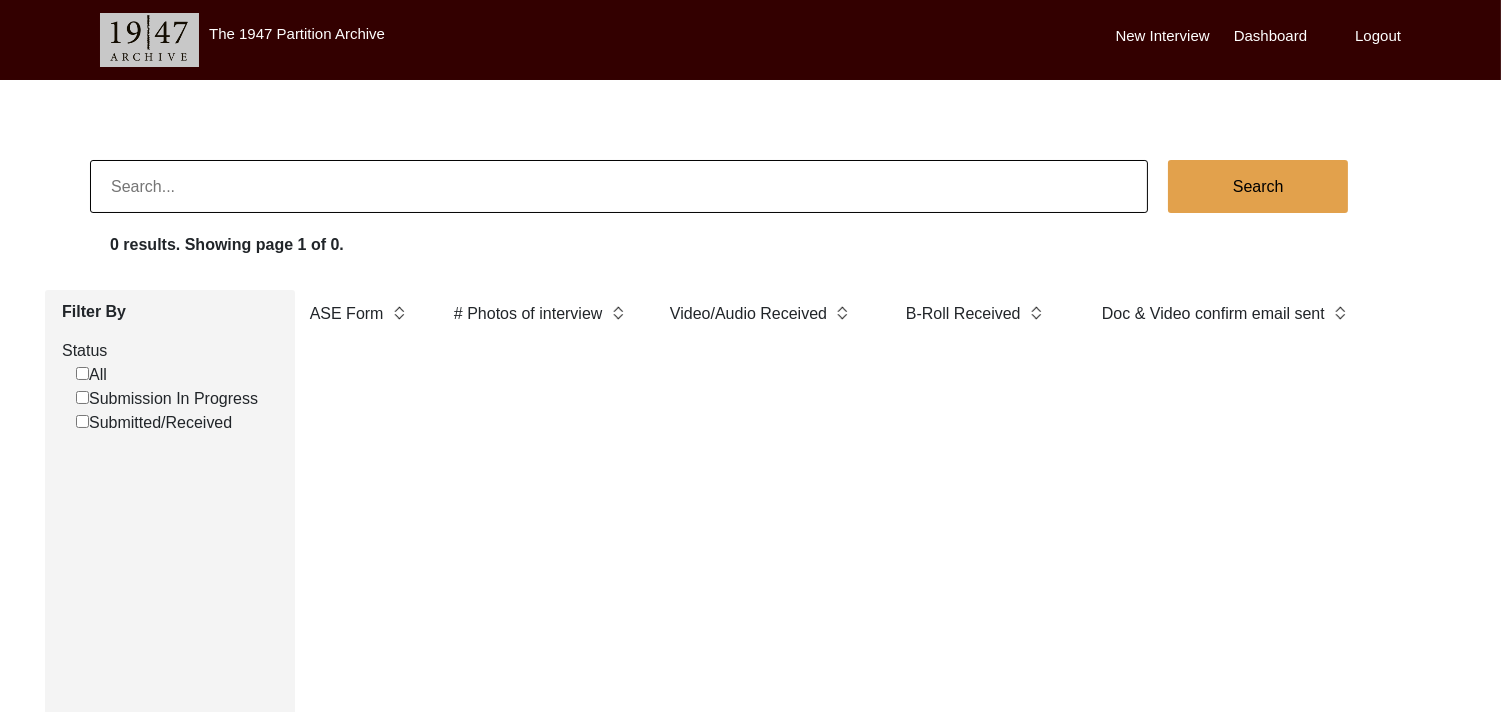 click on "New Interview" at bounding box center (1163, 36) 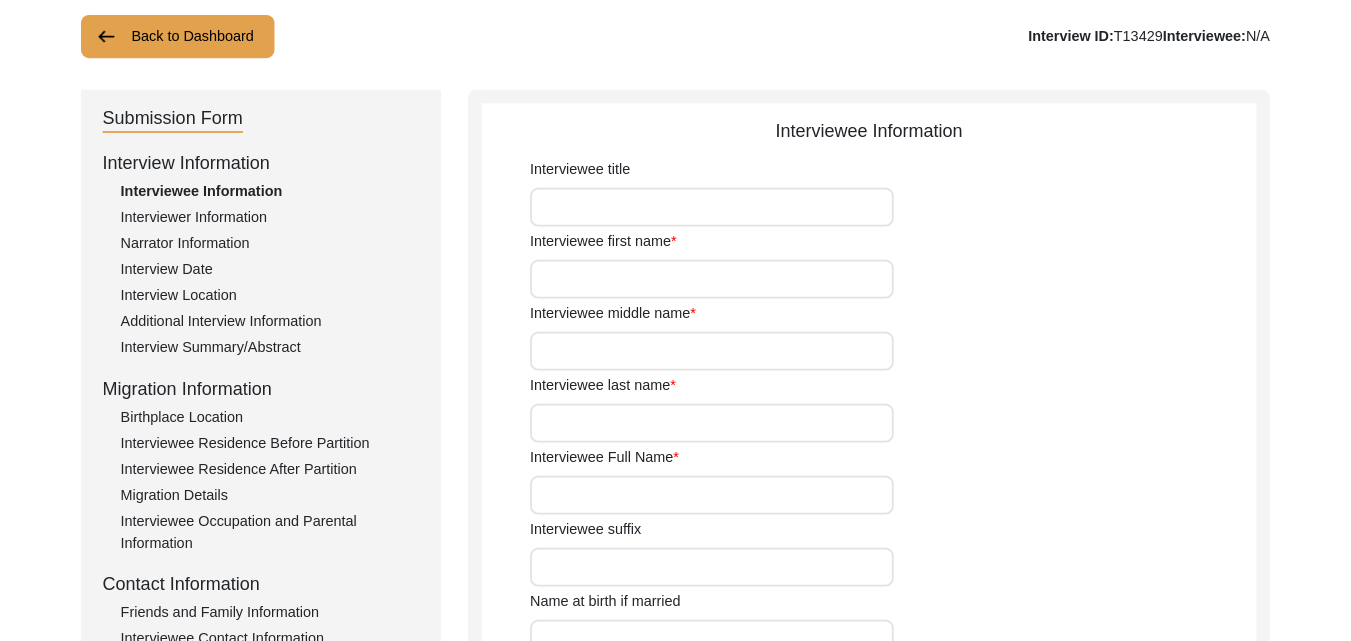 scroll, scrollTop: 0, scrollLeft: 0, axis: both 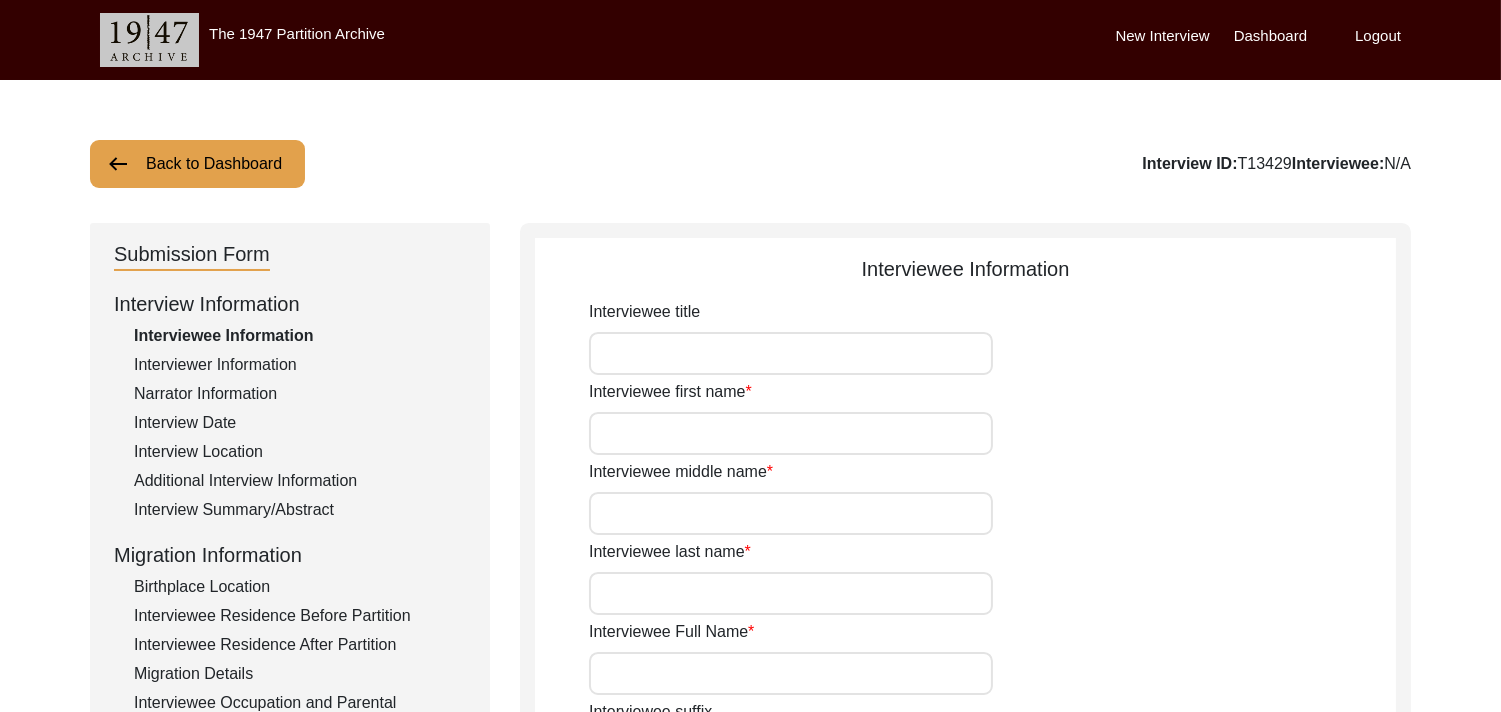 click on "Interviewee title" at bounding box center [791, 353] 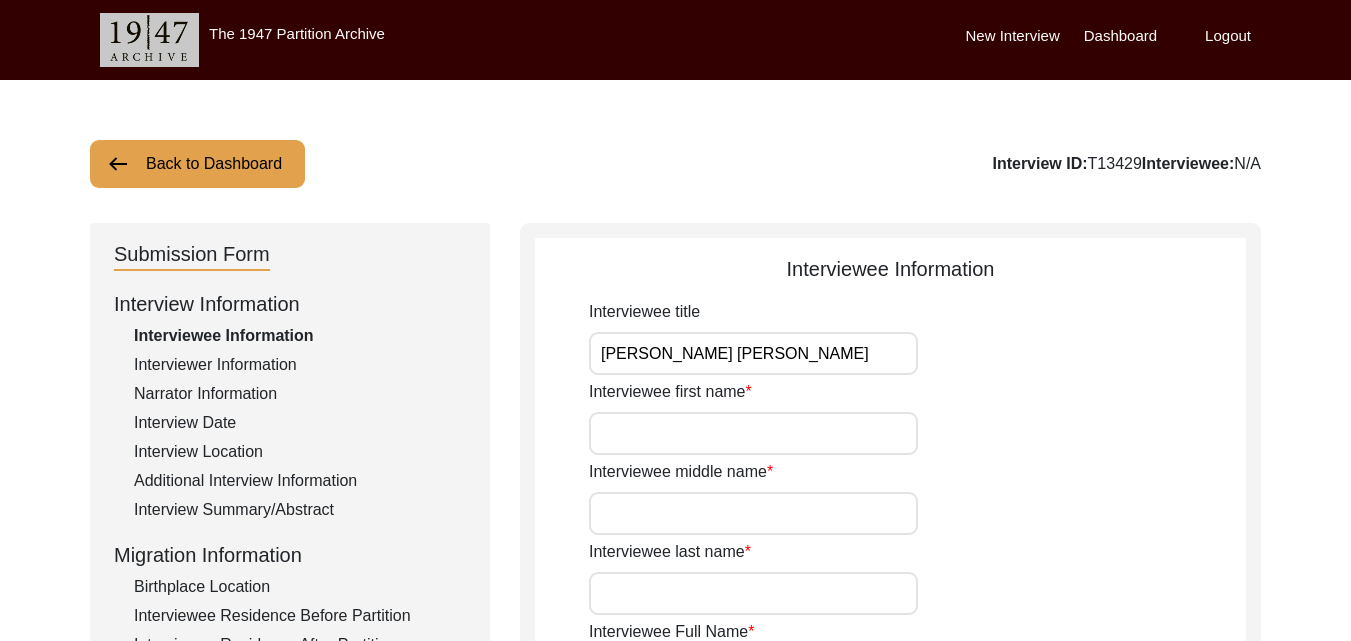 type on "Syed Muhammad Ilyas Rizvi" 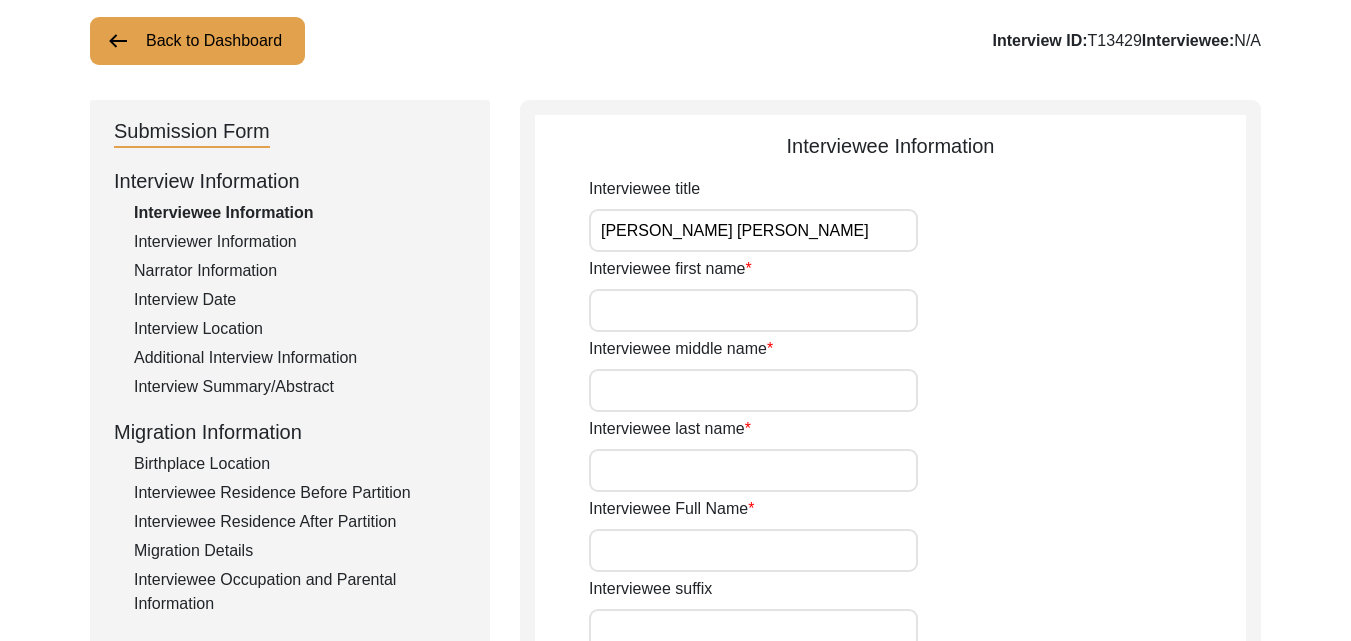 scroll, scrollTop: 124, scrollLeft: 0, axis: vertical 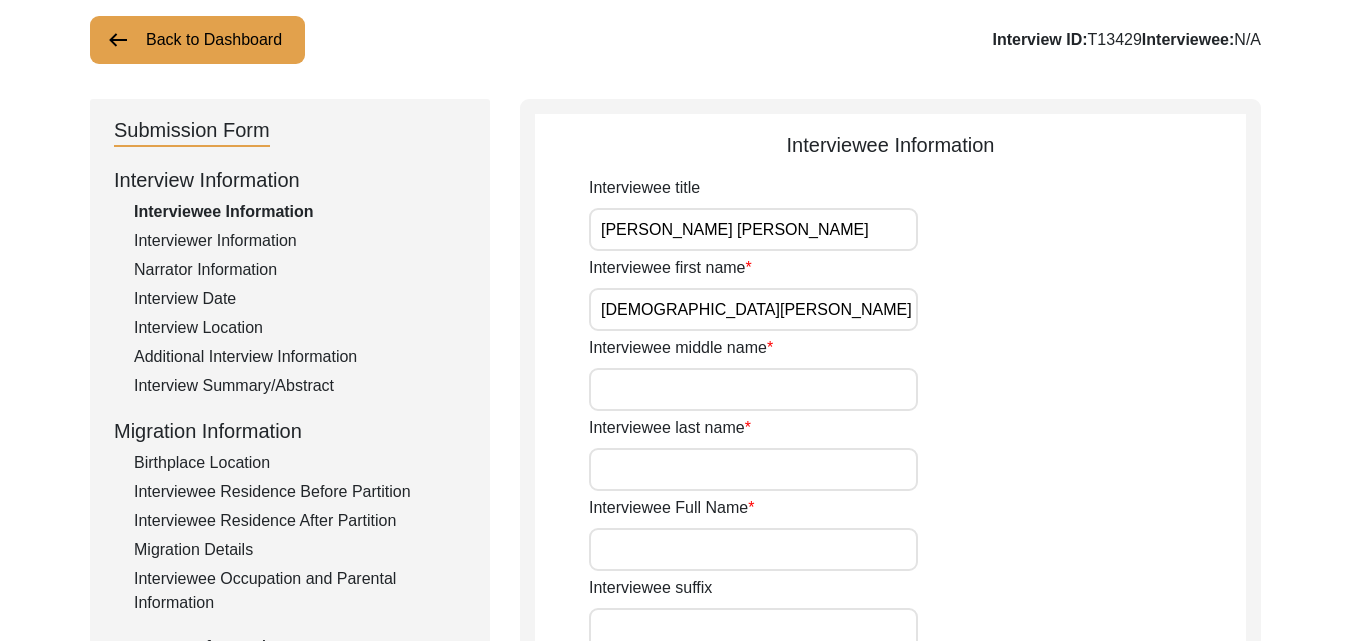 click on "Interviewee middle name" at bounding box center [753, 389] 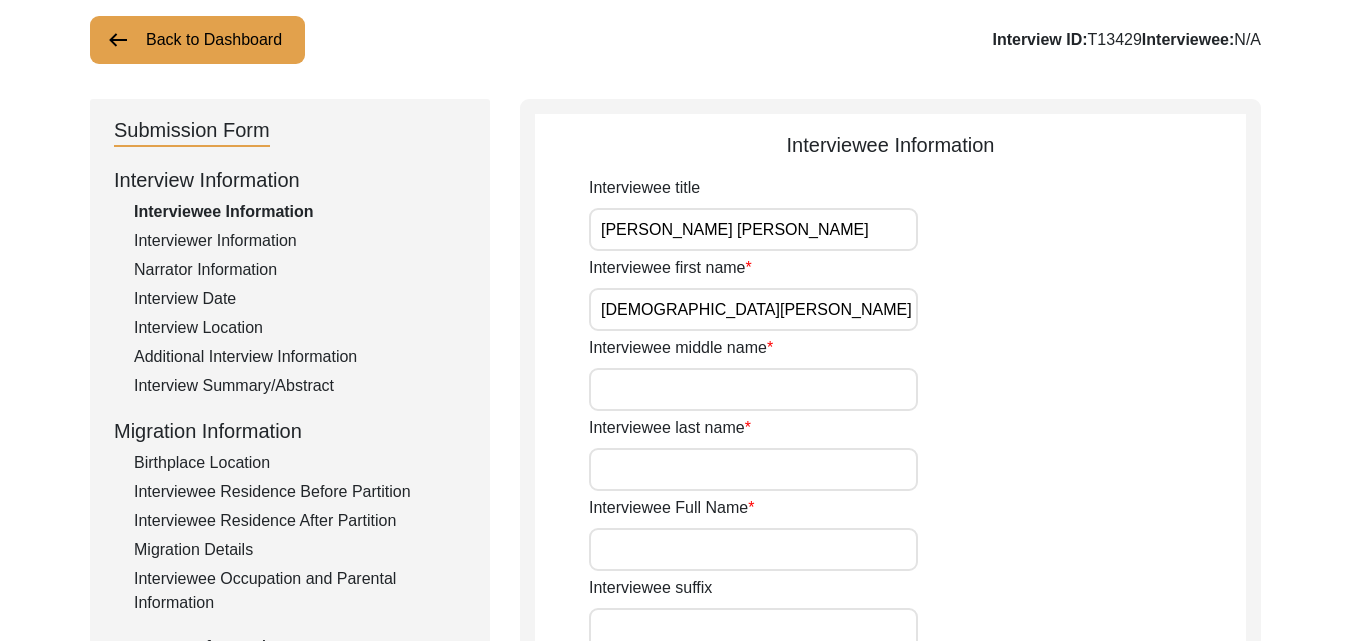 drag, startPoint x: 729, startPoint y: 303, endPoint x: 690, endPoint y: 317, distance: 41.4367 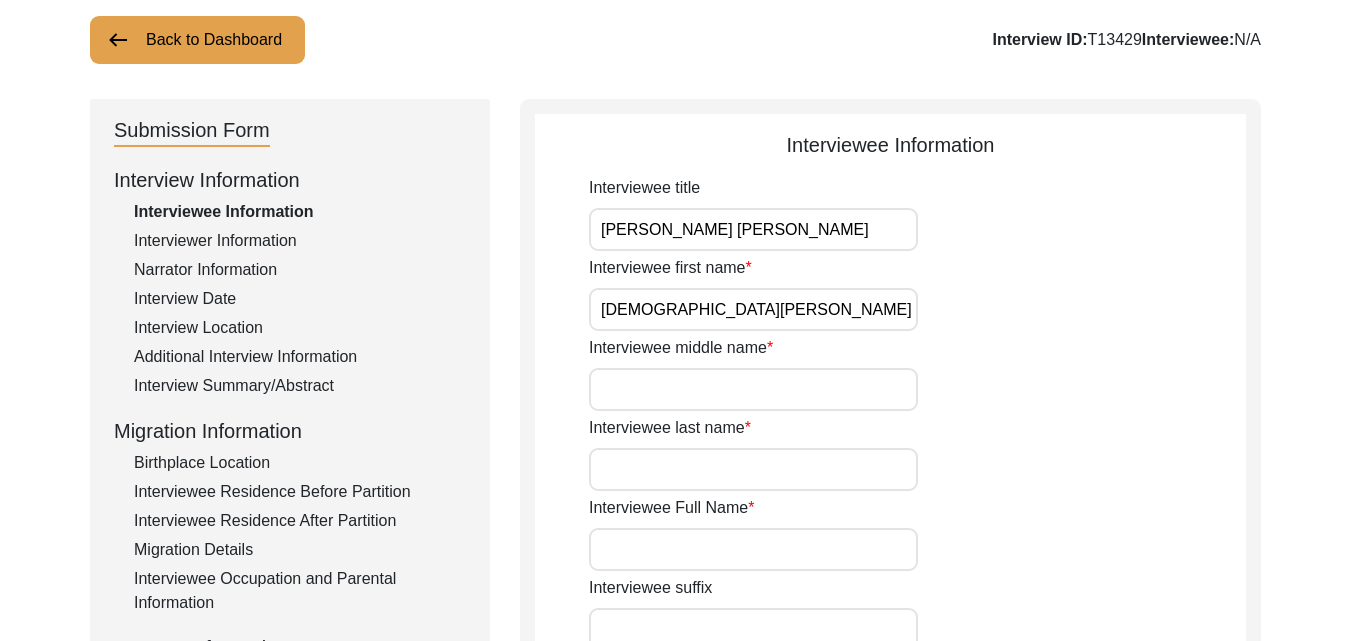click on "Muhammad Ilyas" at bounding box center (753, 309) 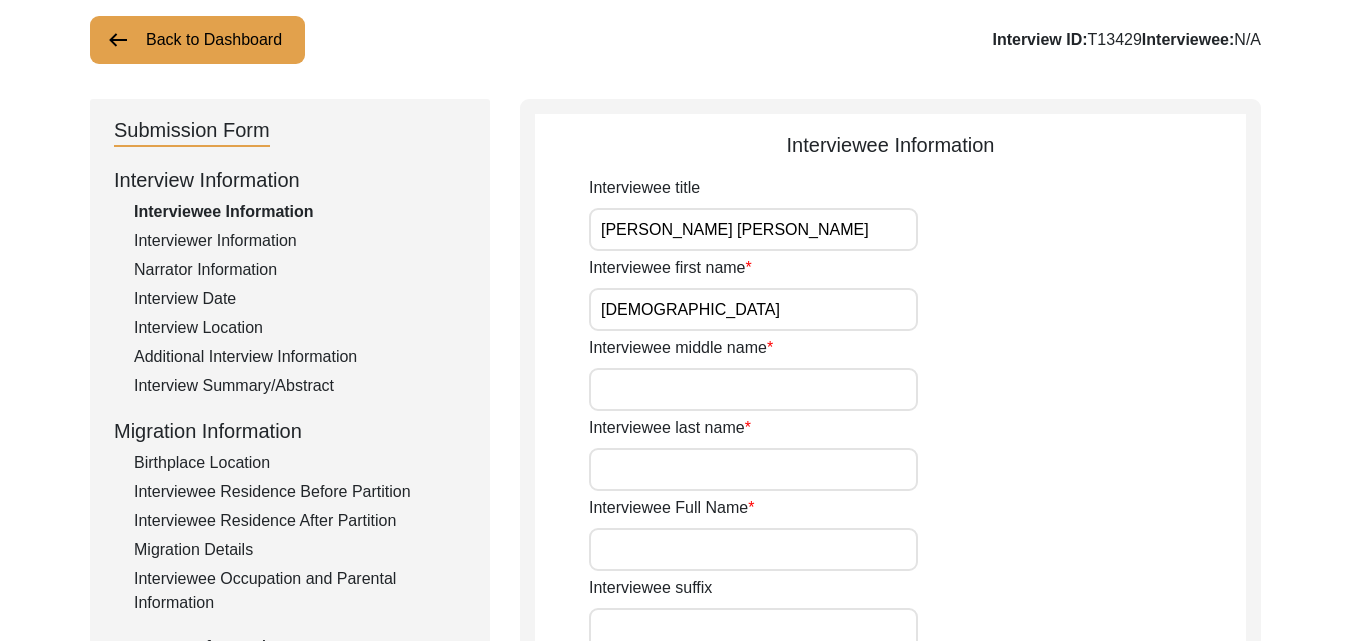 type on "Muhammad" 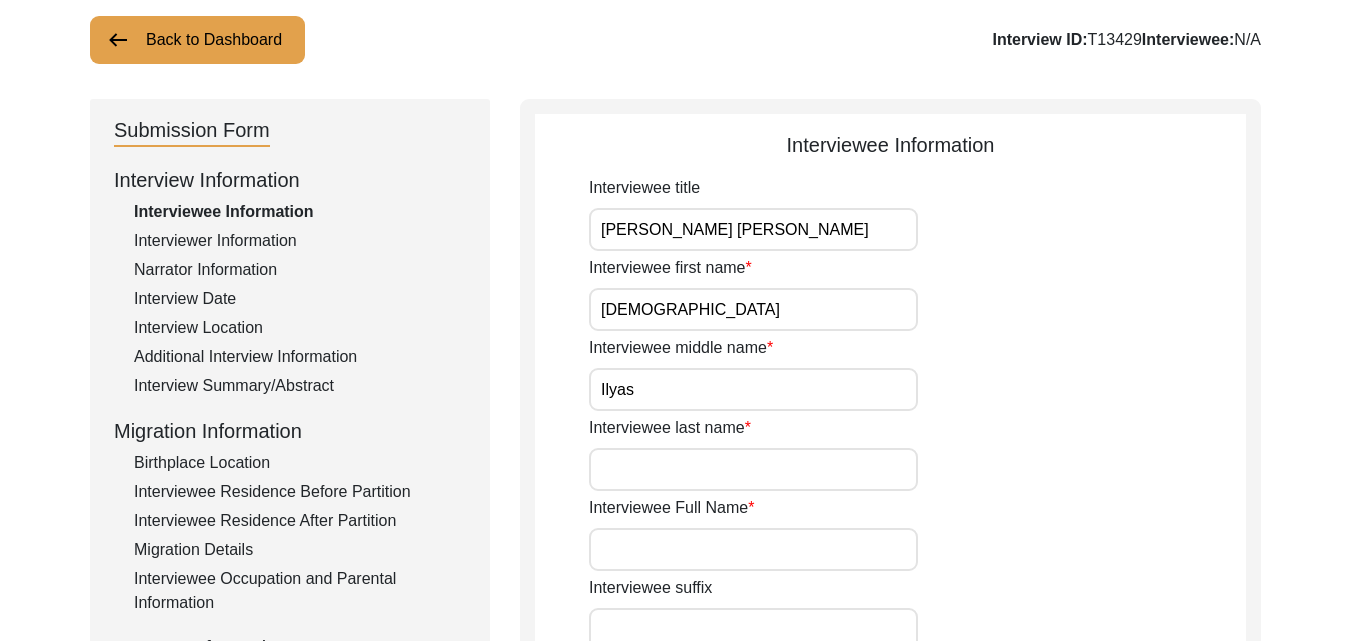 type on "Ilyas" 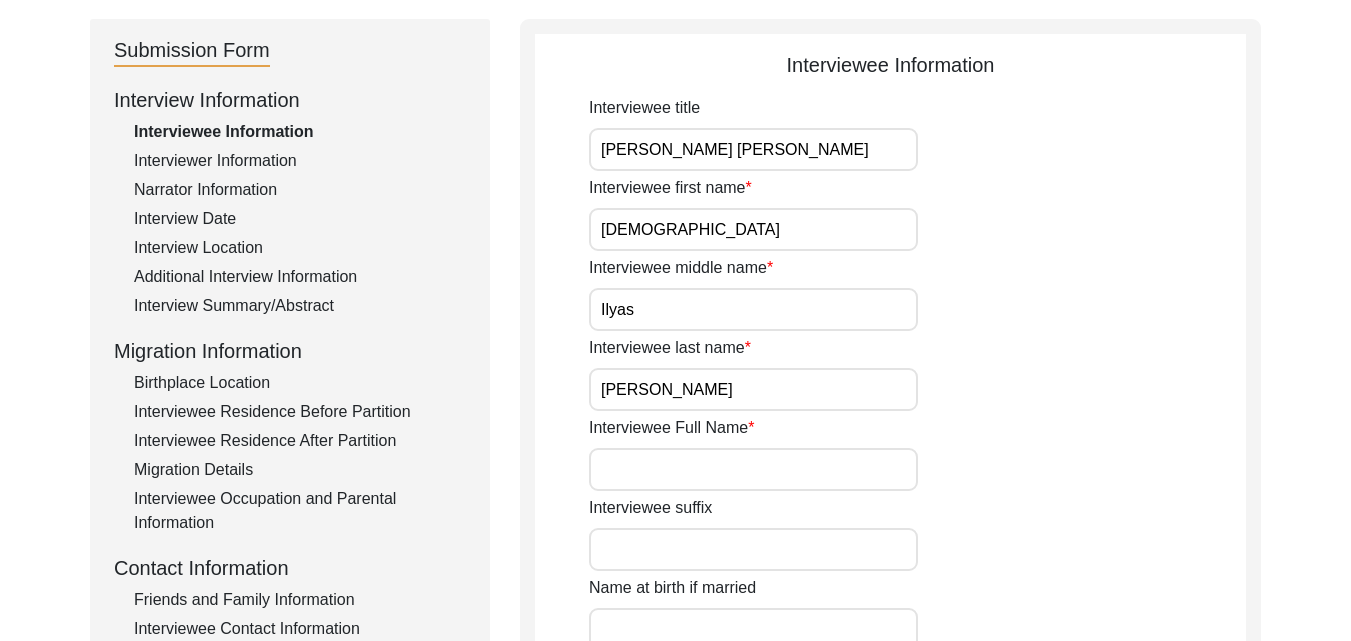 scroll, scrollTop: 287, scrollLeft: 0, axis: vertical 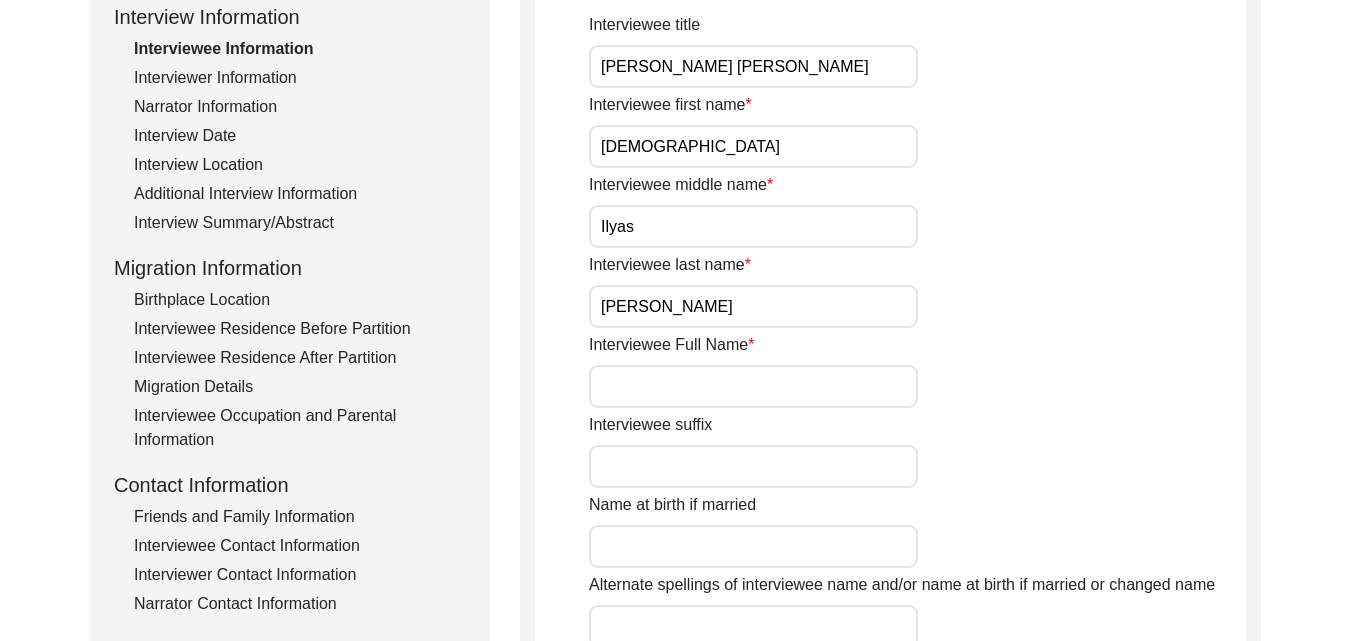 type on "Rizvi" 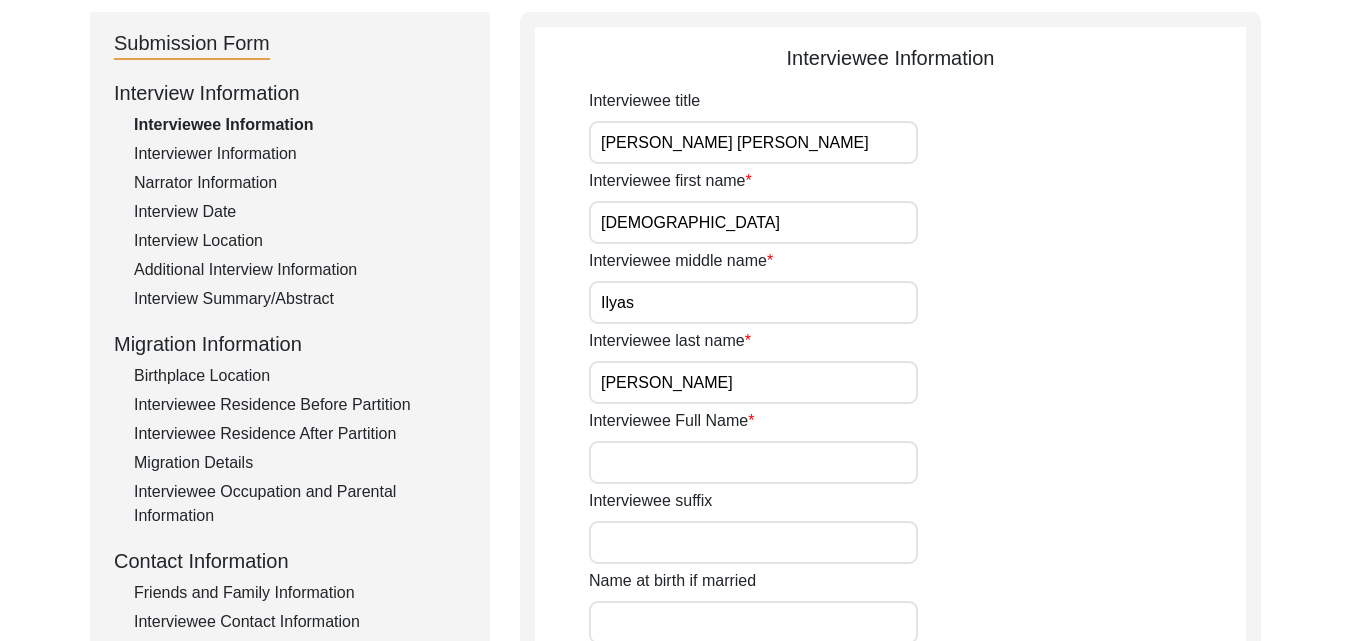 scroll, scrollTop: 197, scrollLeft: 0, axis: vertical 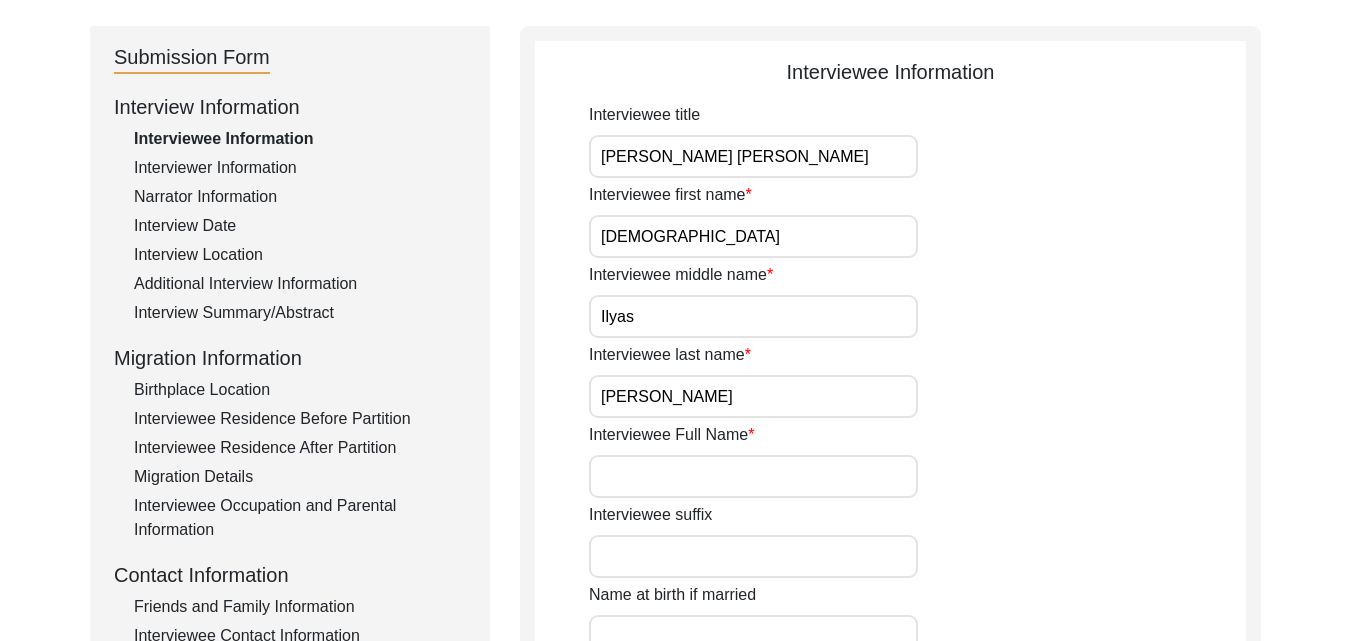 drag, startPoint x: 813, startPoint y: 144, endPoint x: 421, endPoint y: 194, distance: 395.1759 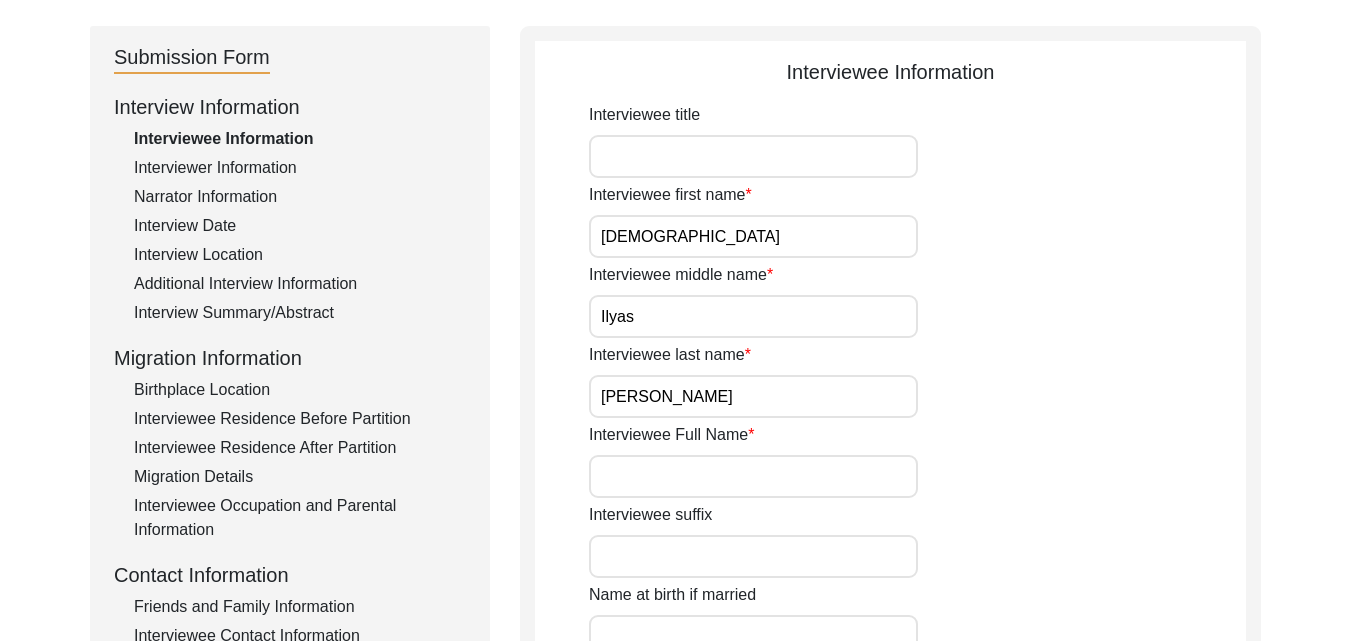 type 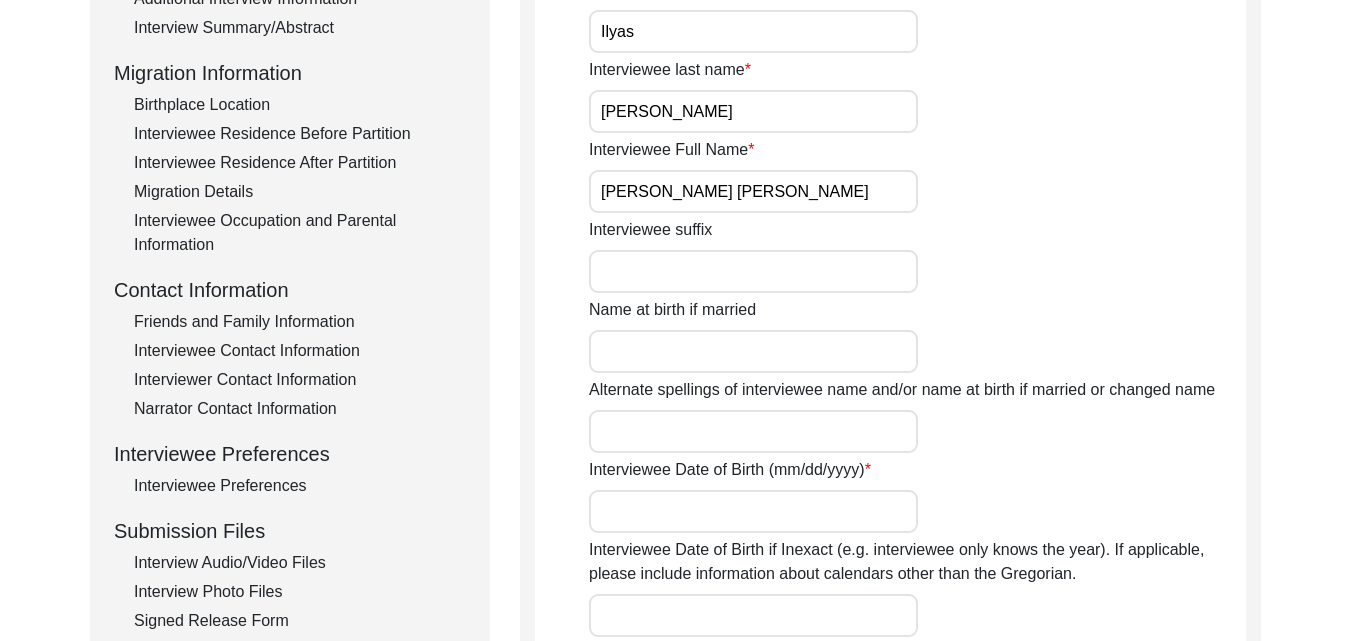 scroll, scrollTop: 487, scrollLeft: 0, axis: vertical 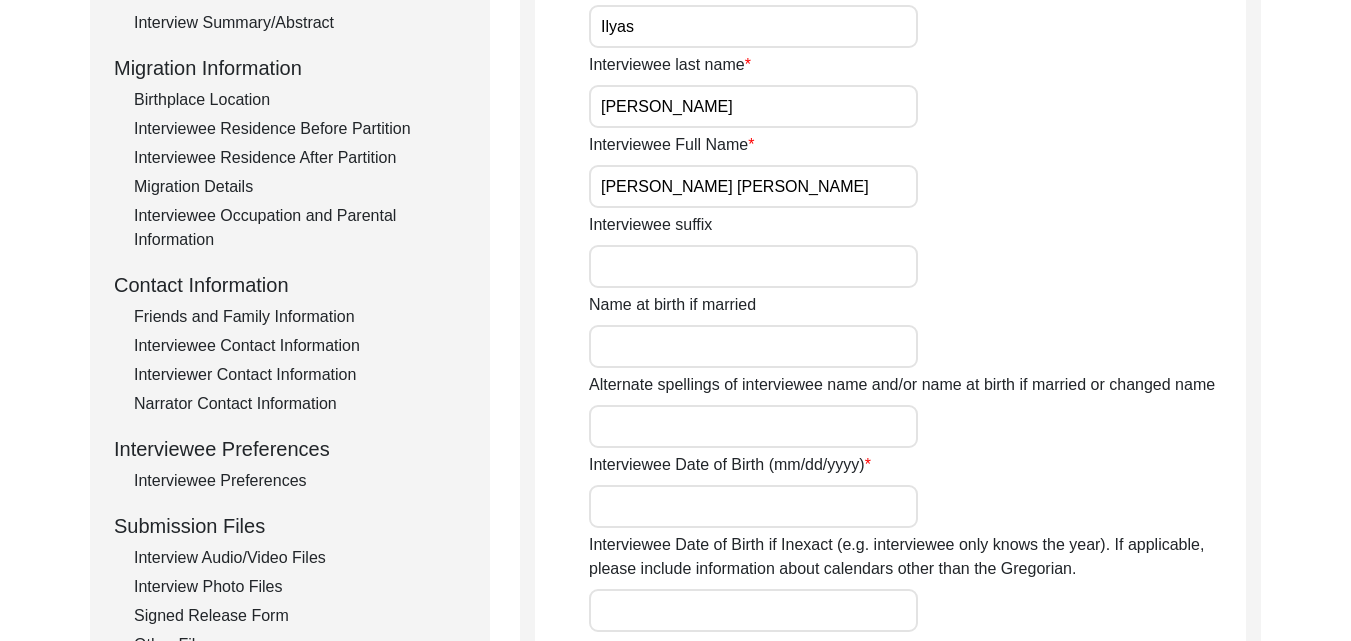type on "Syed Muhammad Ilyas Rizvi" 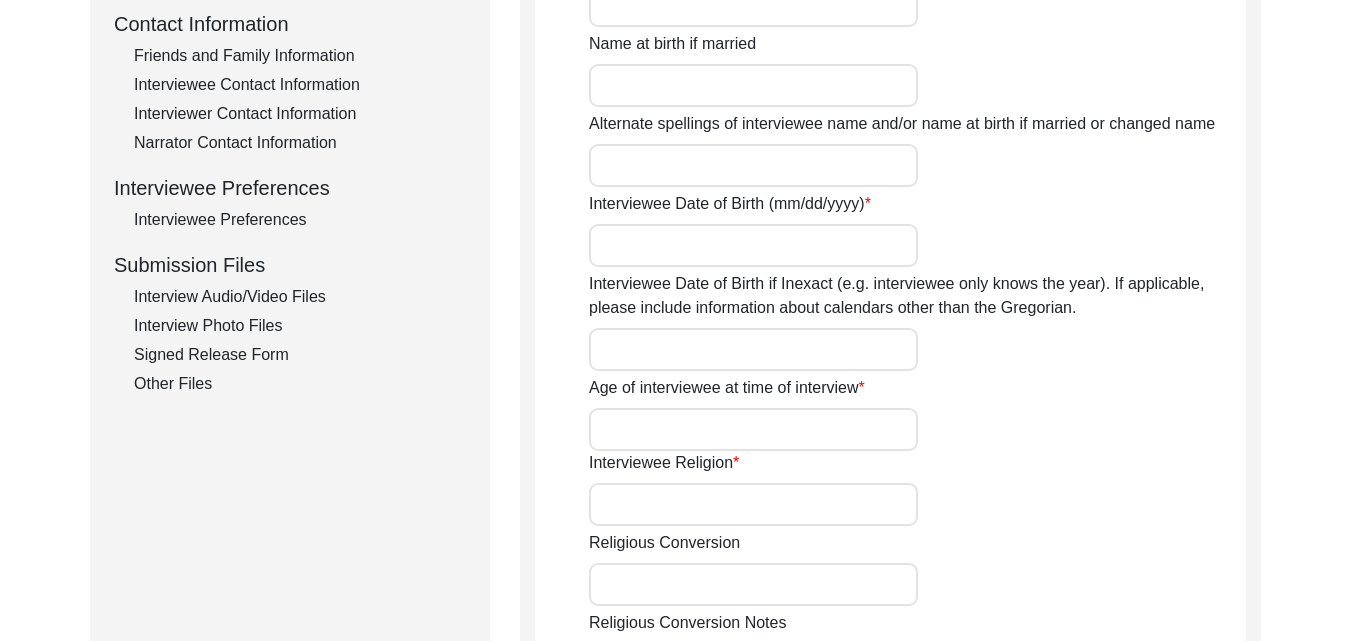 scroll, scrollTop: 749, scrollLeft: 0, axis: vertical 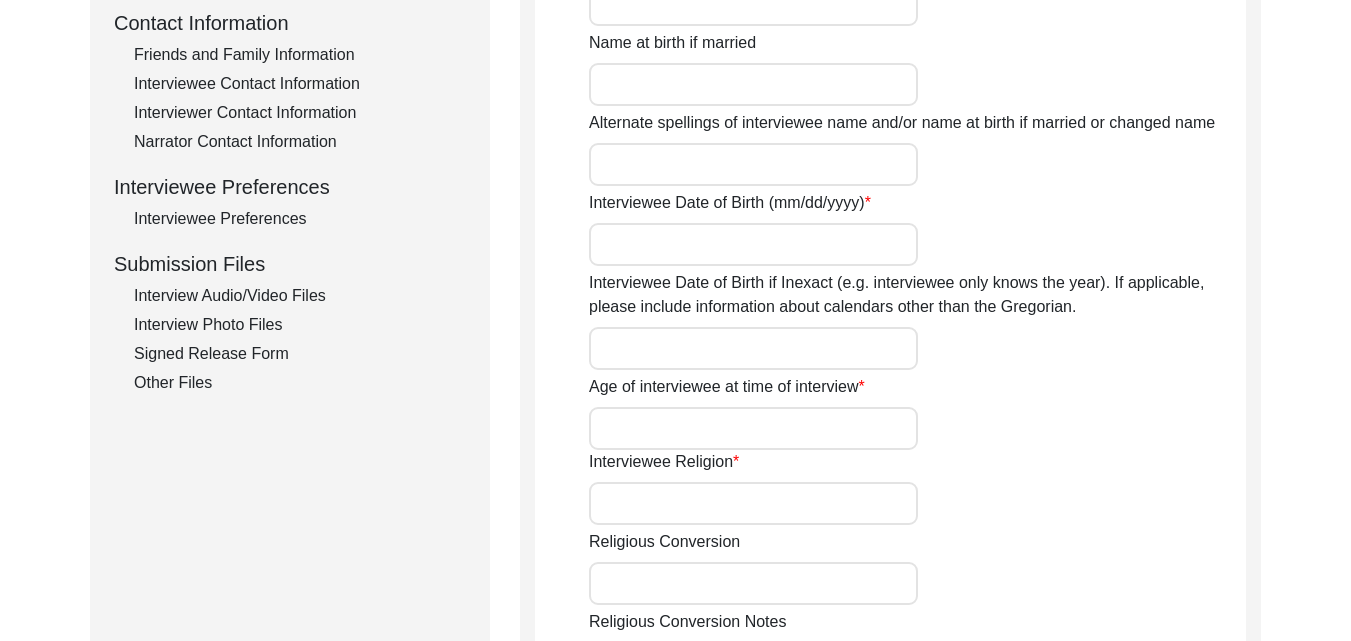 click on "Interviewee Date of Birth (mm/dd/yyyy)" at bounding box center (753, 244) 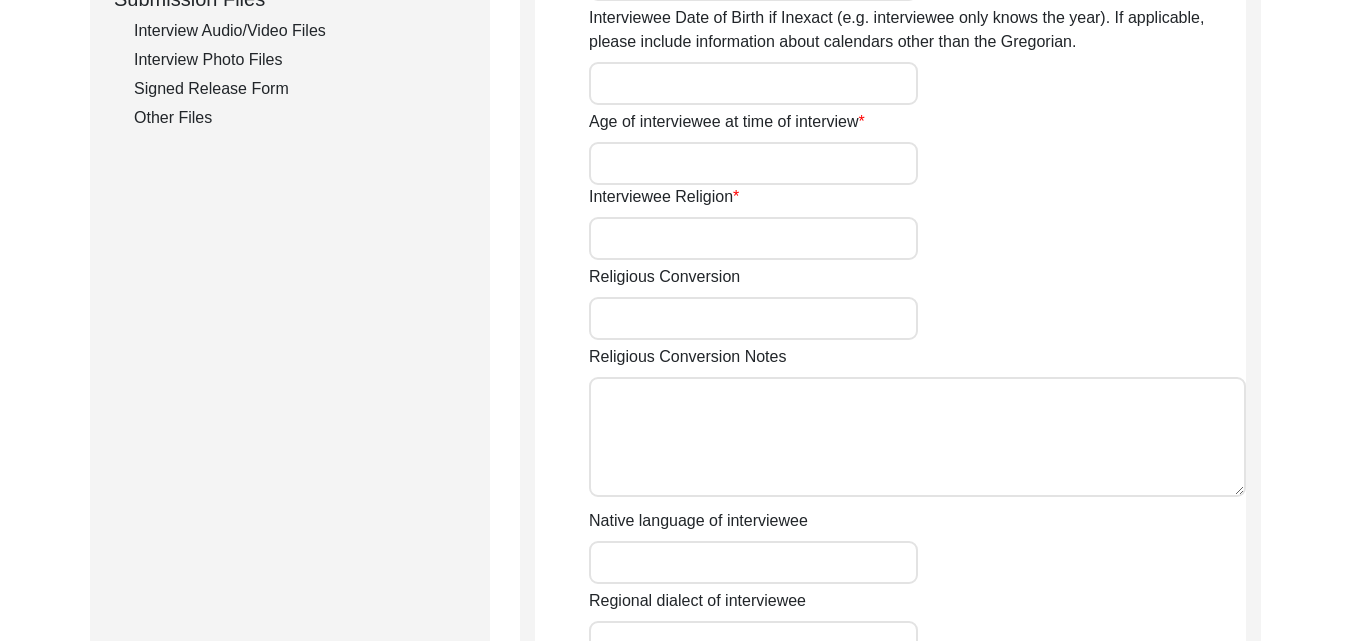 scroll, scrollTop: 1015, scrollLeft: 0, axis: vertical 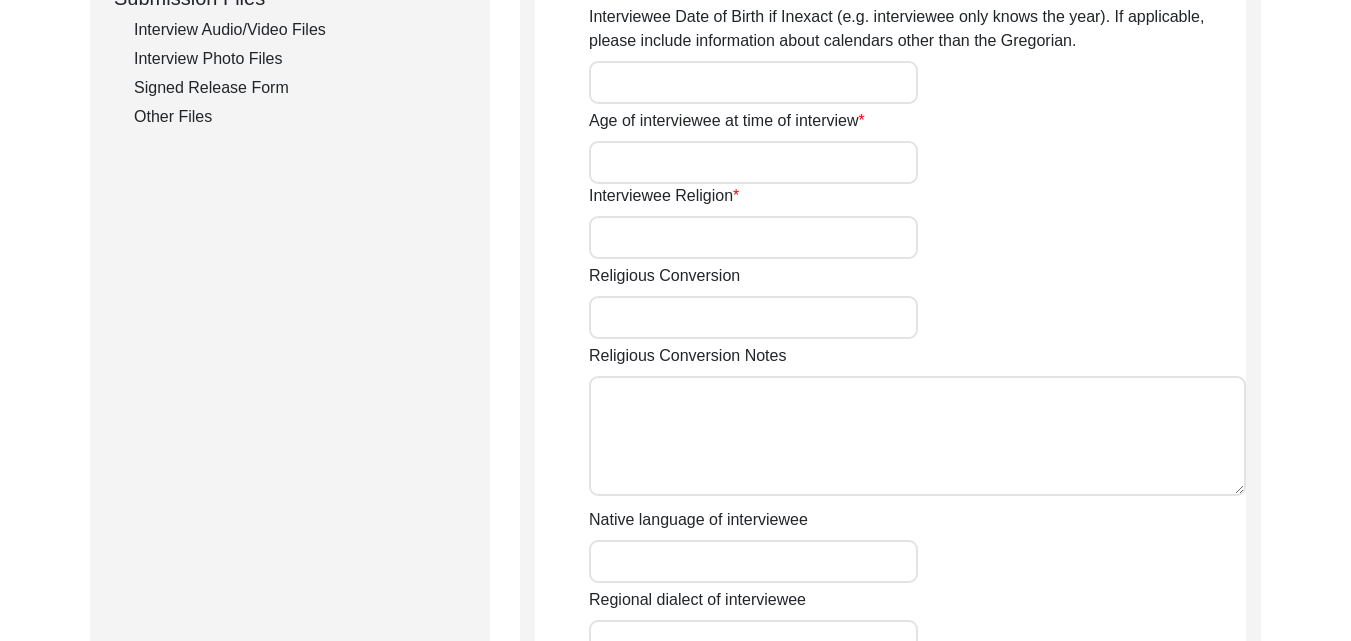 click on "Age of interviewee at time of interview" at bounding box center [753, 162] 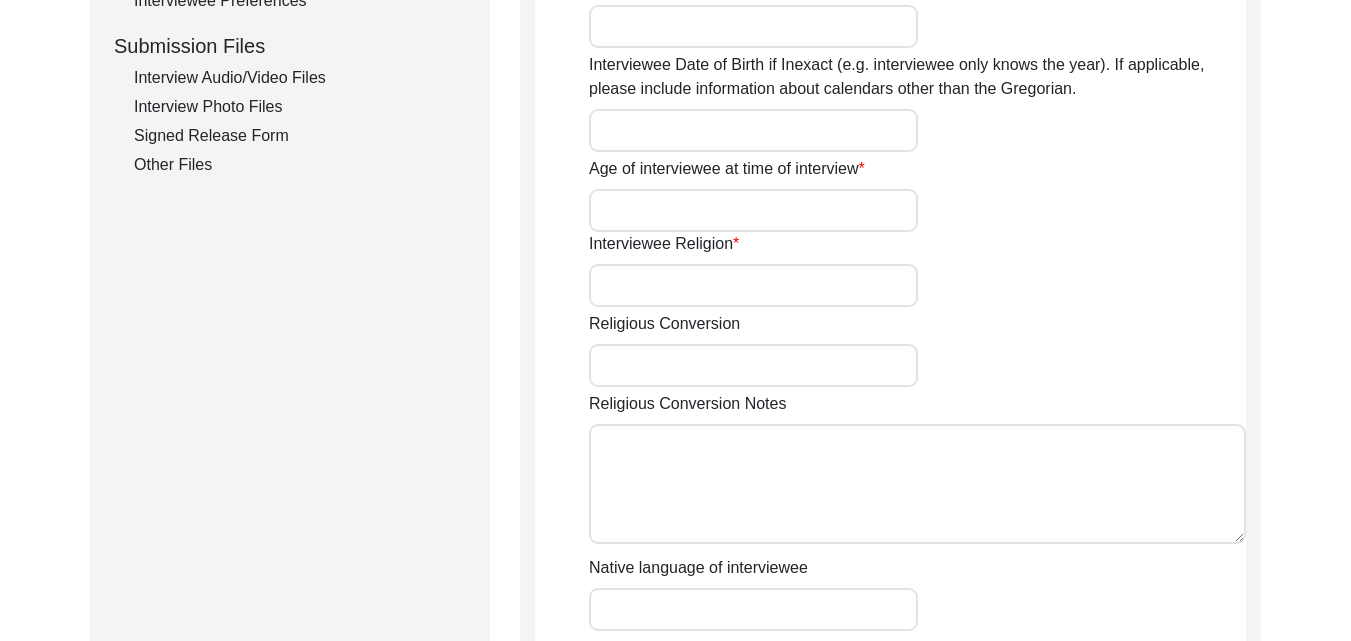 scroll, scrollTop: 965, scrollLeft: 0, axis: vertical 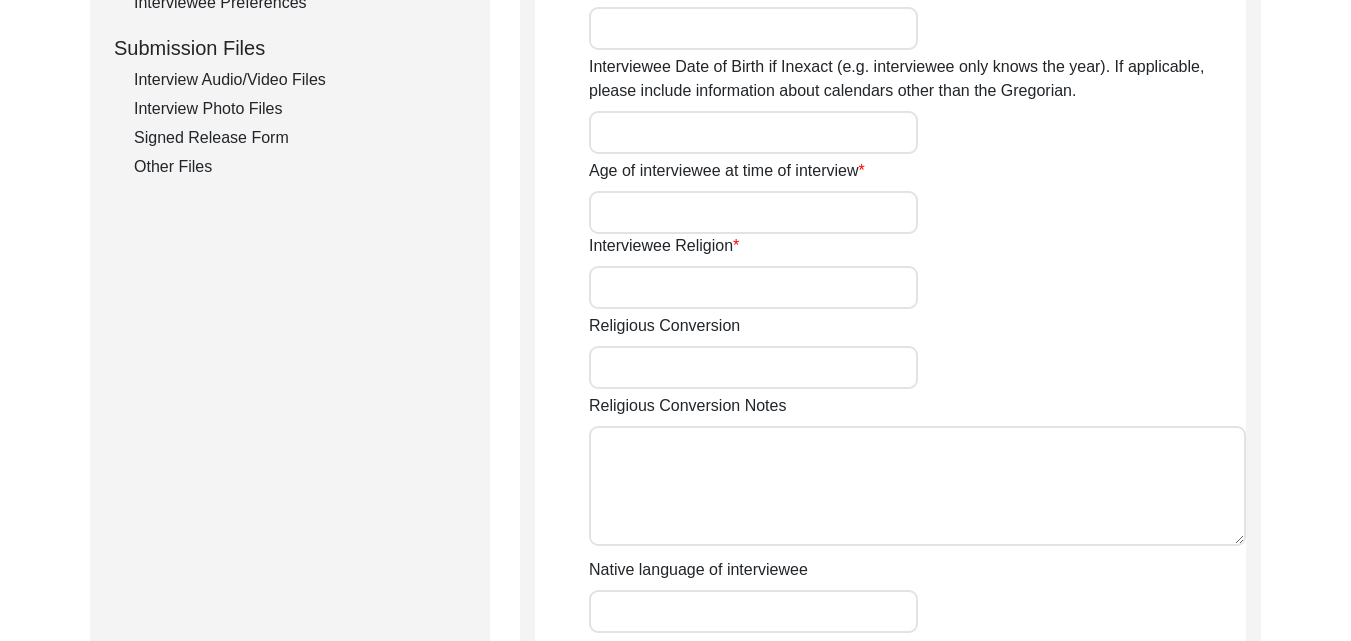 click on "Interviewee Date of Birth if Inexact (e.g. interviewee only knows the year). If applicable, please include information about calendars other than the Gregorian." at bounding box center [753, 132] 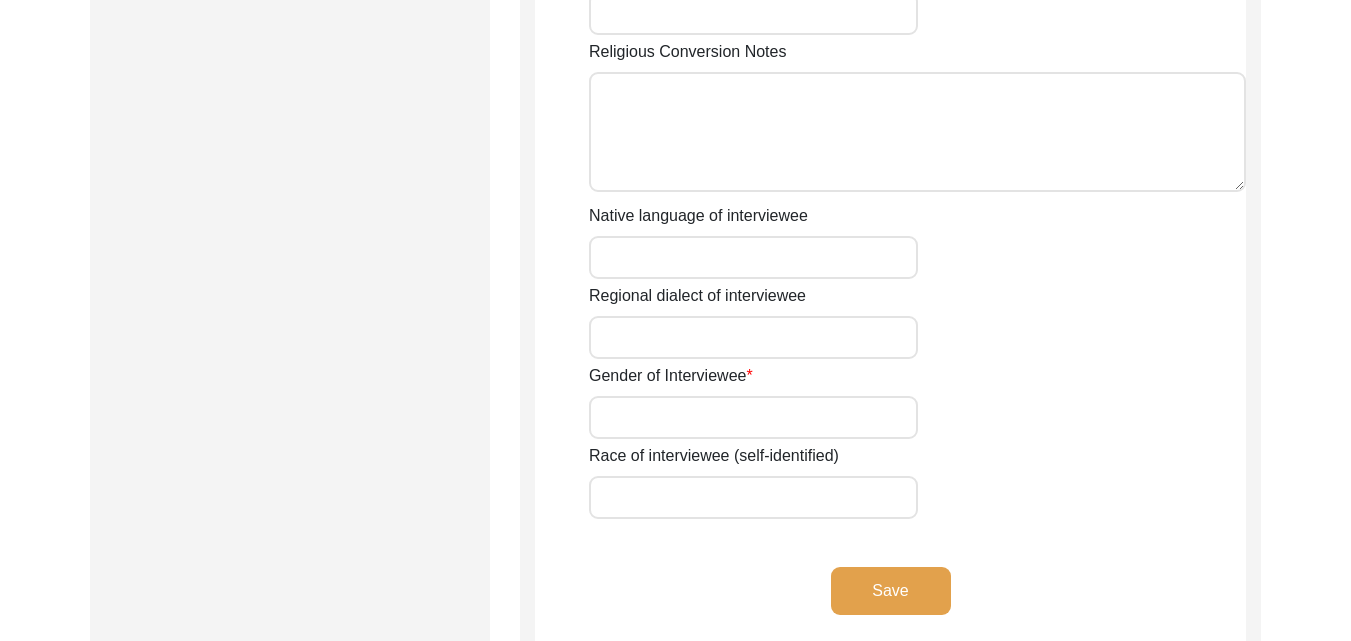 scroll, scrollTop: 1245, scrollLeft: 0, axis: vertical 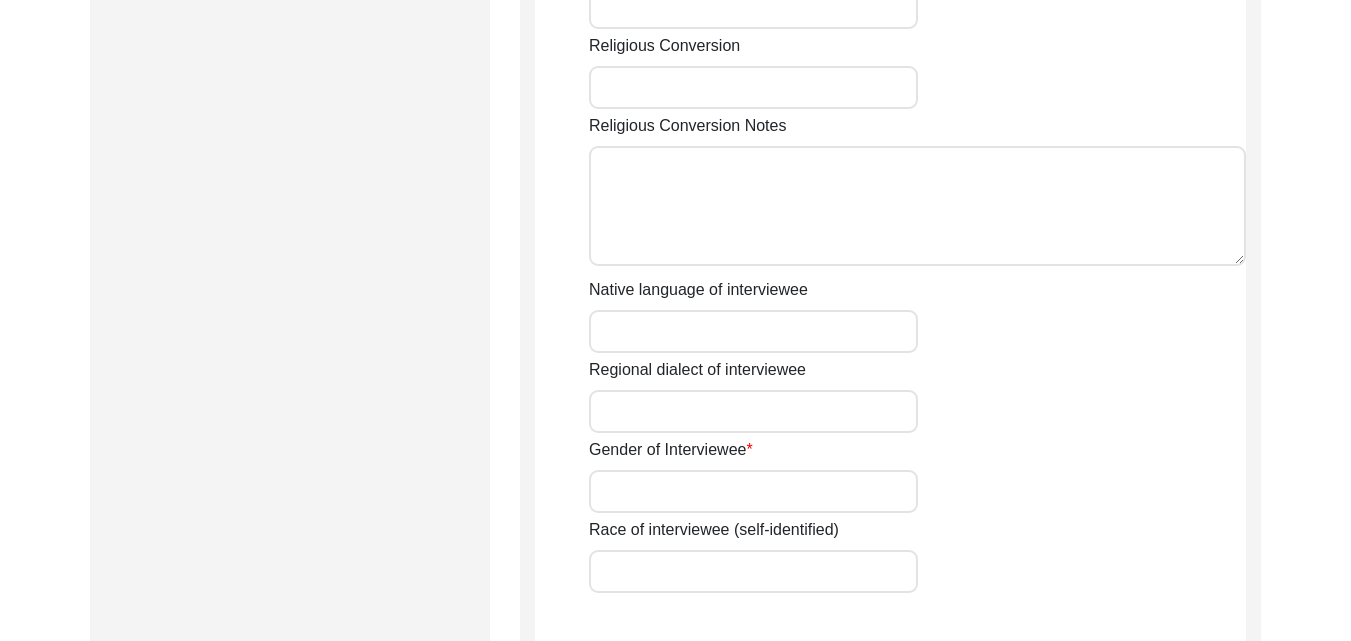 type on "Islam" 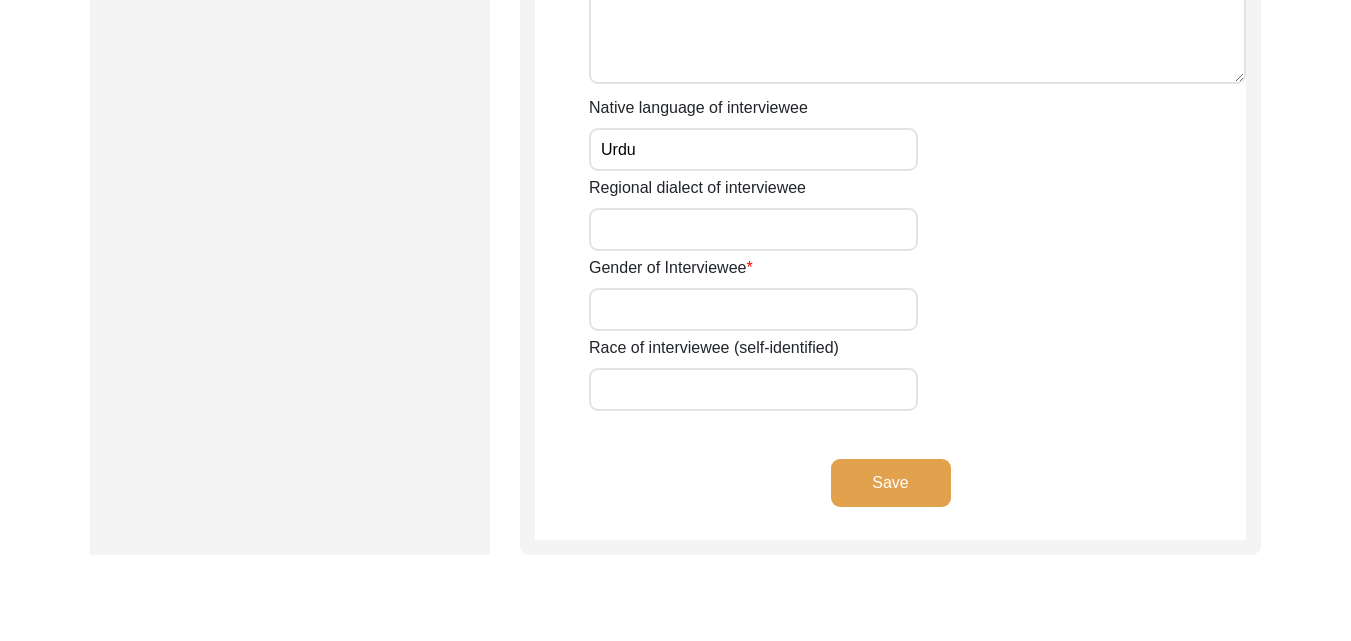 scroll, scrollTop: 1432, scrollLeft: 0, axis: vertical 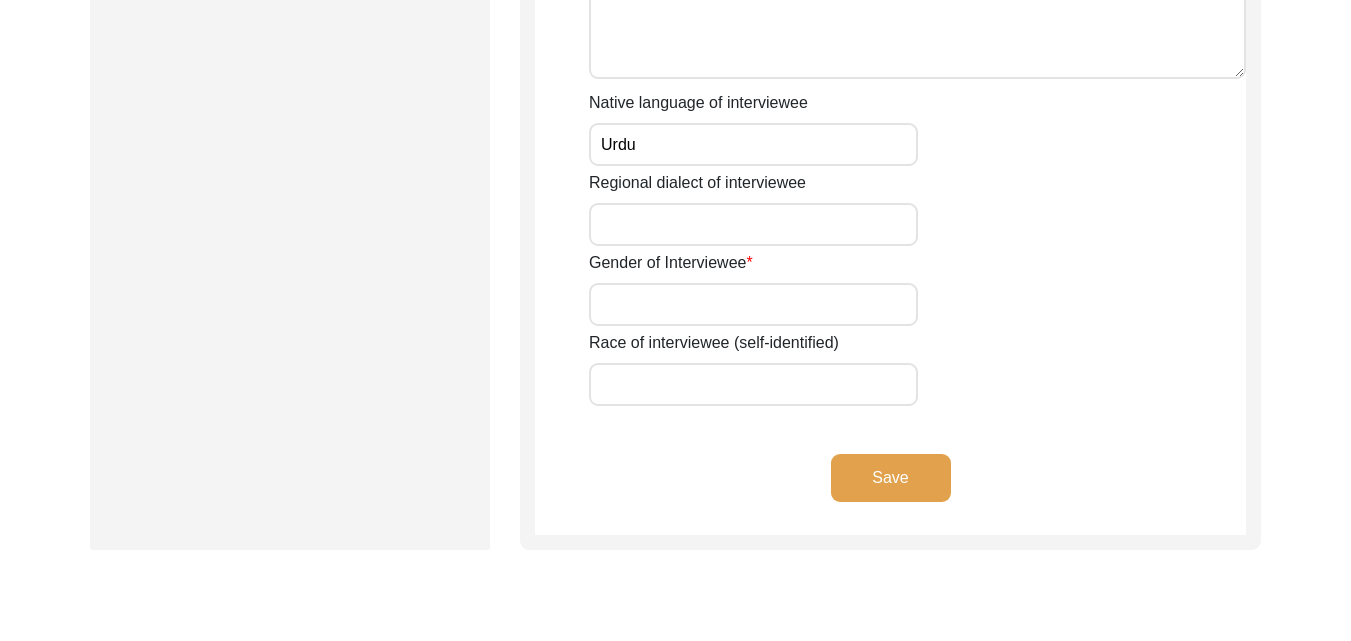 type on "Urdu" 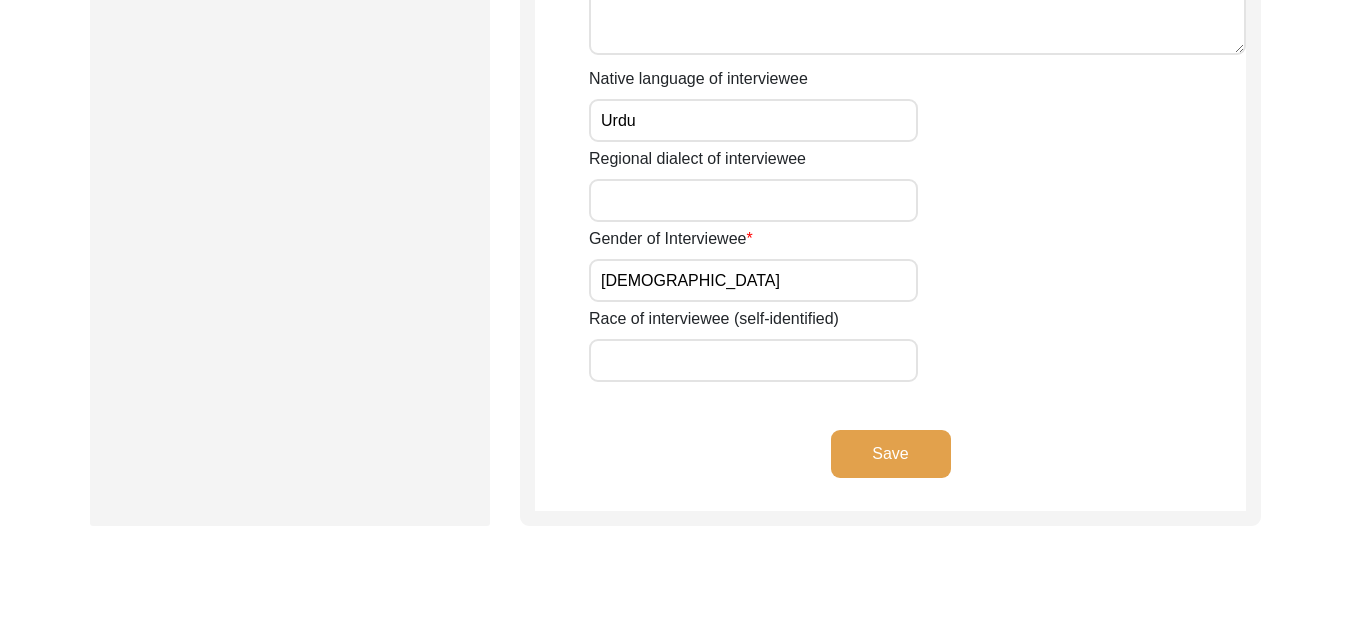 scroll, scrollTop: 1452, scrollLeft: 0, axis: vertical 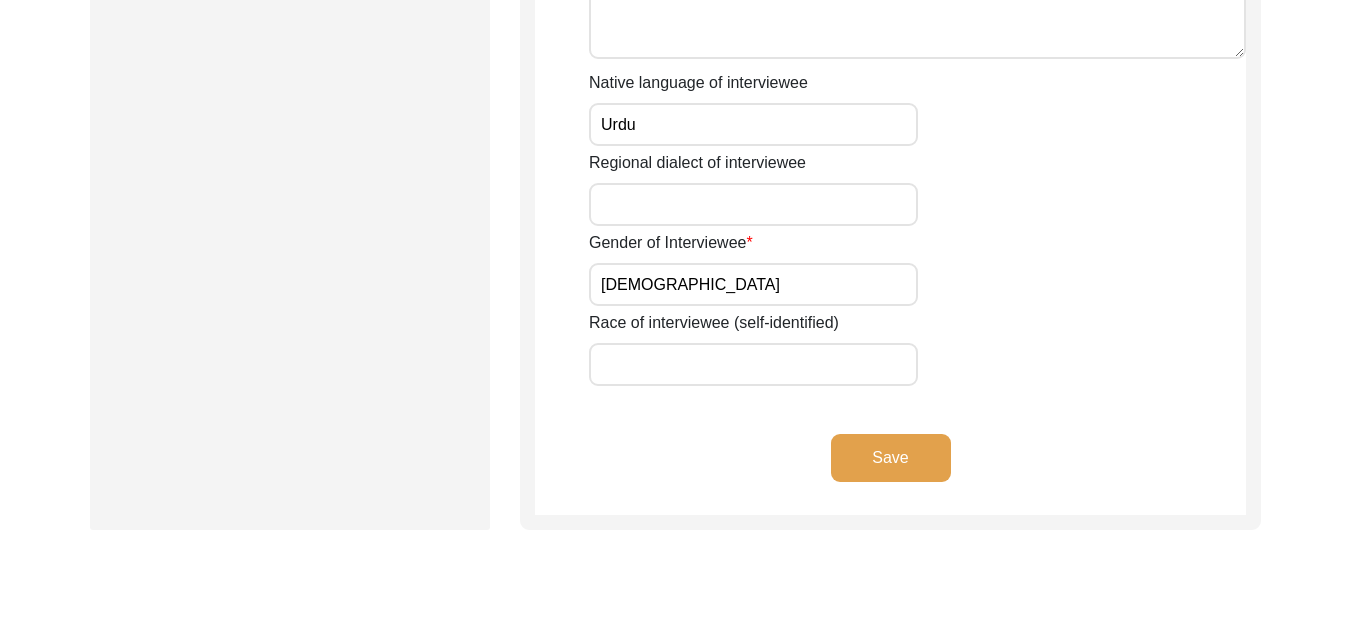 type on "Male" 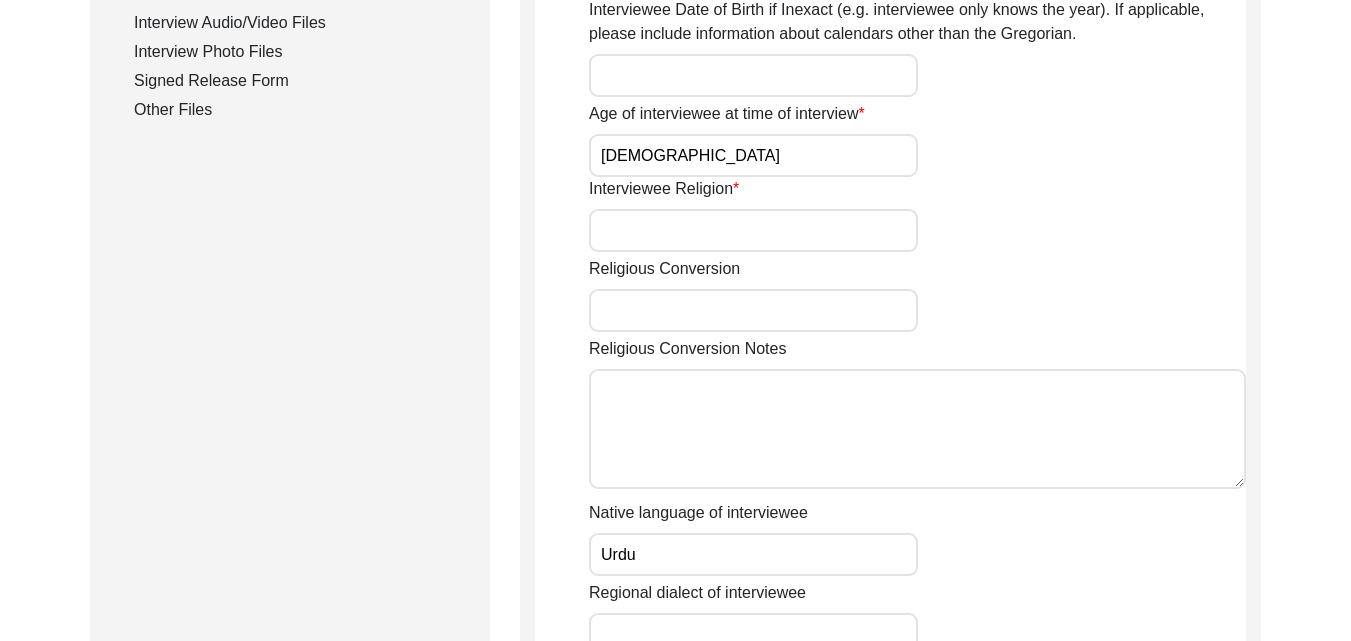 scroll, scrollTop: 1021, scrollLeft: 0, axis: vertical 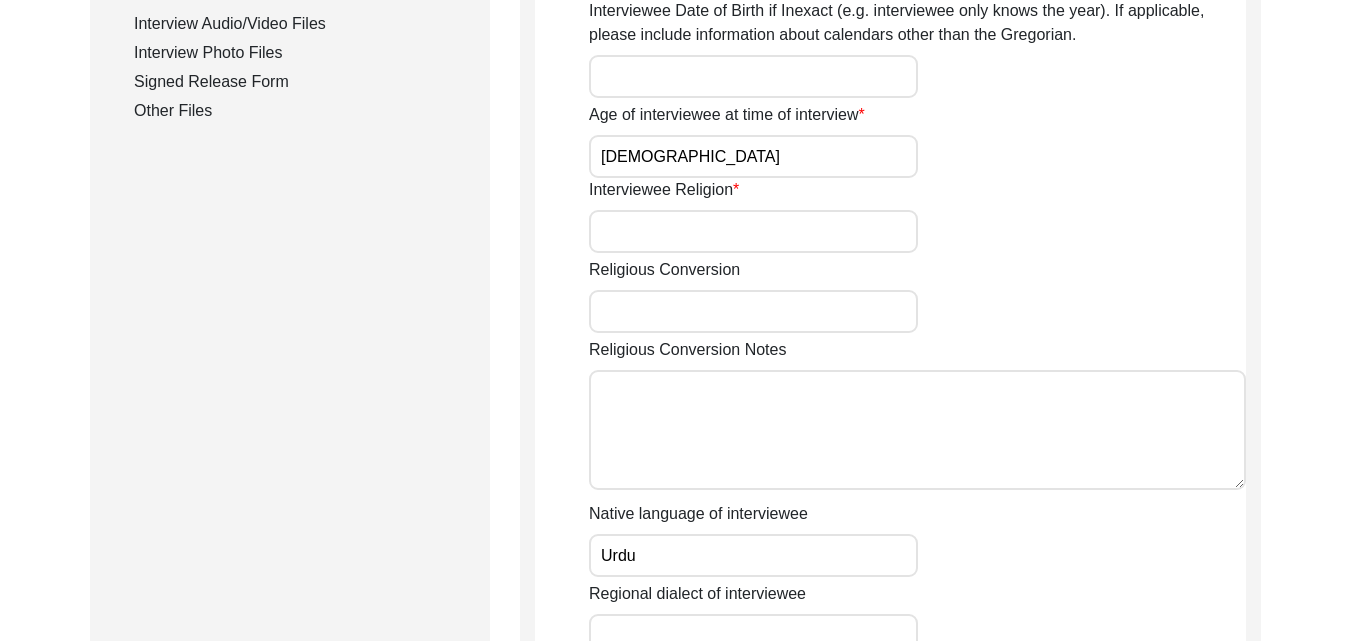 type on "Muhajir" 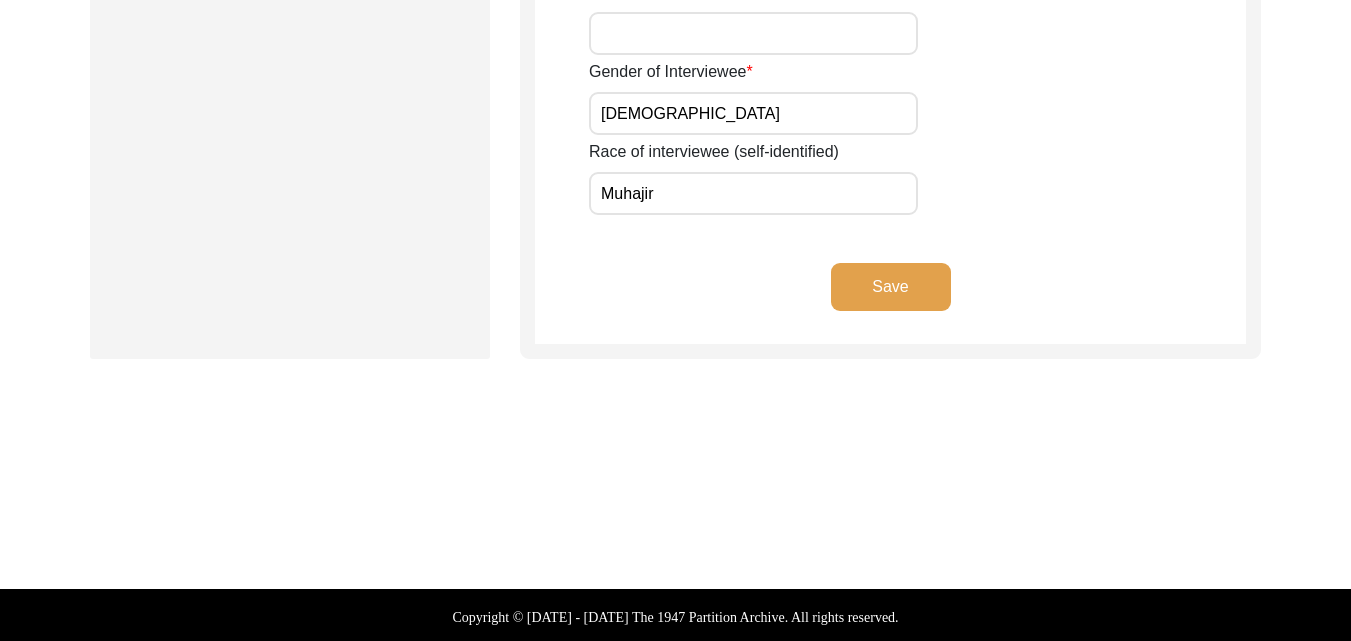 scroll, scrollTop: 1627, scrollLeft: 0, axis: vertical 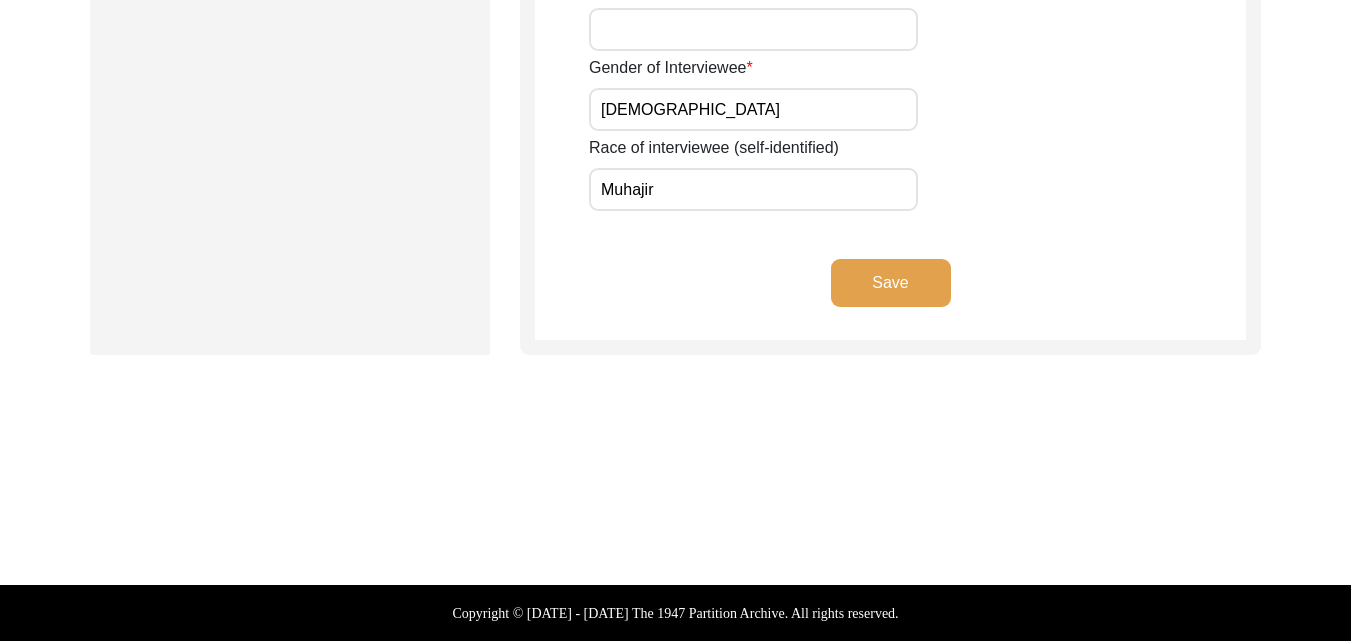 click on "Interviewee Information
Interviewee title Interviewee first name Muhammad Interviewee middle name Ilyas Interviewee last name Rizvi Interviewee Full Name Syed Muhammad Ilyas Rizvi Interviewee suffix Name at birth if married Alternate spellings of interviewee name and/or name at birth if married or changed name Interviewee Date of Birth (mm/dd/yyyy) Interviewee Date of Birth if Inexact (e.g. interviewee only knows the year). If applicable, please include information about calendars other than the Gregorian. Age of interviewee at time of interview Islam Interviewee Religion Religious Conversion Religious Conversion Notes Native language of interviewee Urdu Regional dialect of interviewee Gender of Interviewee Male Race of interviewee (self-identified) Muhajir Save" 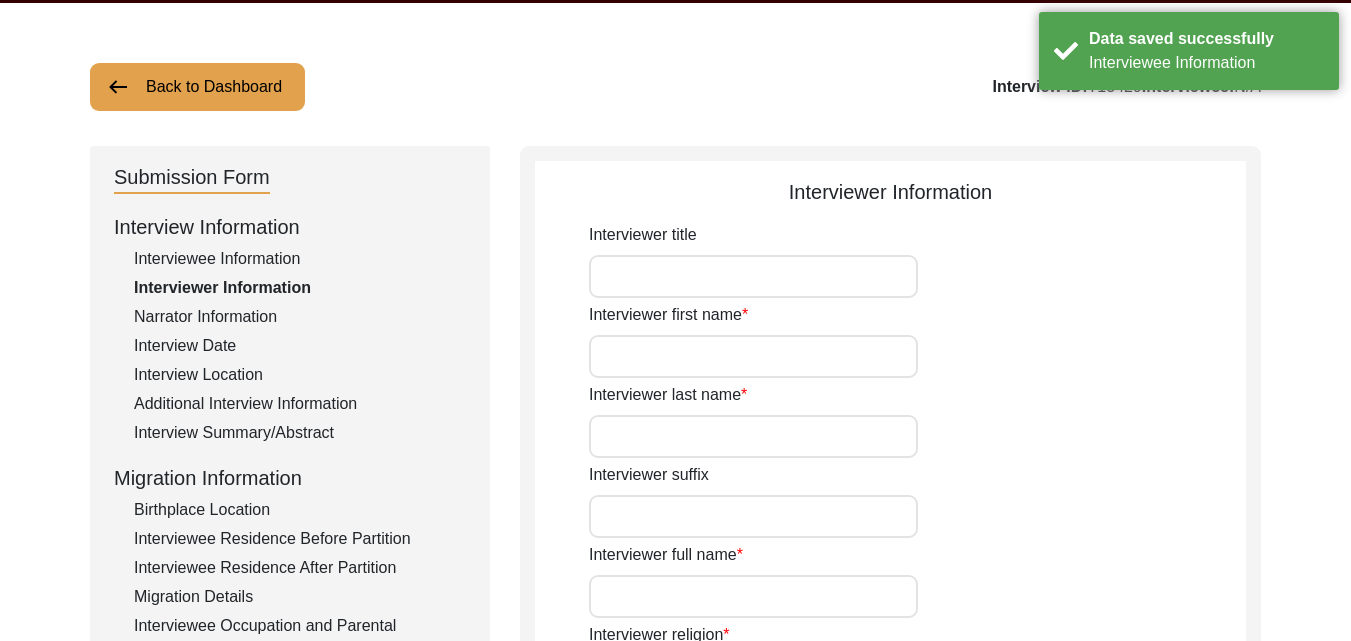 scroll, scrollTop: 0, scrollLeft: 0, axis: both 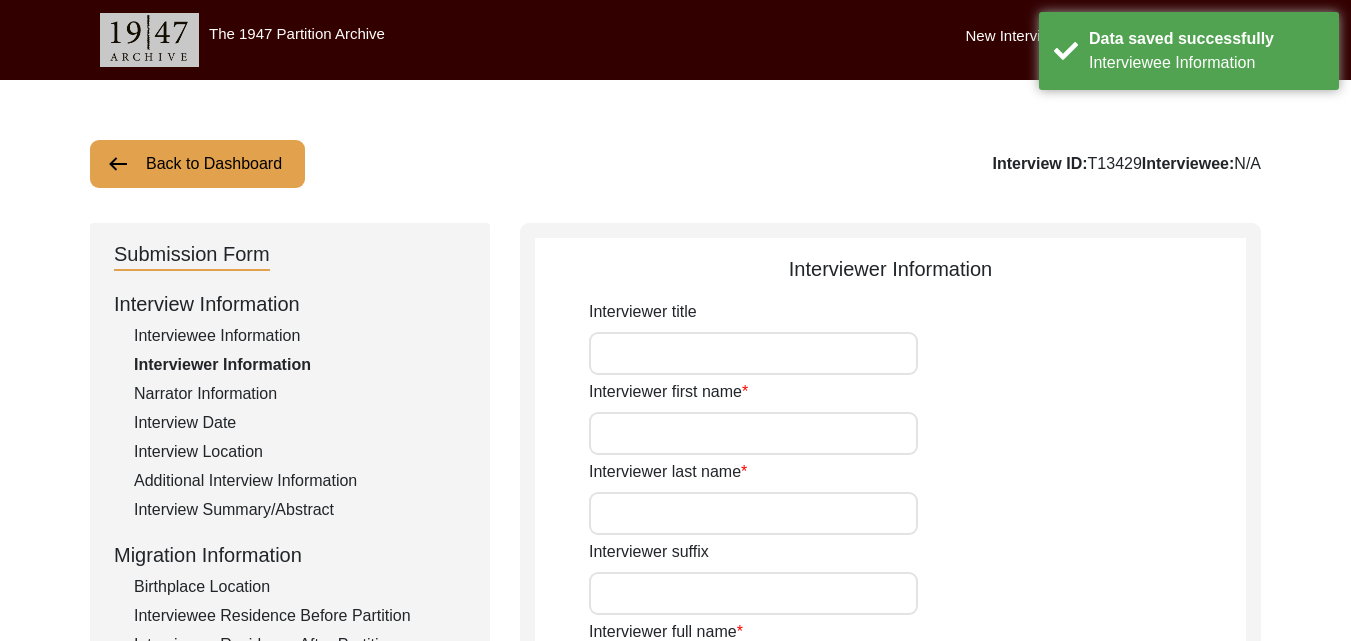 click on "Interviewer title" at bounding box center (753, 353) 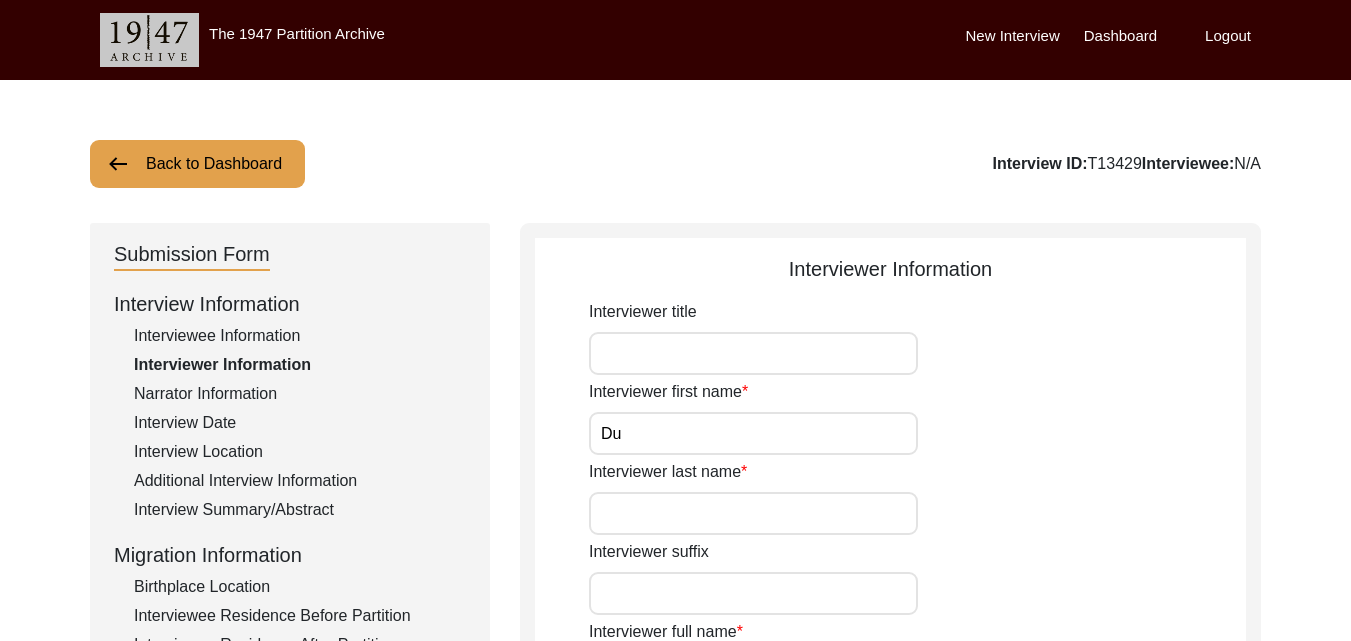 type on "D" 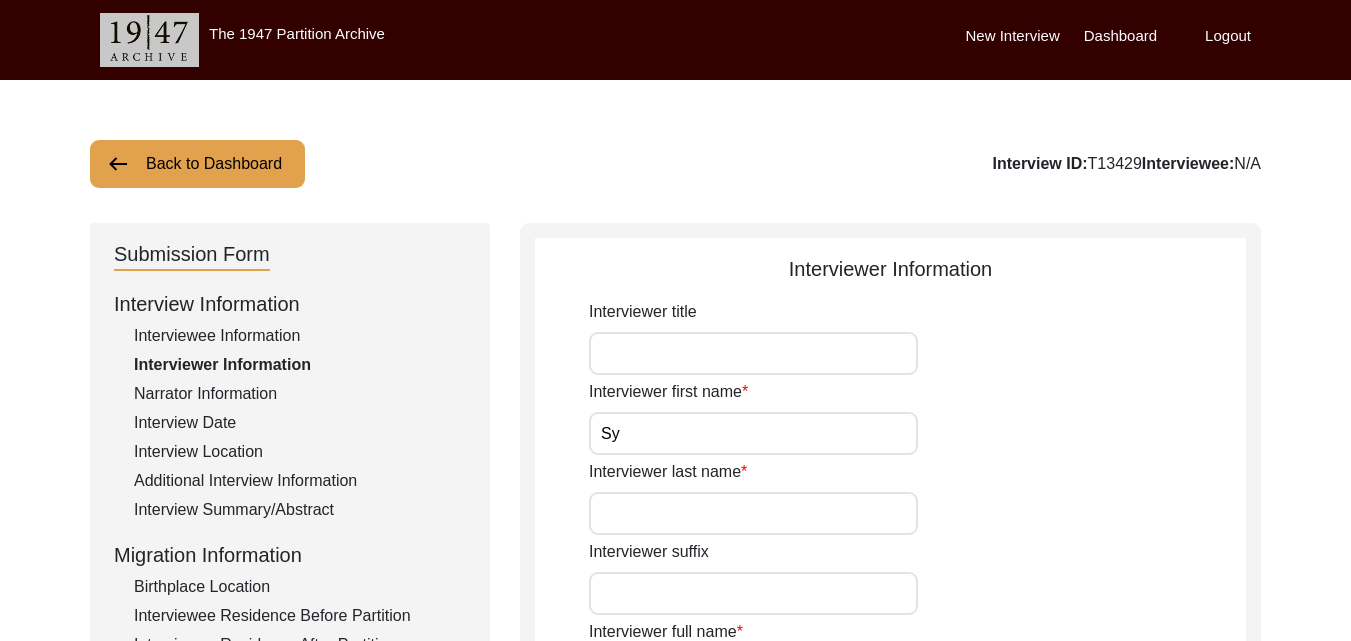 type on "S" 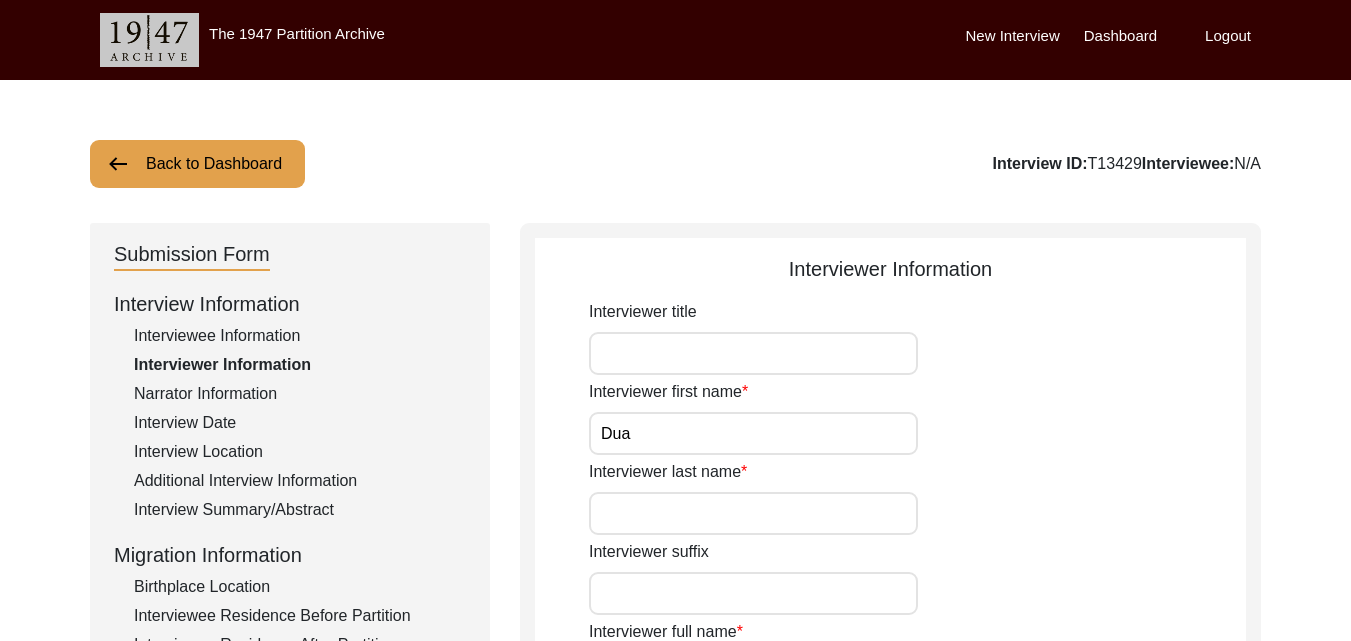 type on "Dua" 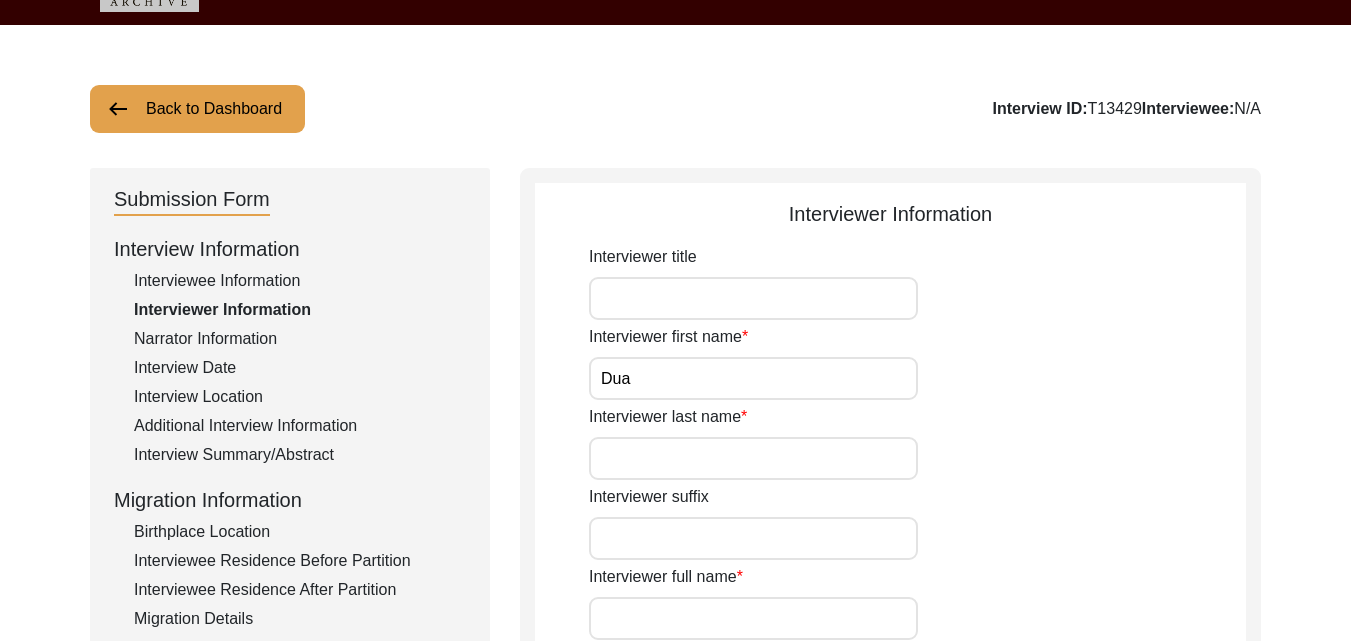 scroll, scrollTop: 100, scrollLeft: 0, axis: vertical 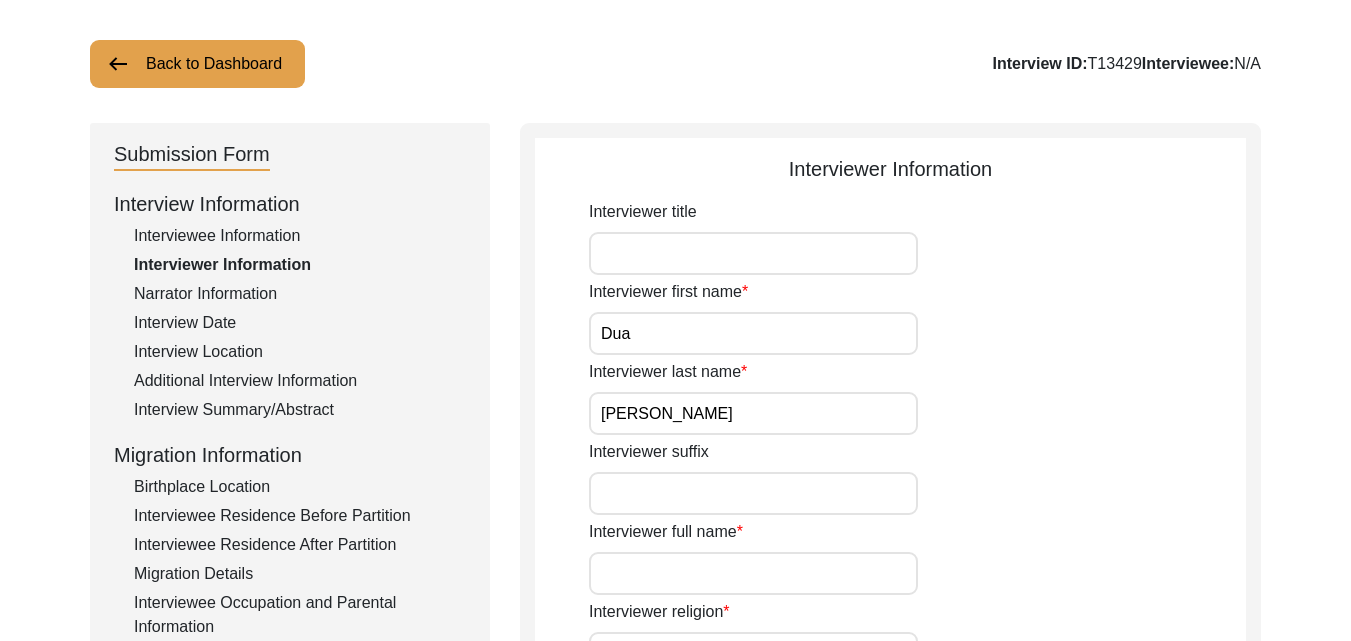 type on "Zaidi" 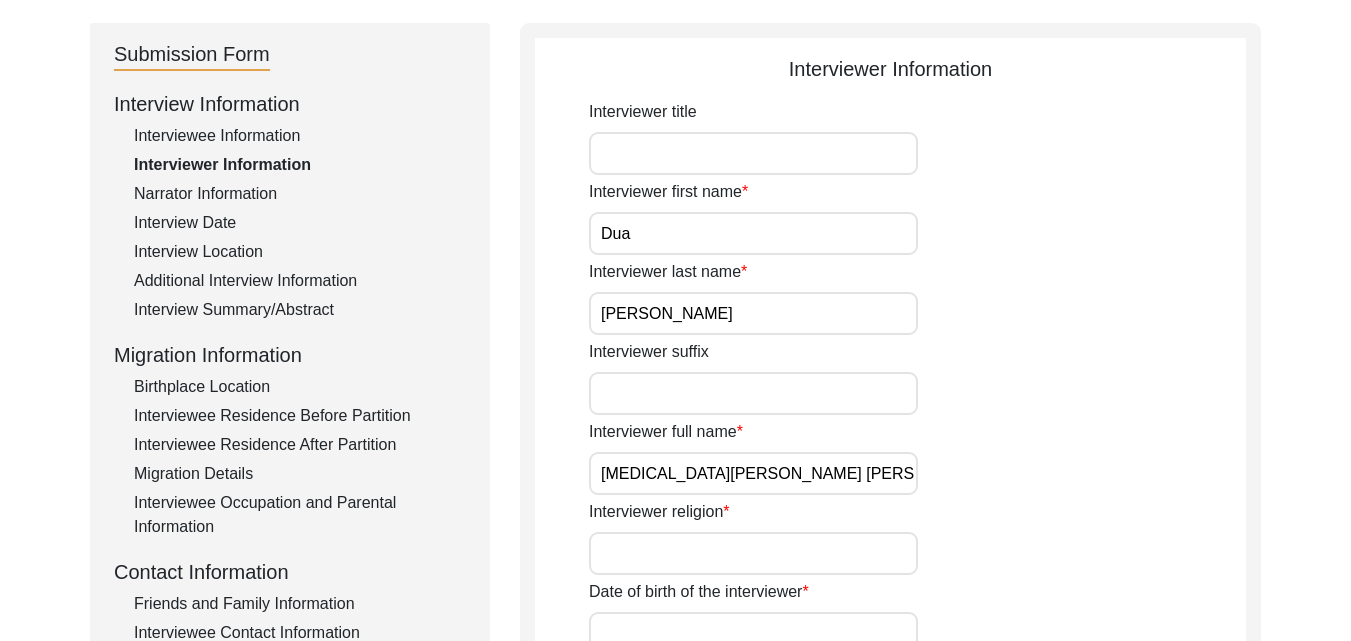 type on "[MEDICAL_DATA][PERSON_NAME] [PERSON_NAME]" 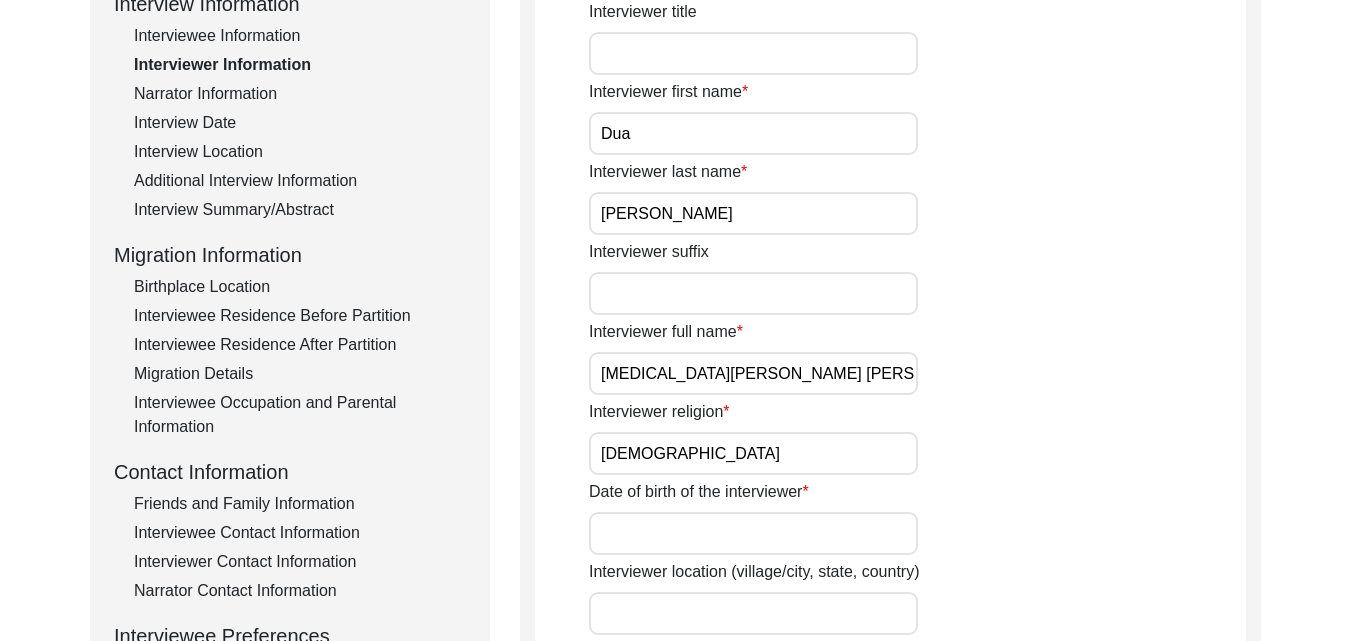 type on "Islam" 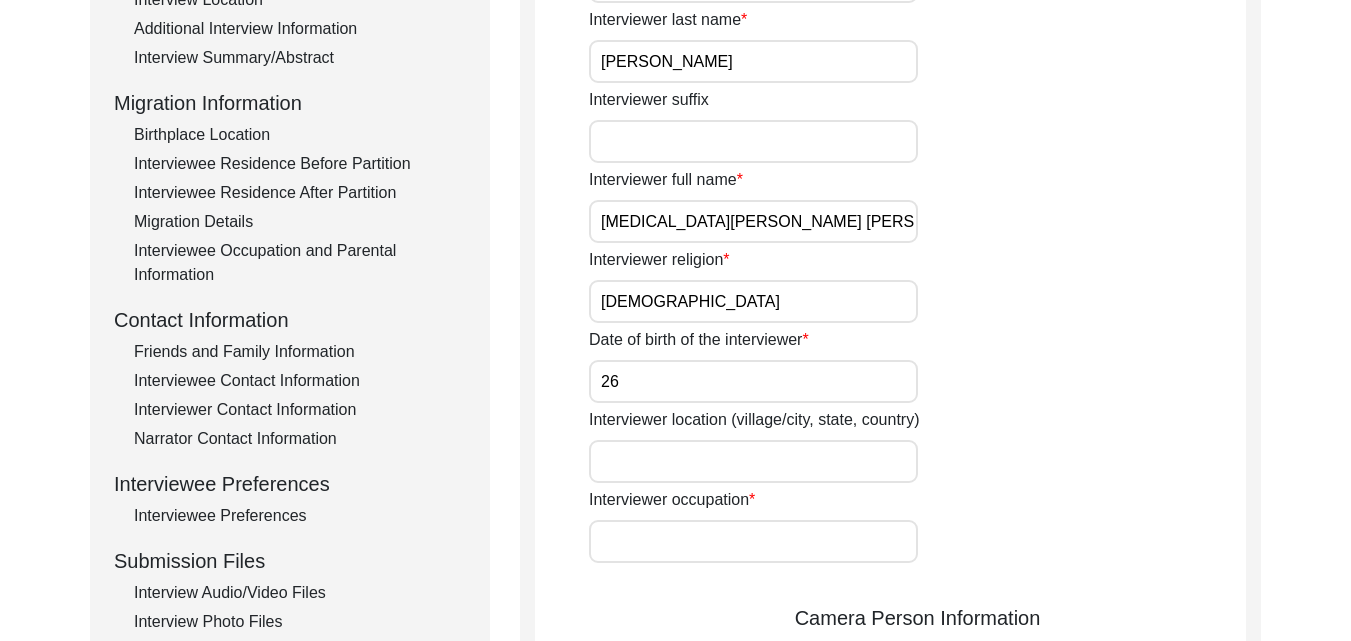 scroll, scrollTop: 453, scrollLeft: 0, axis: vertical 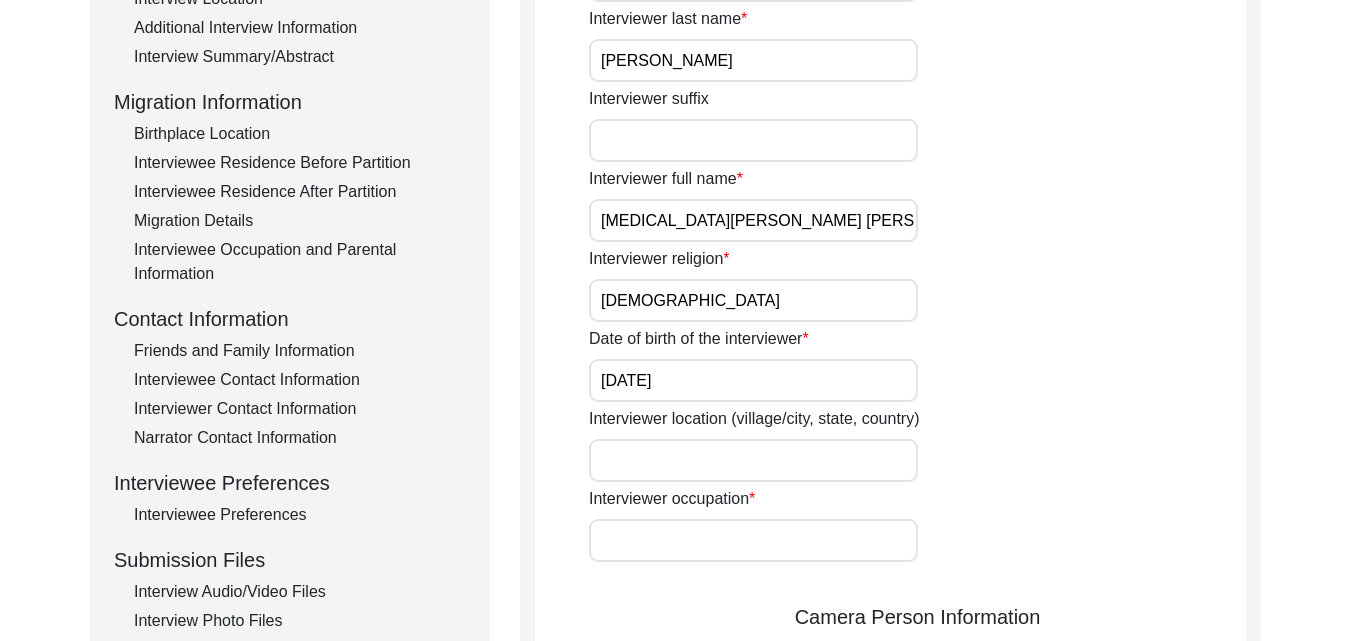 type on "26 January 2003" 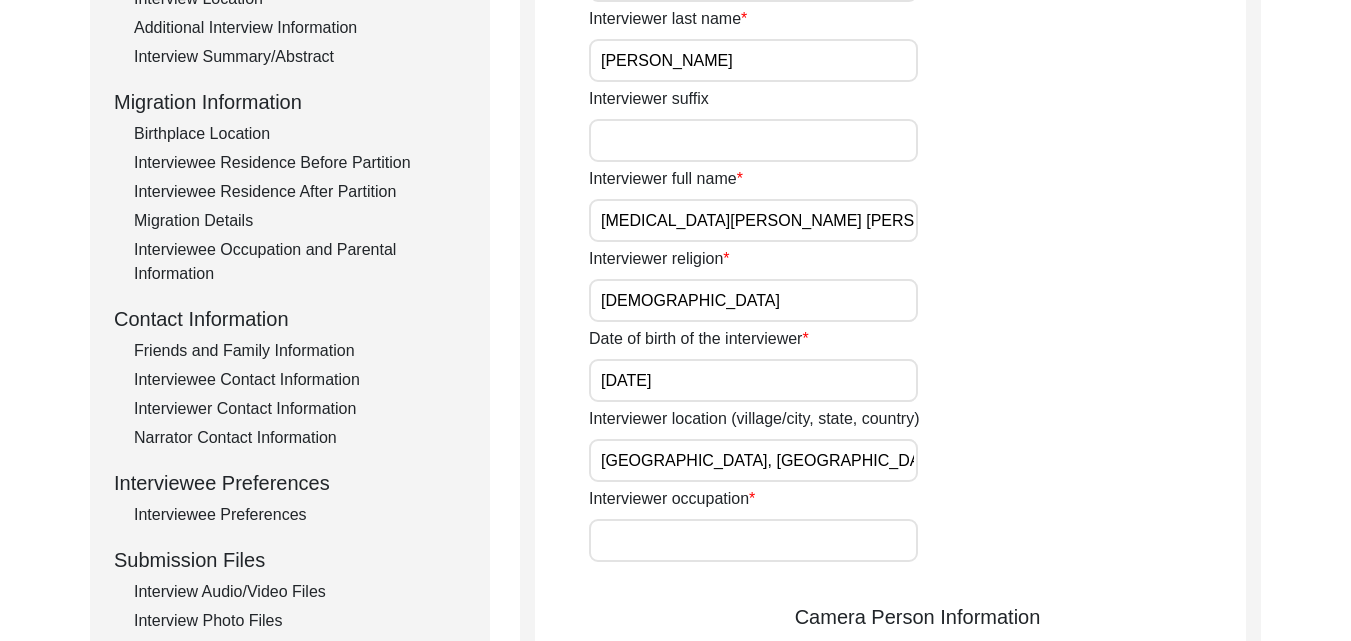 type on "Karachi, Pakistan" 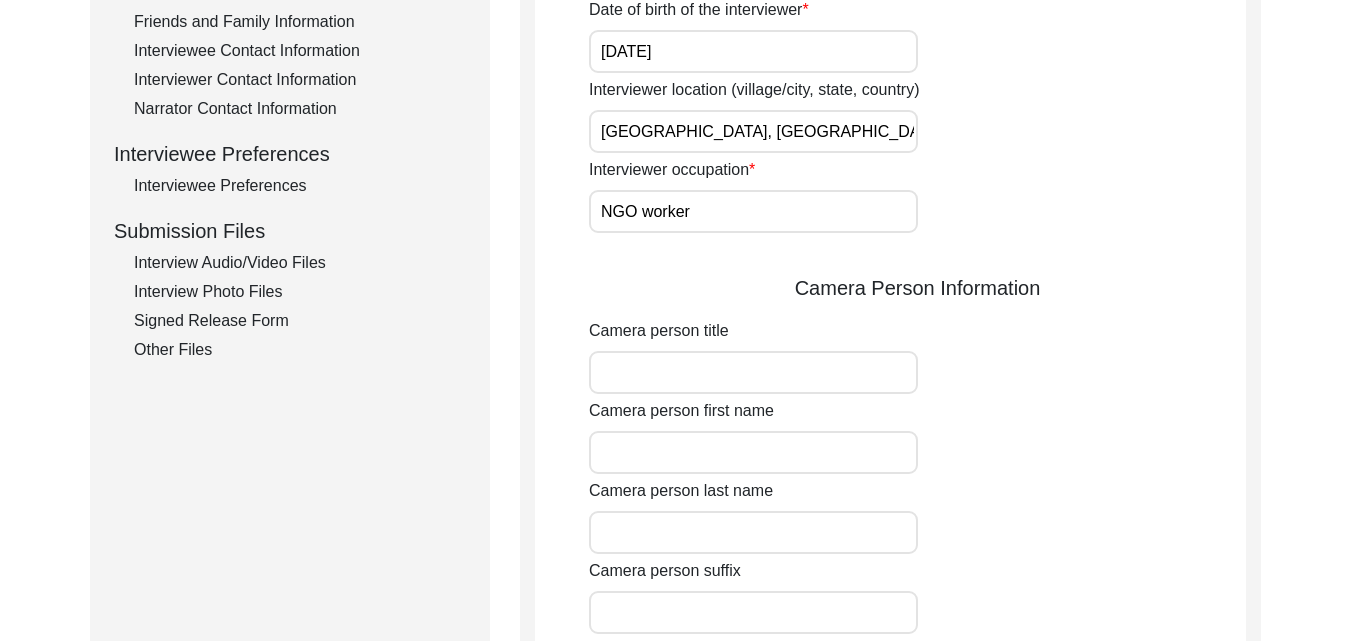 scroll, scrollTop: 953, scrollLeft: 0, axis: vertical 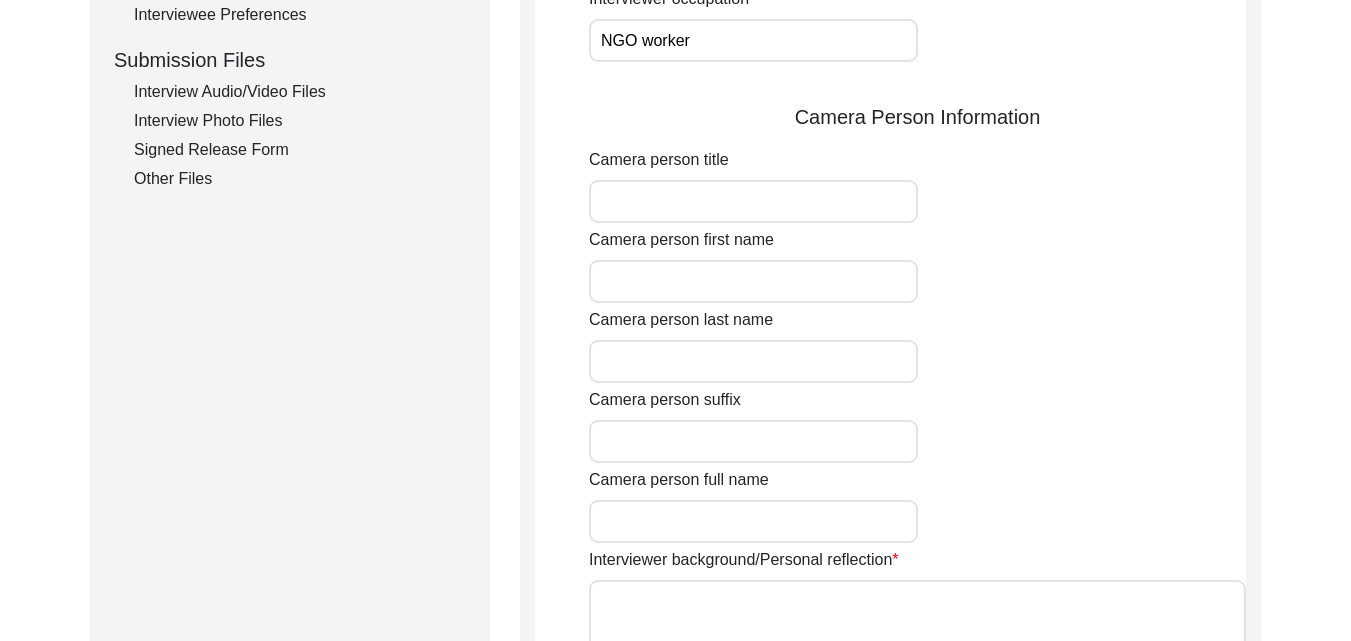 type on "NGO worker" 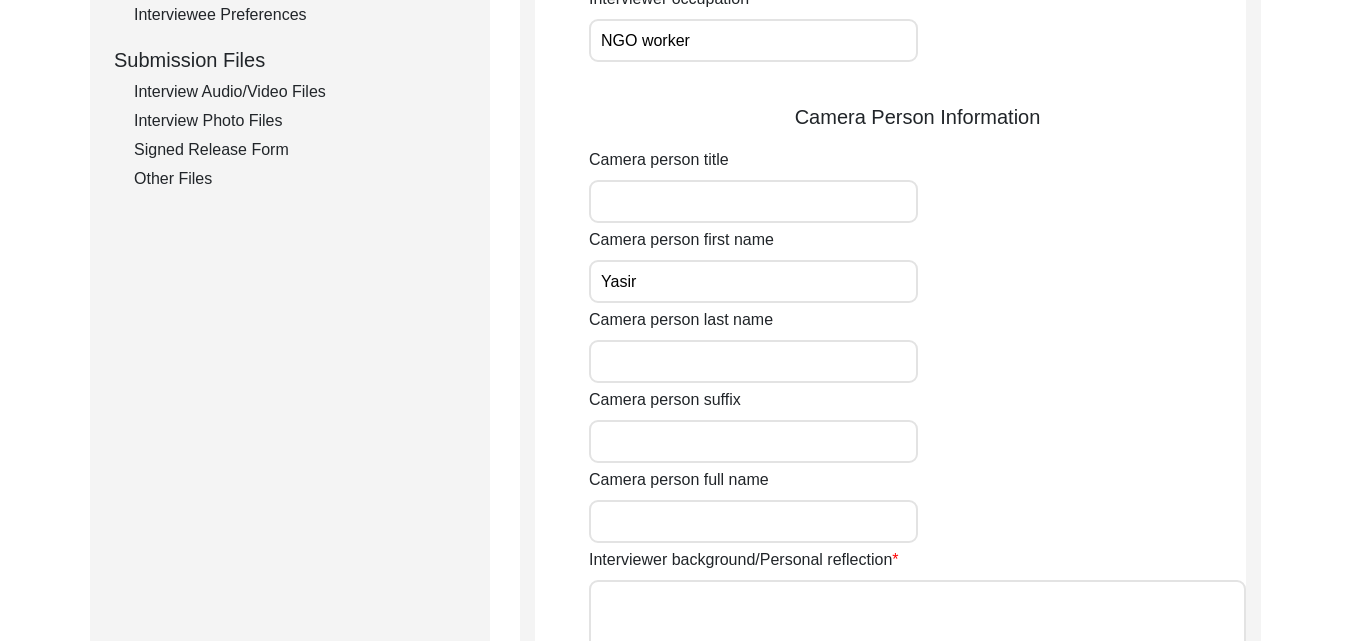 type on "Yasir" 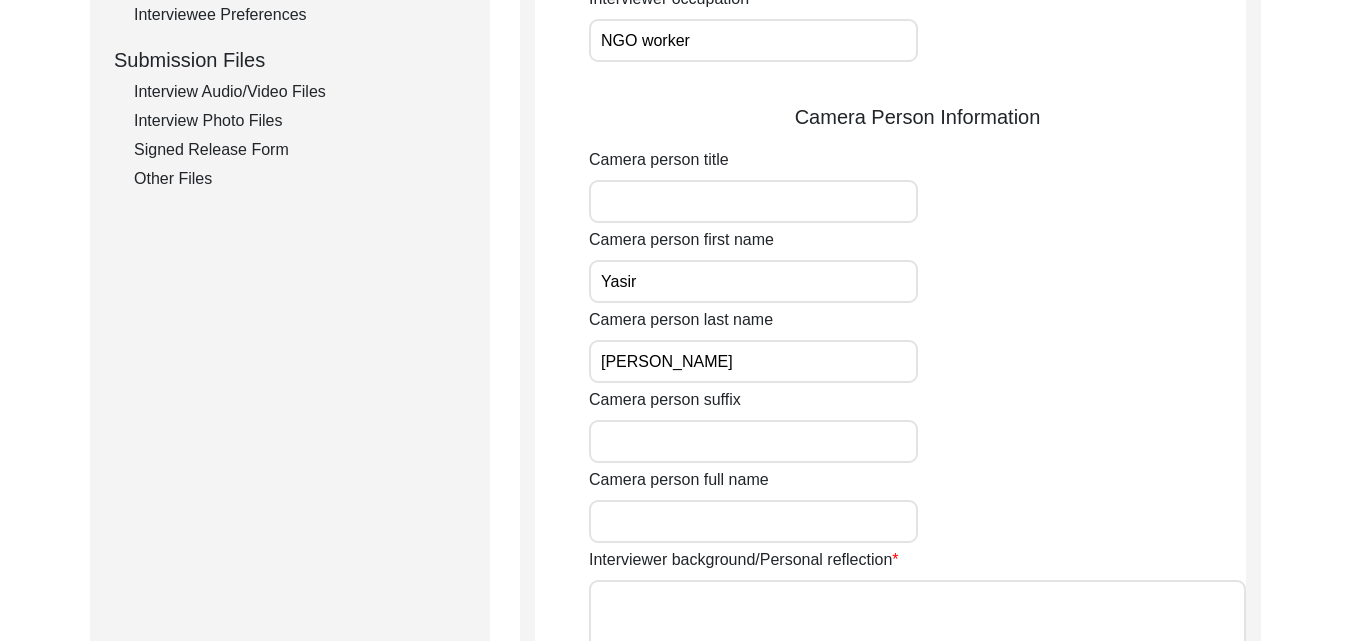type on "Rizvi" 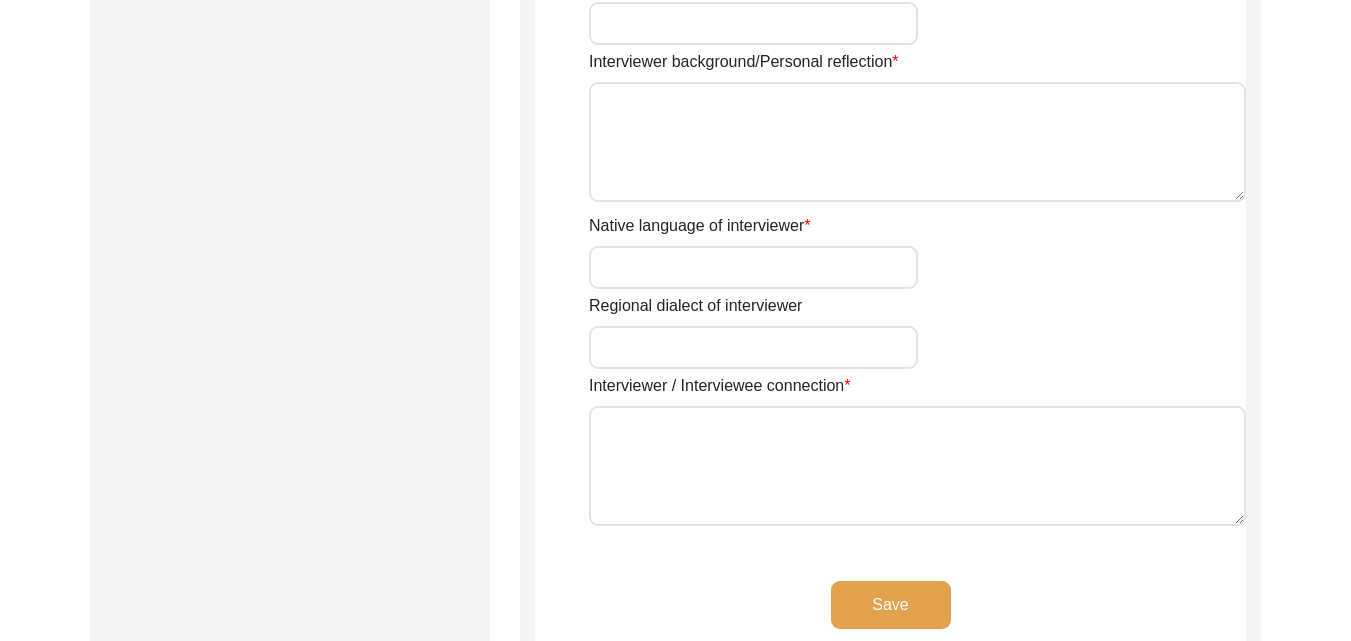 scroll, scrollTop: 1453, scrollLeft: 0, axis: vertical 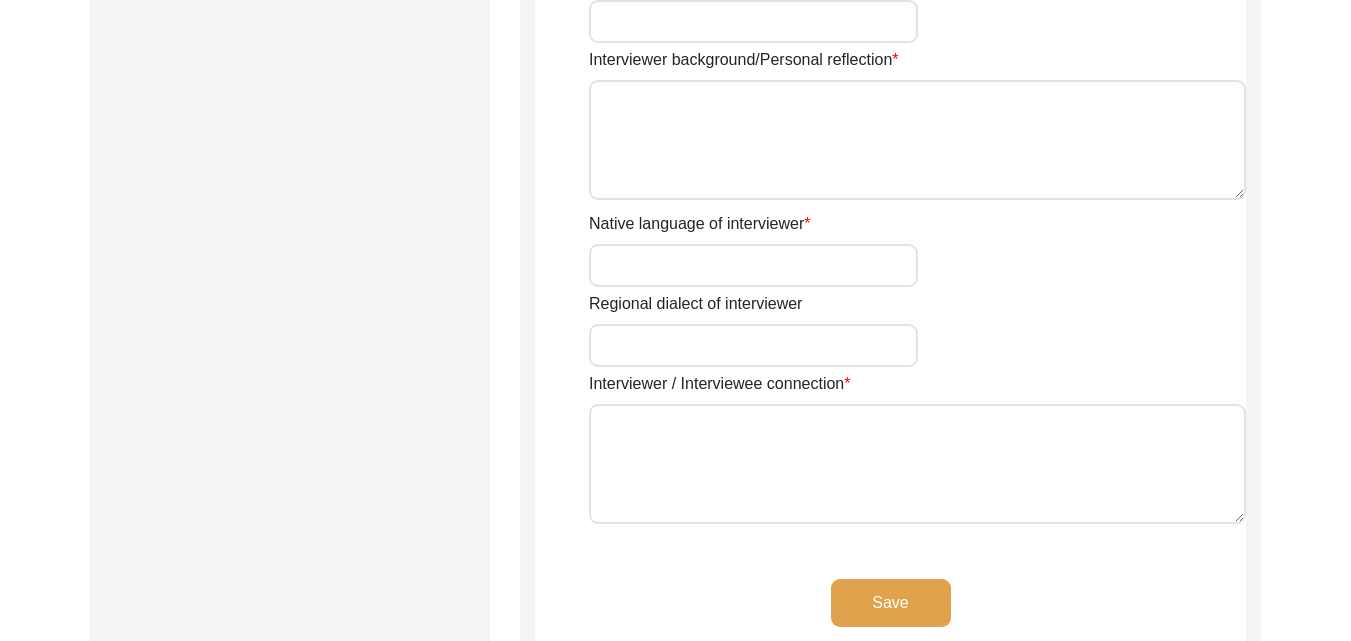 click on "Native language of interviewer" at bounding box center [753, 265] 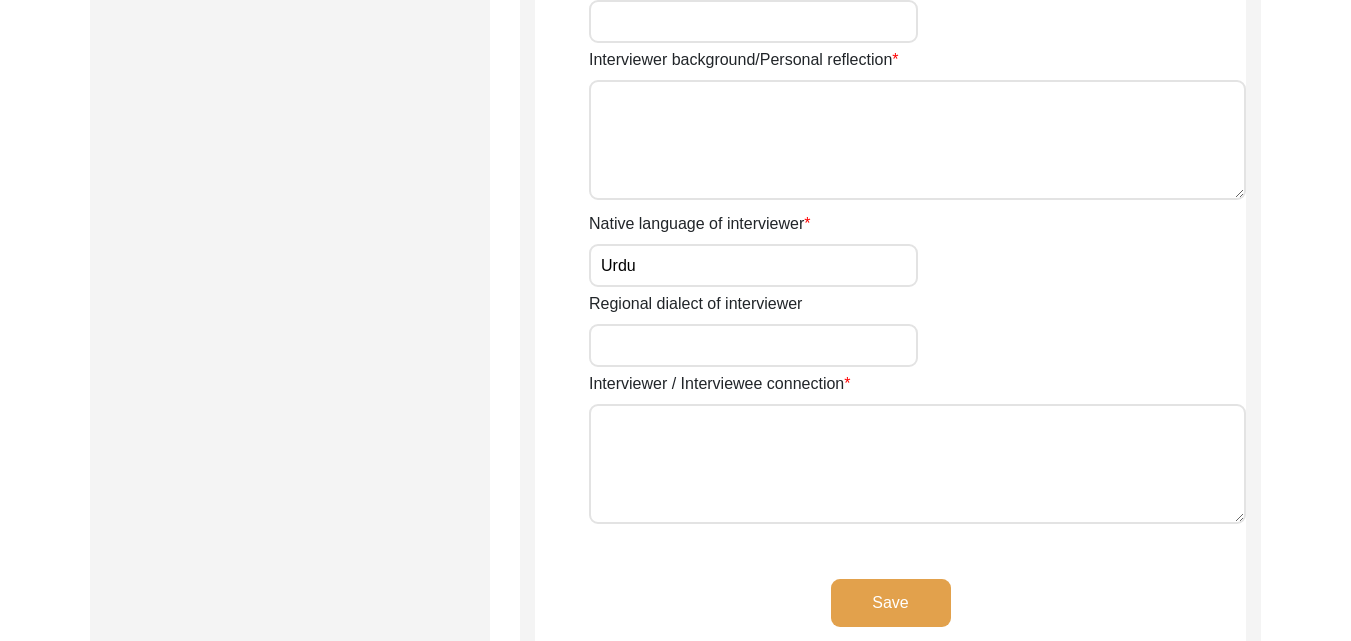 type on "Urdu" 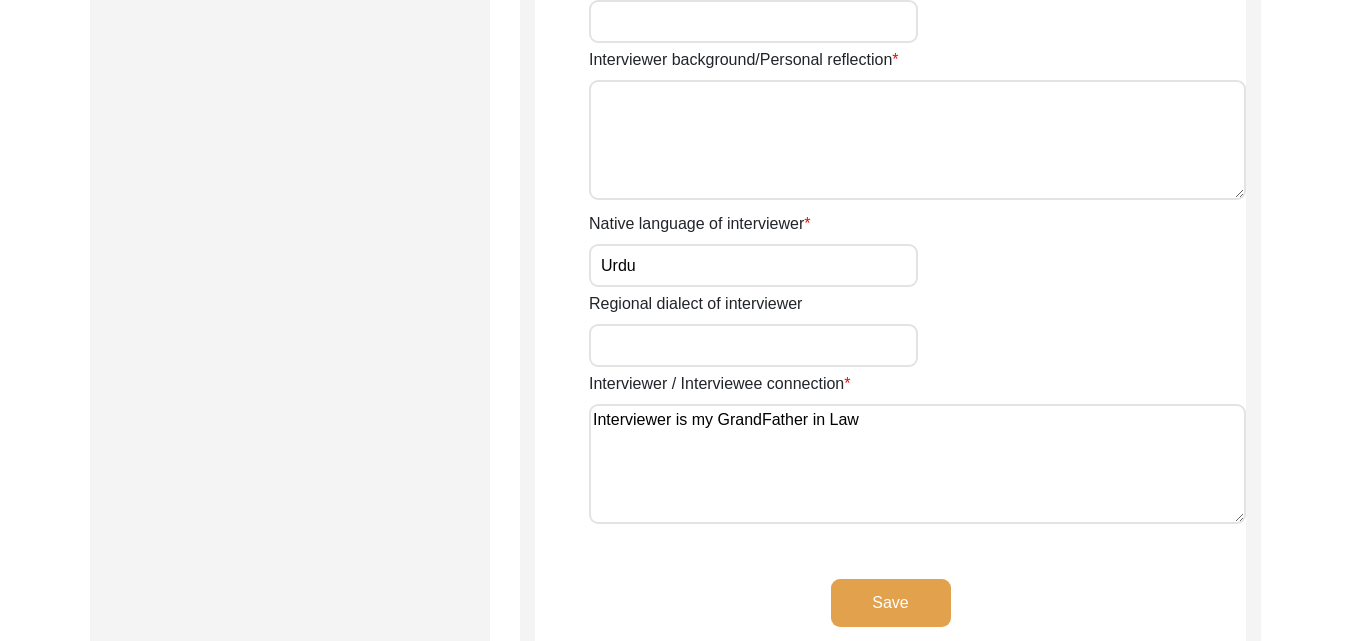 type on "Interviewer is my GrandFather in Law" 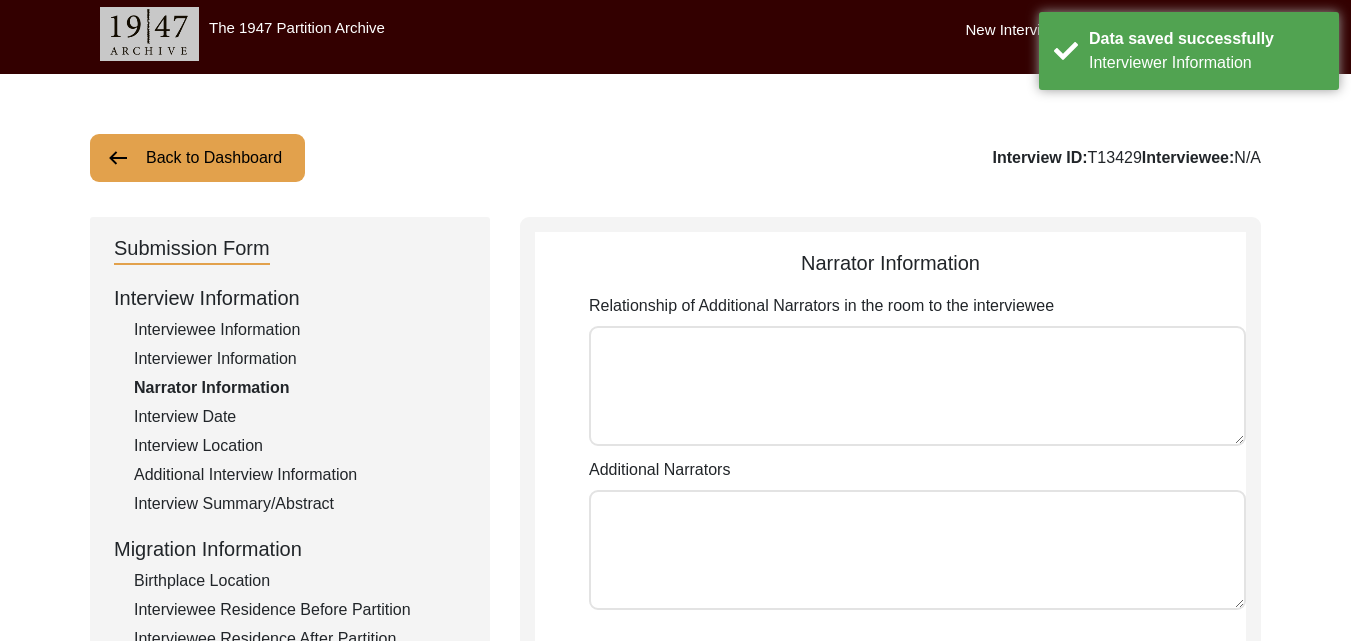 scroll, scrollTop: 5, scrollLeft: 0, axis: vertical 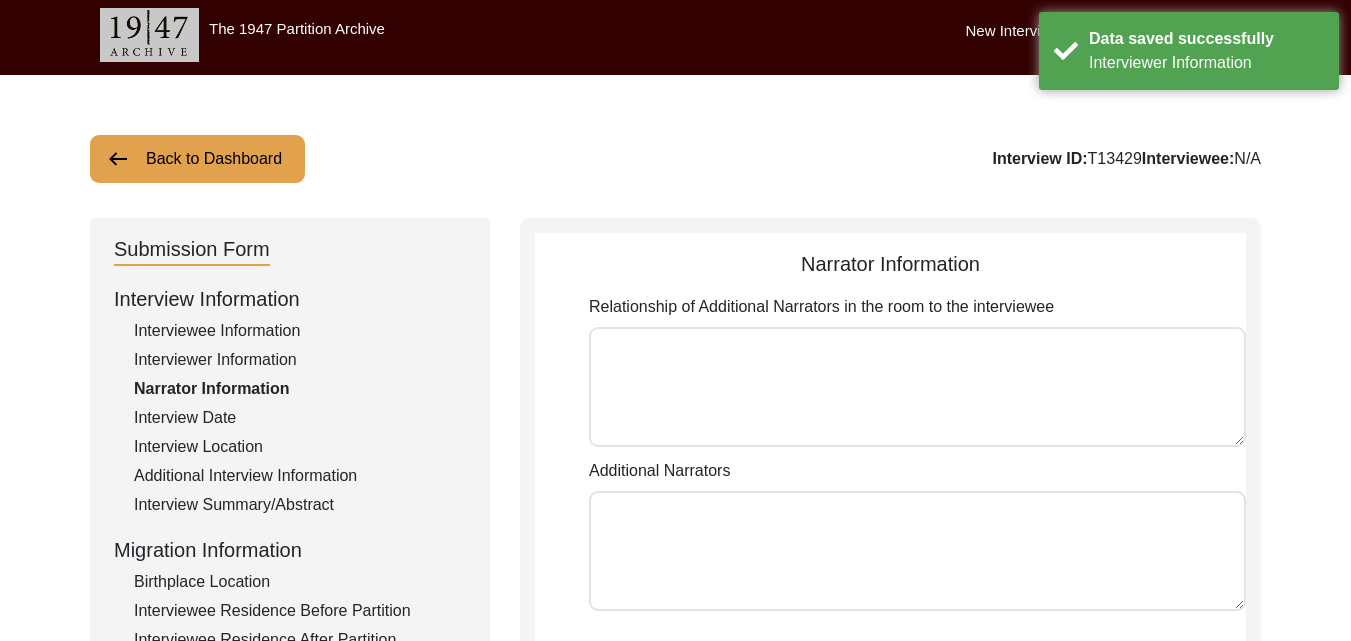 click on "Relationship of Additional Narrators in the room to the interviewee" at bounding box center [917, 387] 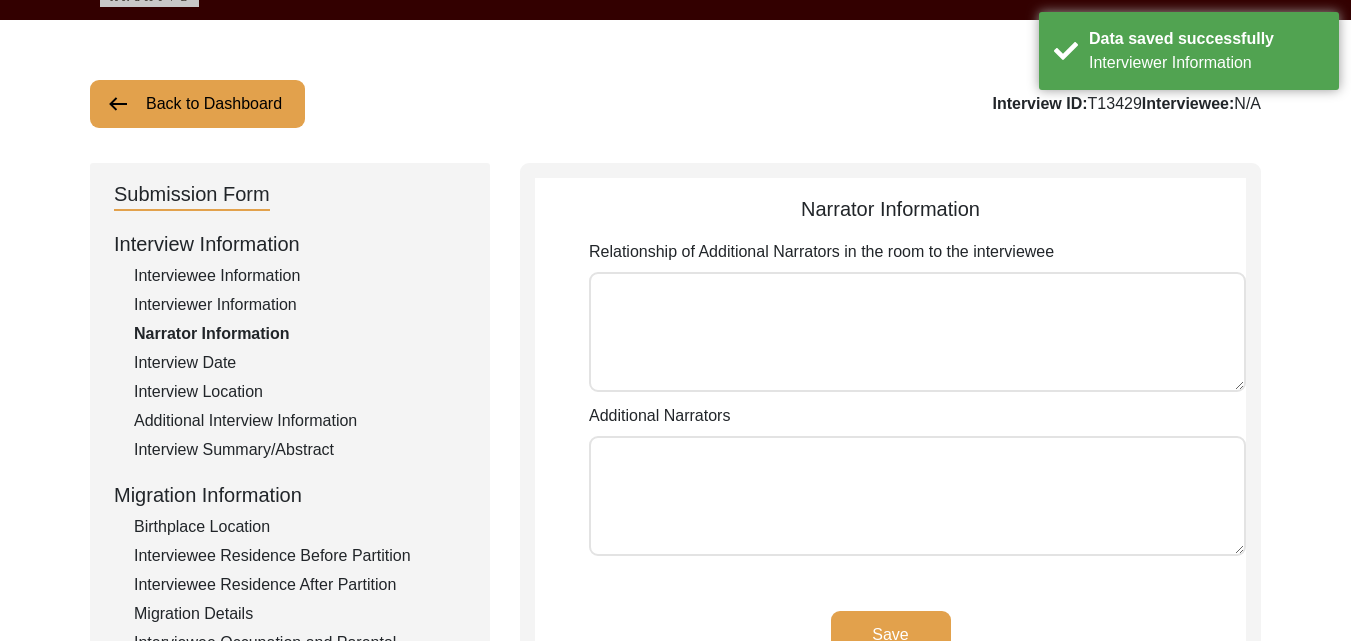 scroll, scrollTop: 105, scrollLeft: 0, axis: vertical 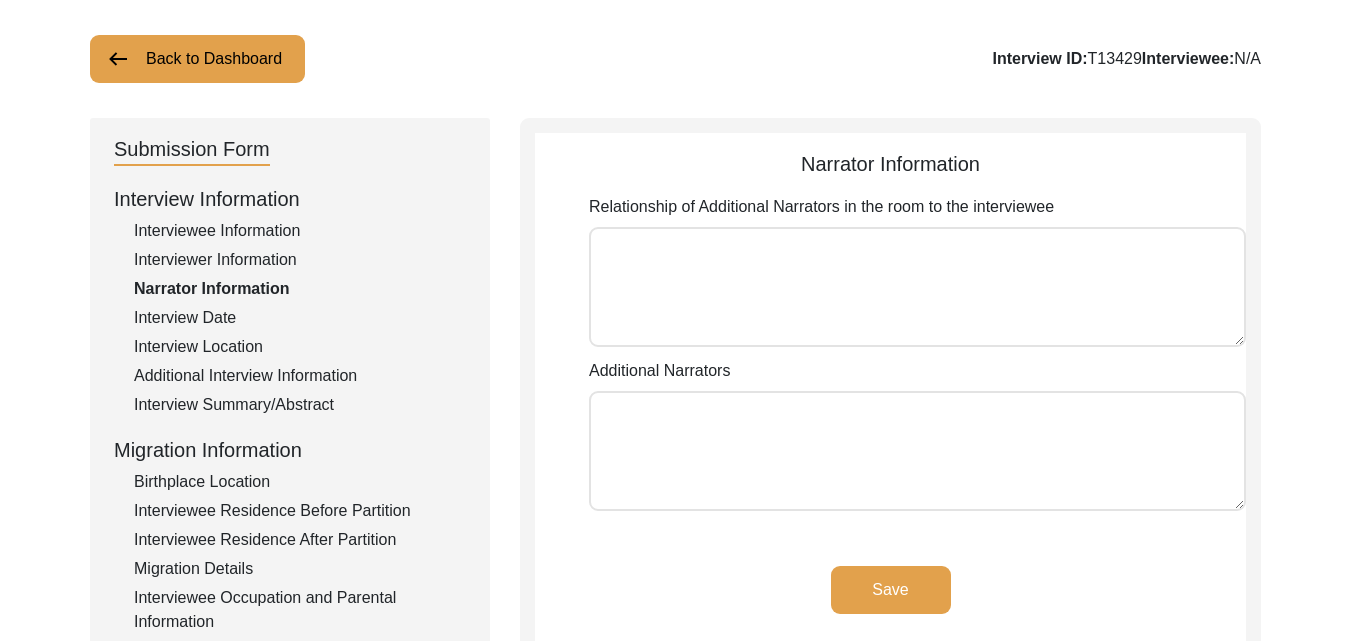 click on "Relationship of Additional Narrators in the room to the interviewee" at bounding box center (917, 287) 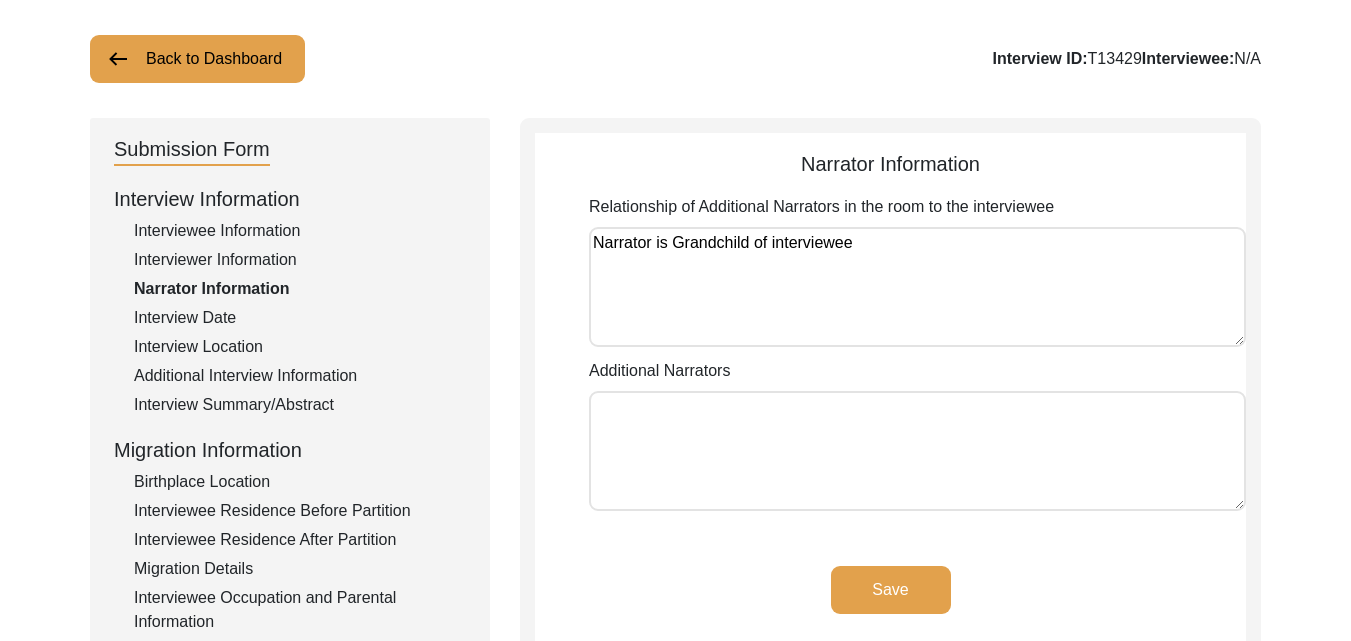 type on "Narrator is Grandchild of interviewee" 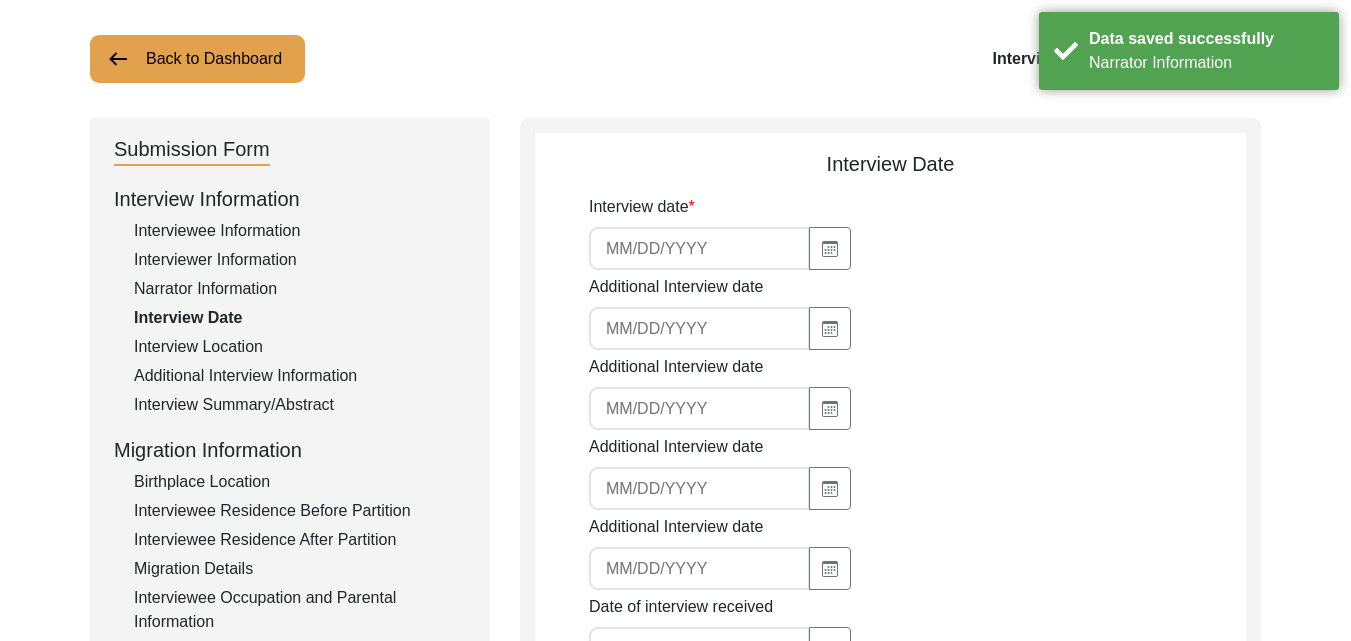 click 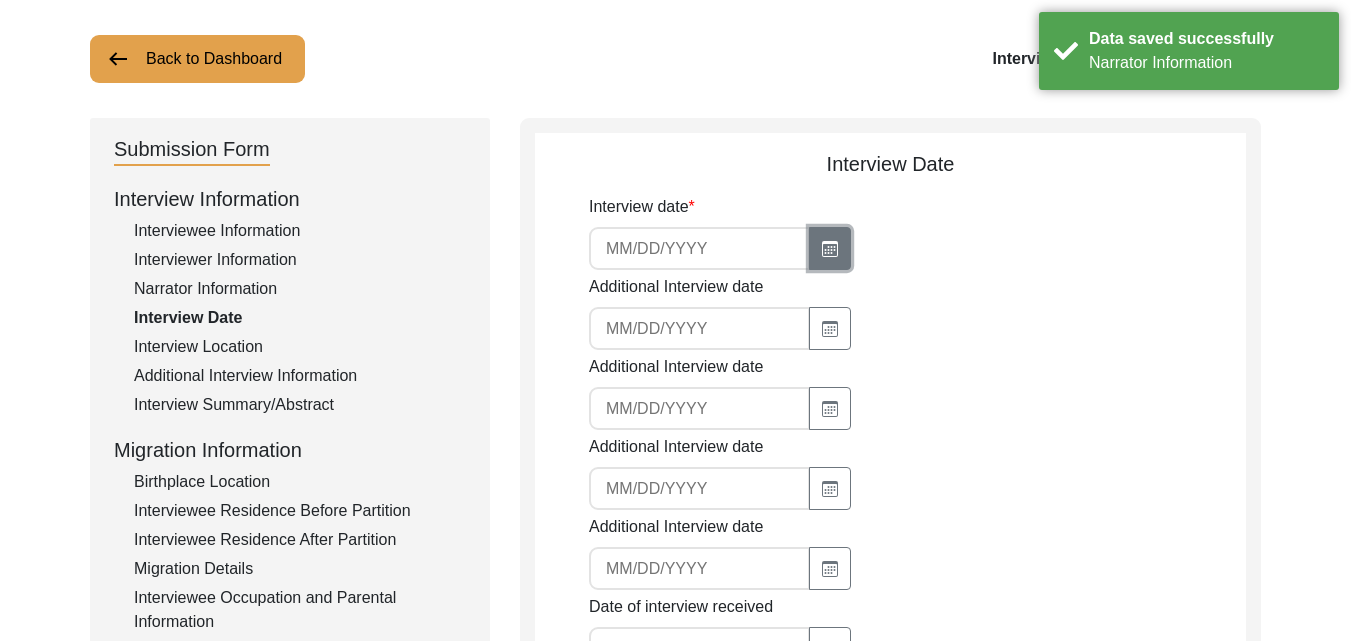 click 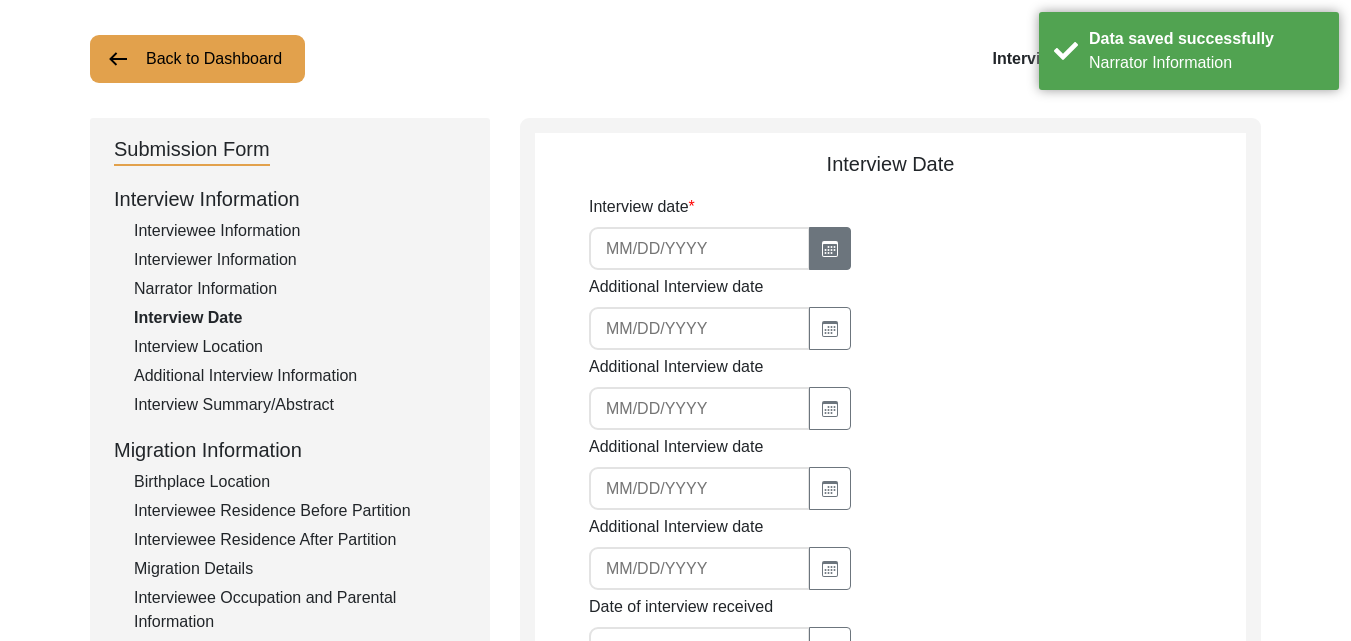 select on "7" 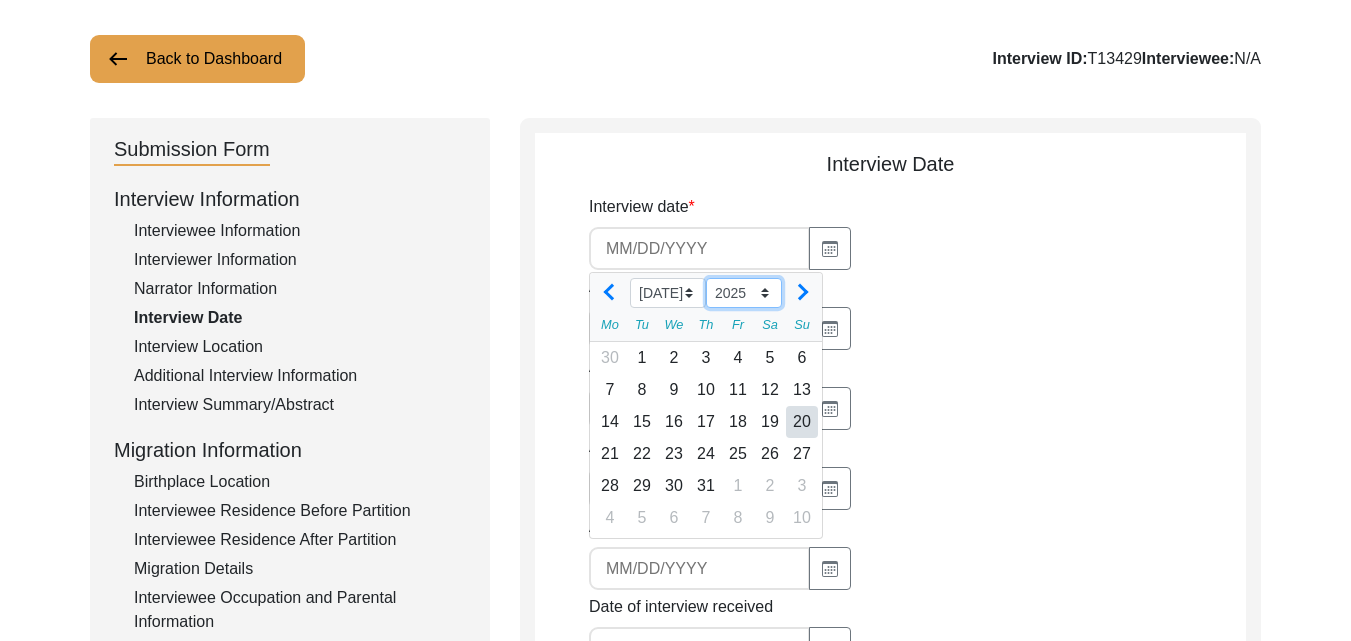 click on "2015 2016 2017 2018 2019 2020 2021 2022 2023 2024 2025 2026 2027 2028 2029 2030 2031 2032 2033 2034 2035" 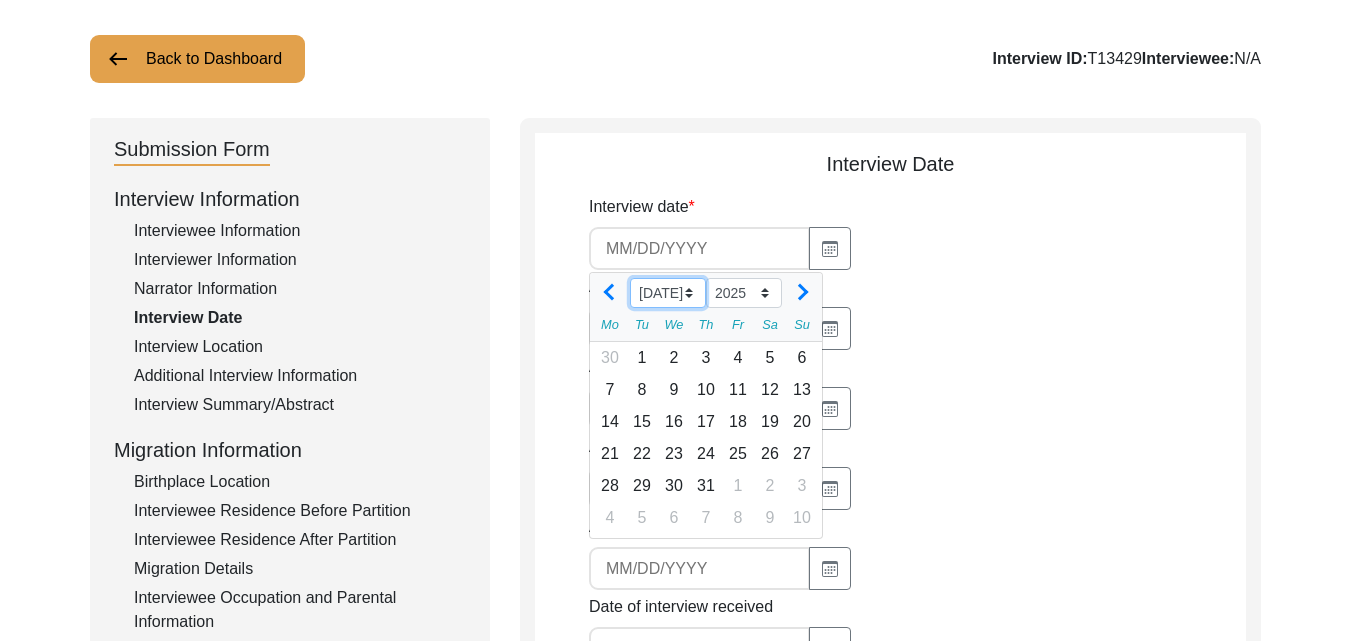 click on "Jan Feb Mar Apr May Jun Jul Aug Sep Oct Nov Dec" 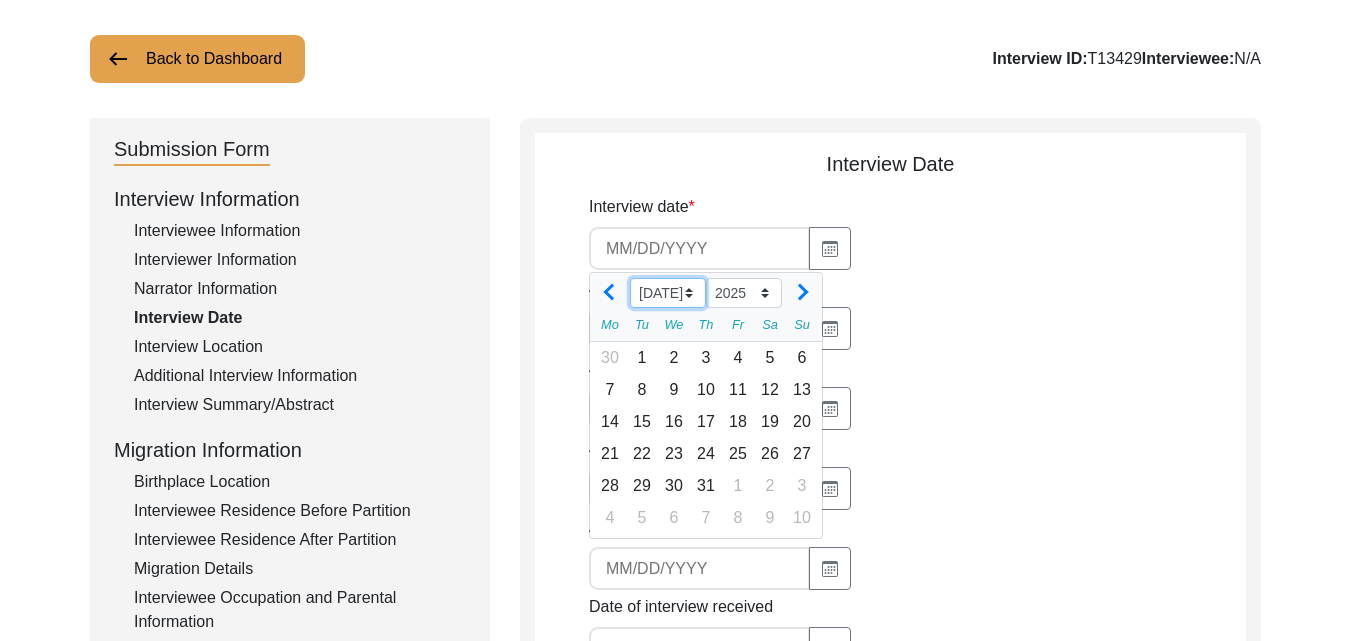 select on "5" 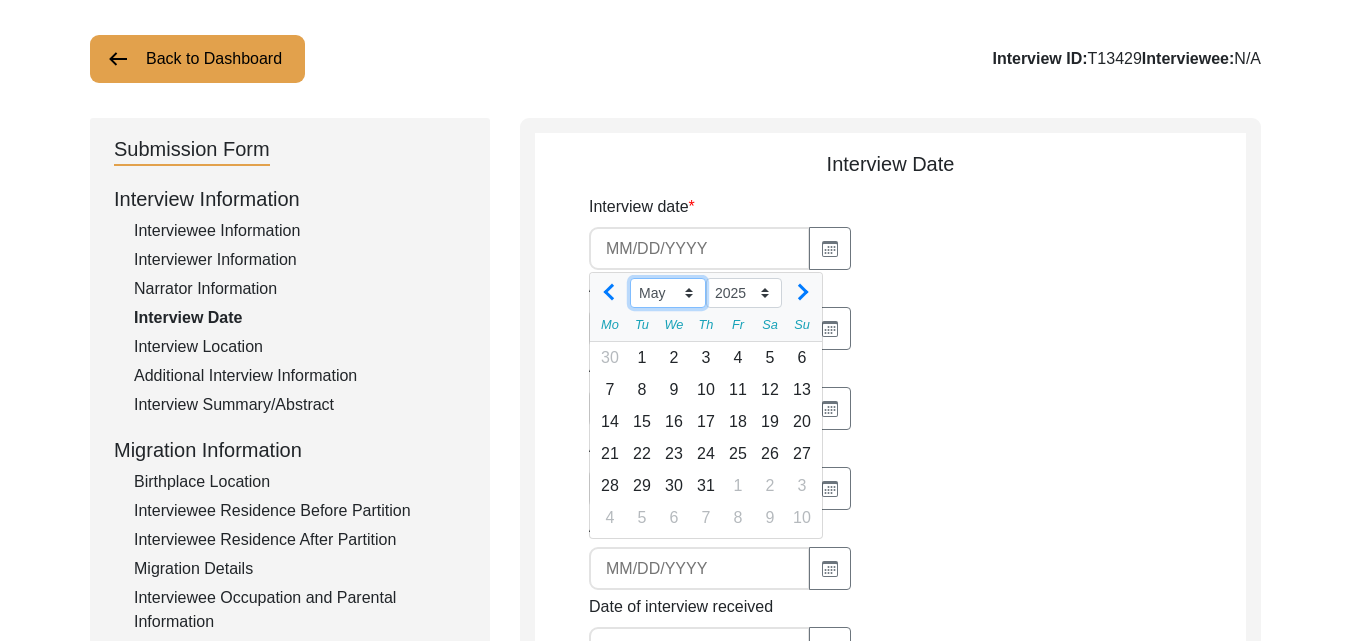 click on "Jan Feb Mar Apr May Jun Jul Aug Sep Oct Nov Dec" 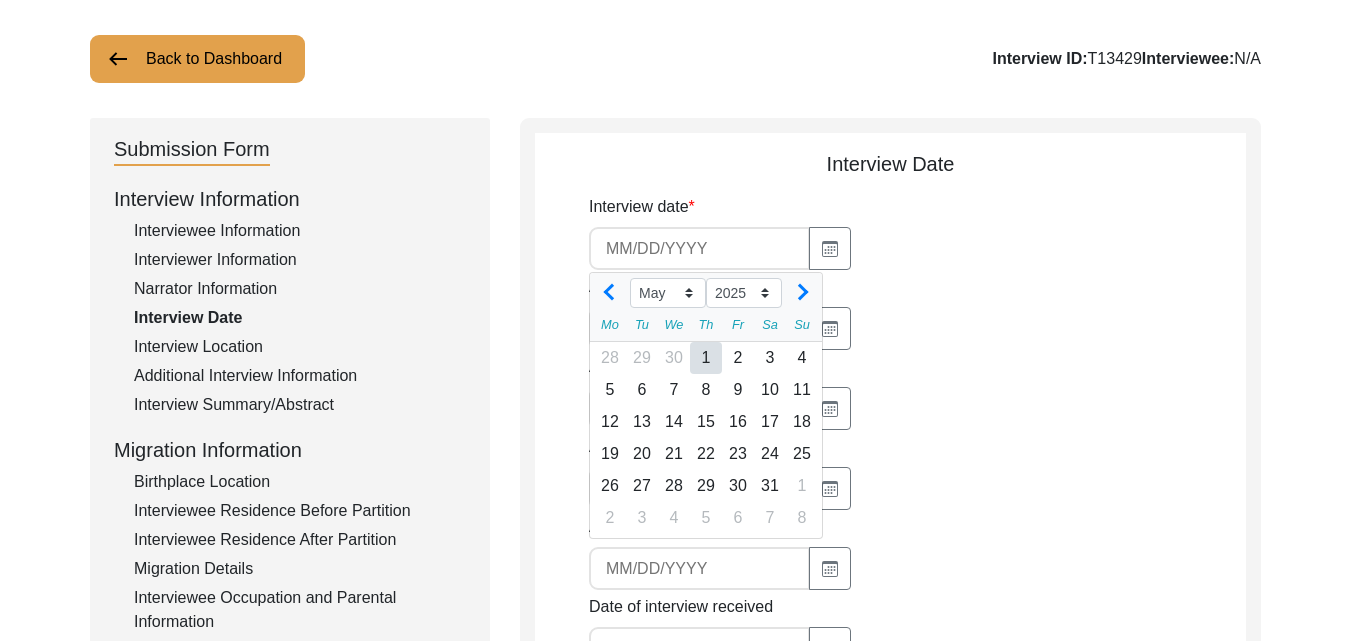 click on "1" 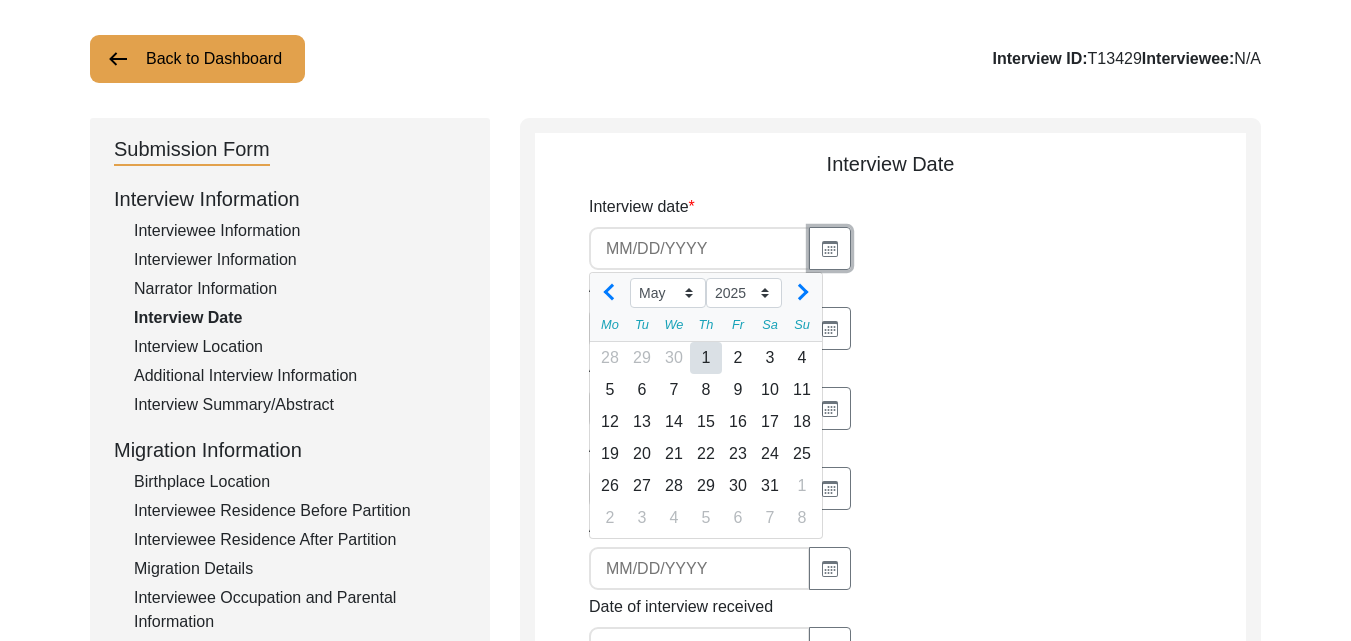 type on "5/1/2025" 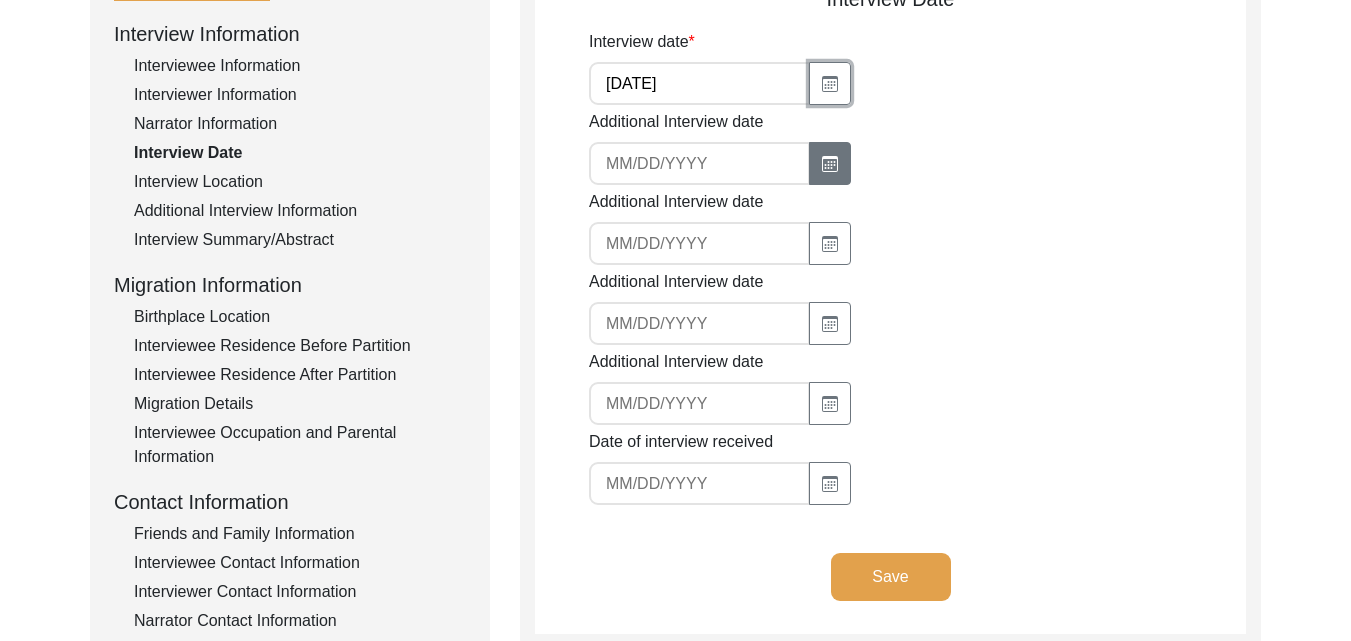 scroll, scrollTop: 305, scrollLeft: 0, axis: vertical 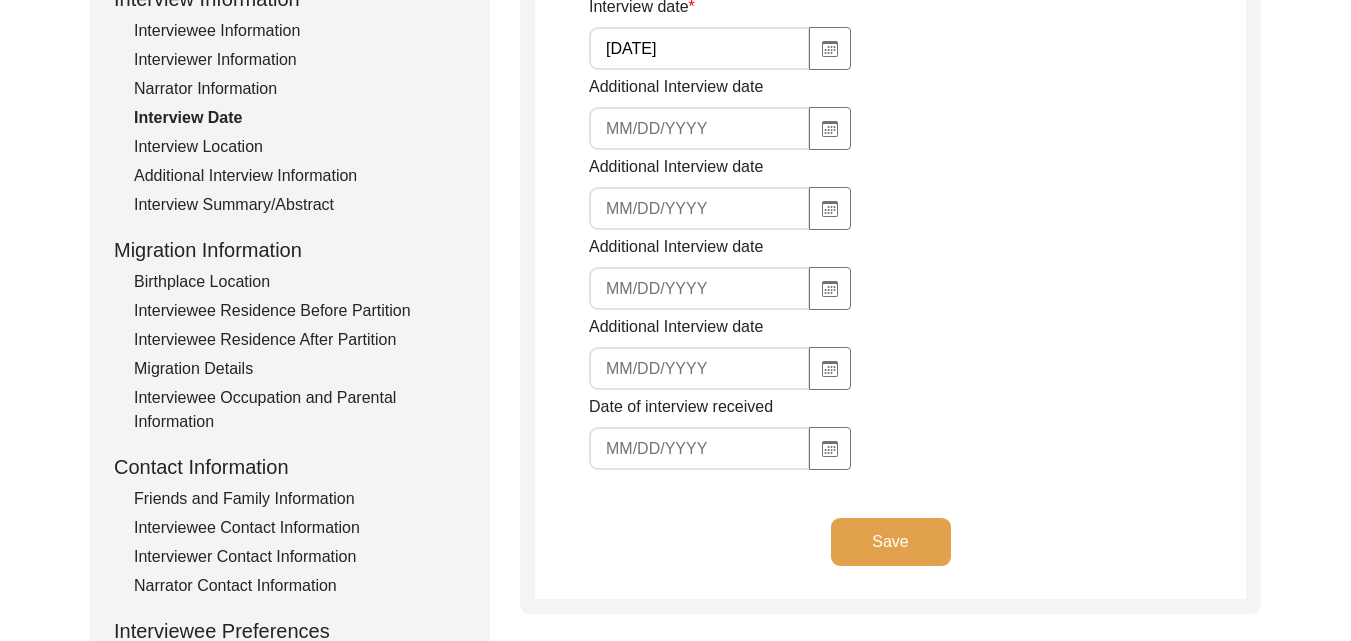 click on "Save" 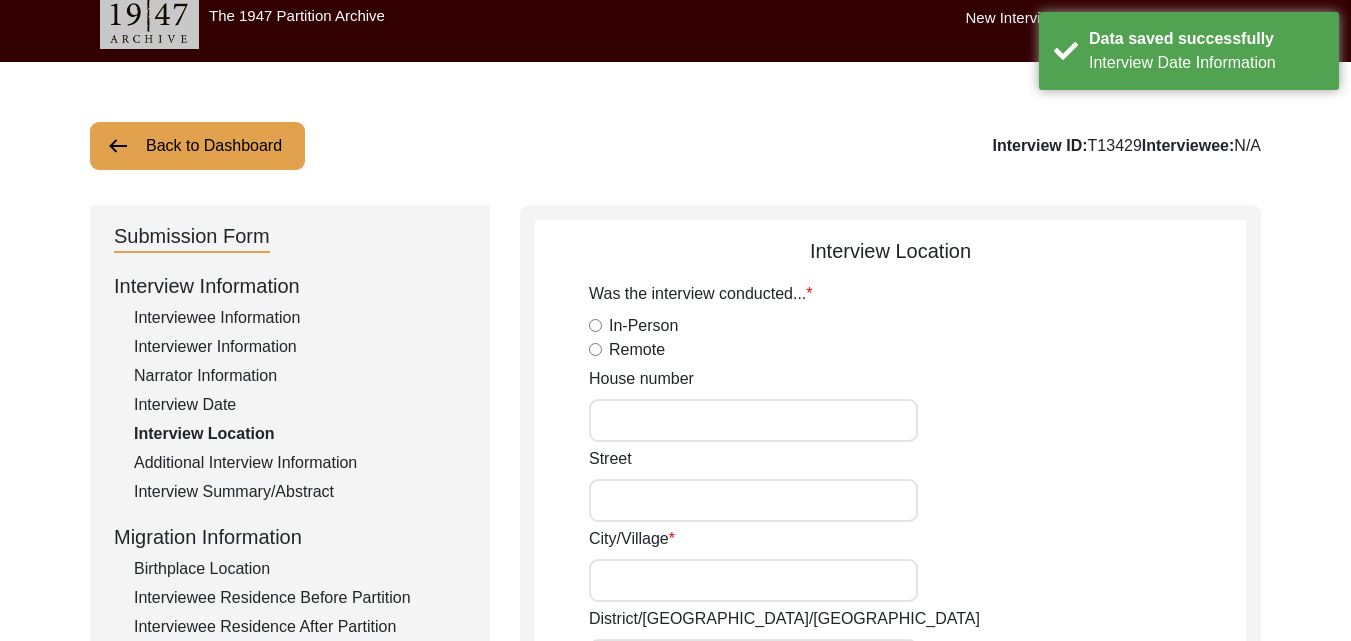 scroll, scrollTop: 0, scrollLeft: 0, axis: both 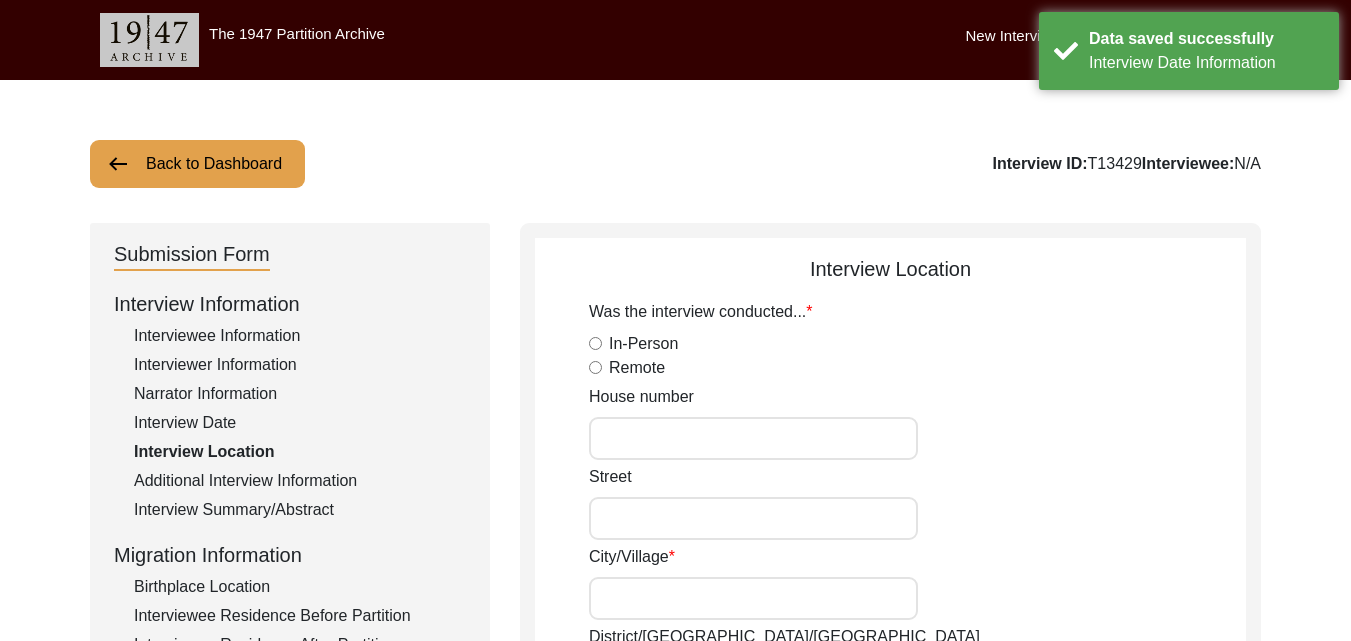 click on "In-Person" 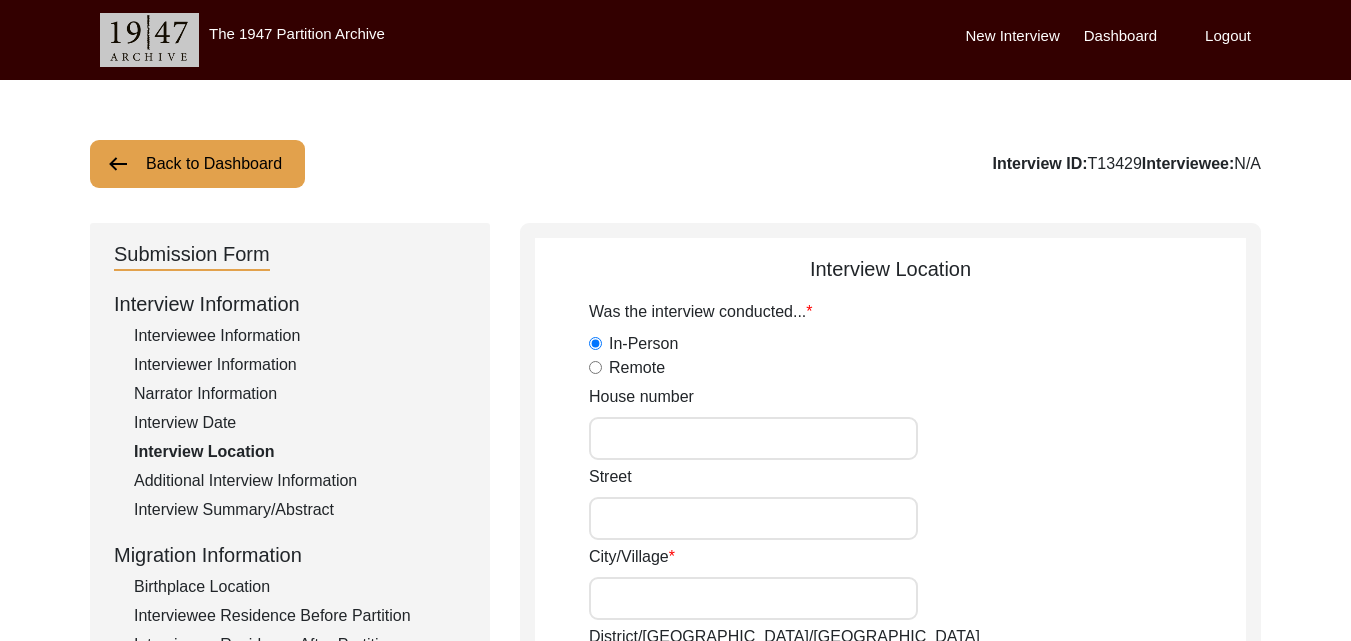 click on "Was the interview conducted...  In-Person   Remote  House number Street City/Village District/tehsil/Jilla State/Province/Division Country Zip/Postal Code For City/Village/Town: precise details for interview location address  For latitude and longitude coordinates, write the information according to this format:  ##.#### . Do not input North (N) or South (S), East (E), or West (W) letters, or degree sign.  Example:  Berkeley, California, USA:  37.8717  (latitude) and  -122.2728  (longitude)   Lahore, Punjab, Pakistan:  31.5204  (latitude) and  74.3587  (longitude)   Perth, Western Australia, Australia:  -31.9505  (latitude) and  115.8605  (longitude)  Interview Location (City, State/Province, Country) Interview Location Latitude Interview Location Longitude" 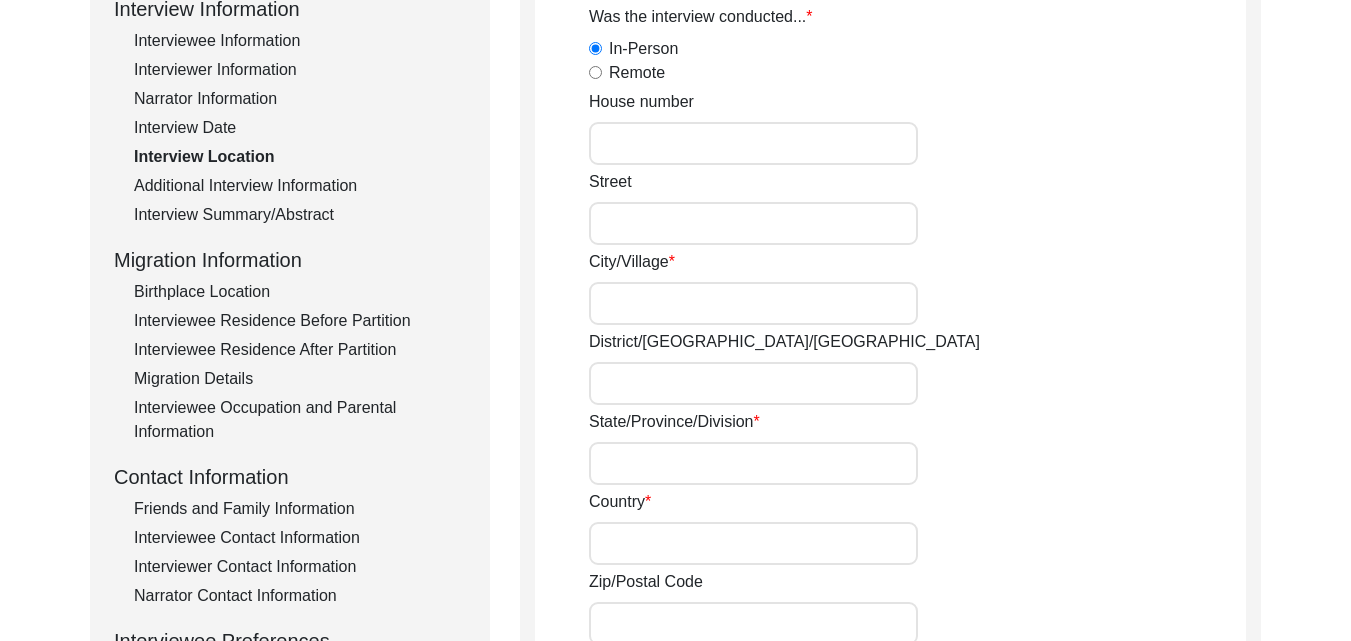 scroll, scrollTop: 300, scrollLeft: 0, axis: vertical 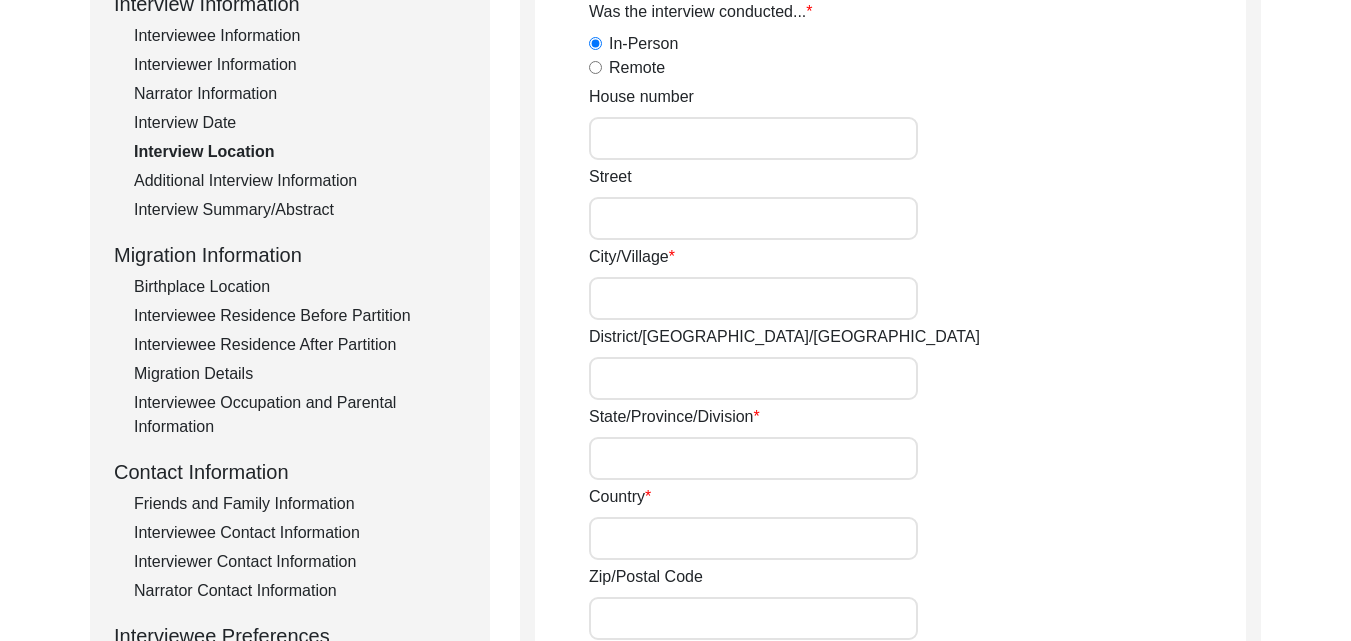 click on "City/Village" at bounding box center [753, 298] 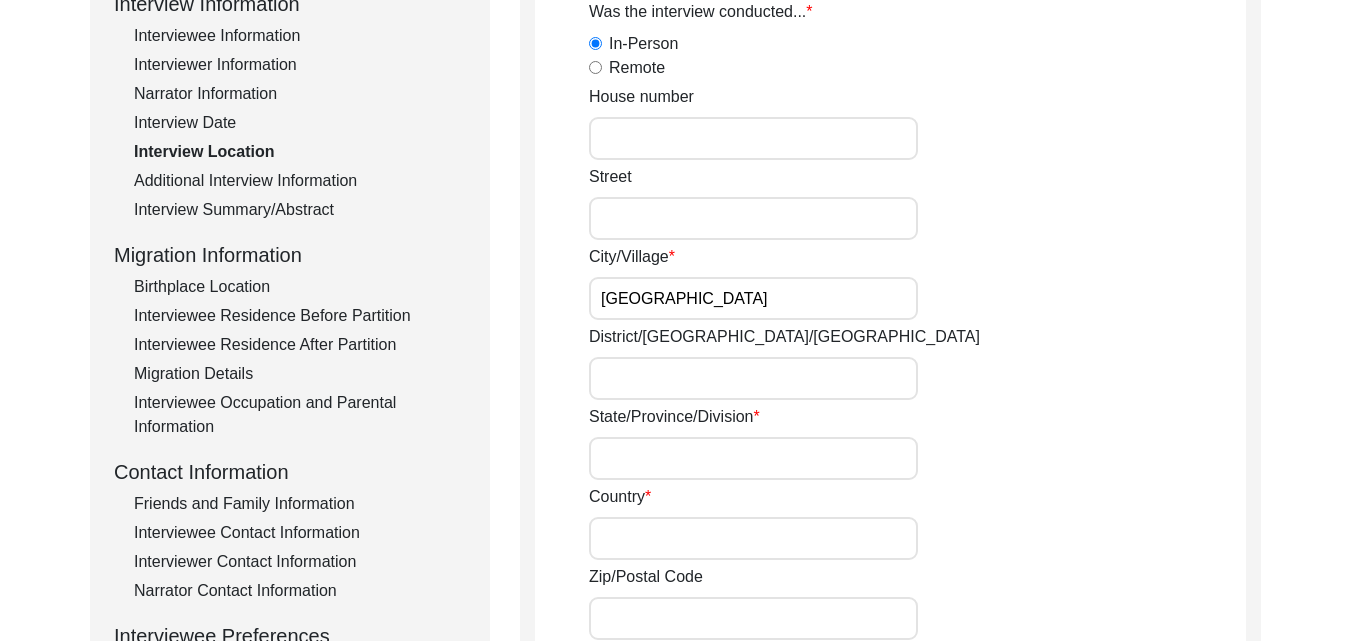 type on "Karachi" 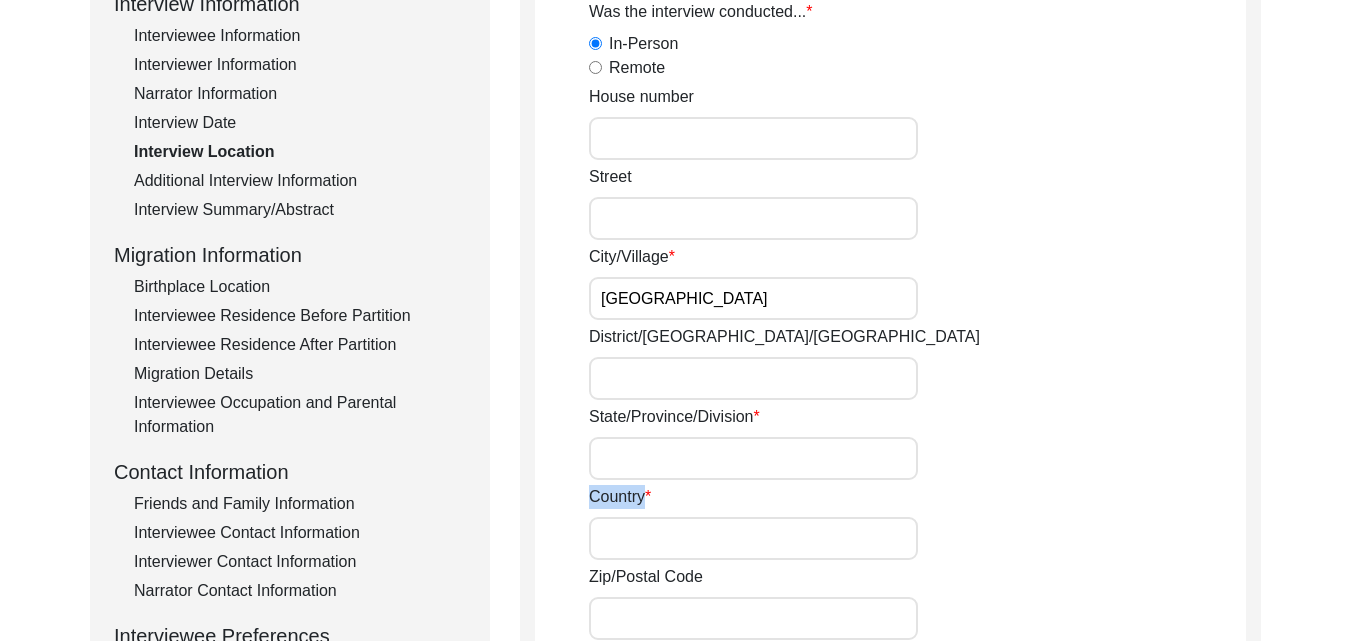 drag, startPoint x: 761, startPoint y: 508, endPoint x: 783, endPoint y: 543, distance: 41.340054 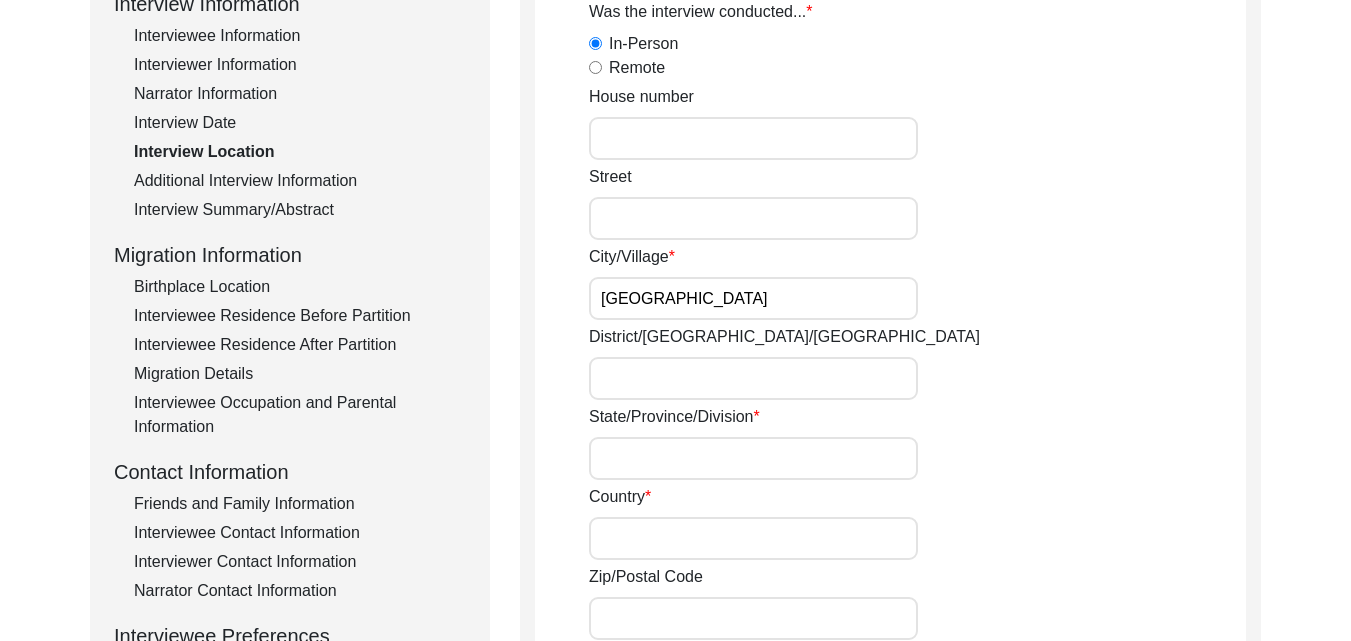 click on "State/Province/Division" at bounding box center (753, 458) 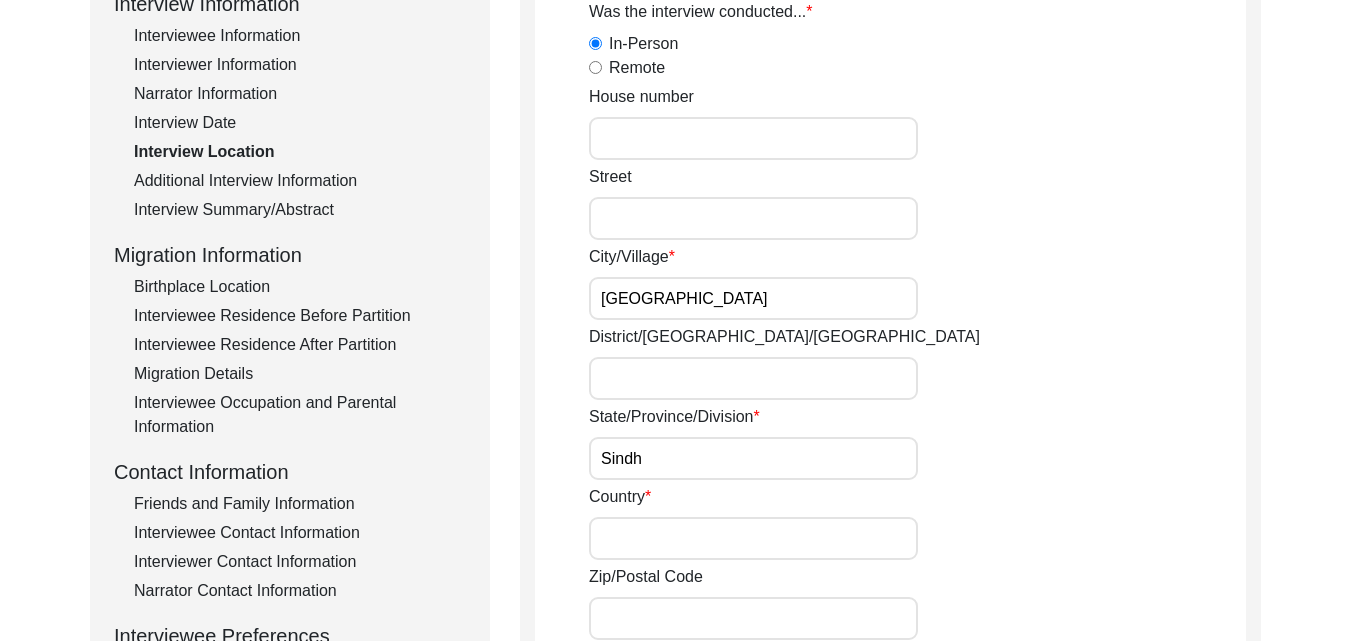 type on "Sindh" 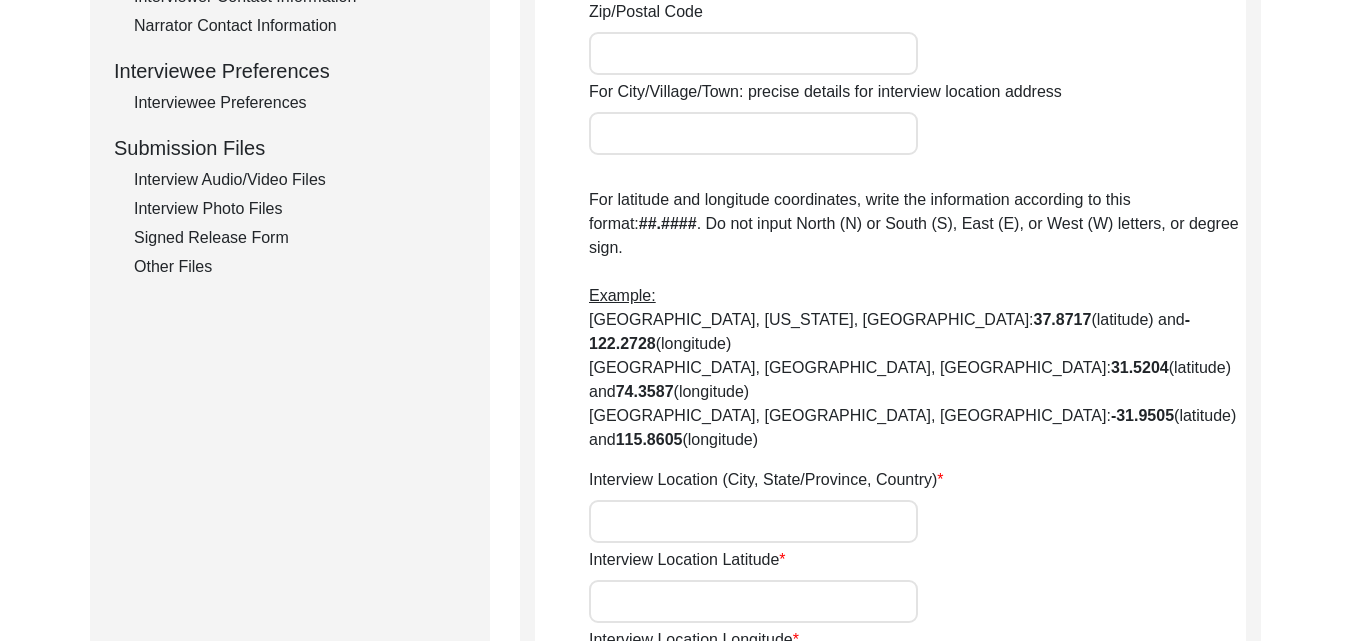 scroll, scrollTop: 900, scrollLeft: 0, axis: vertical 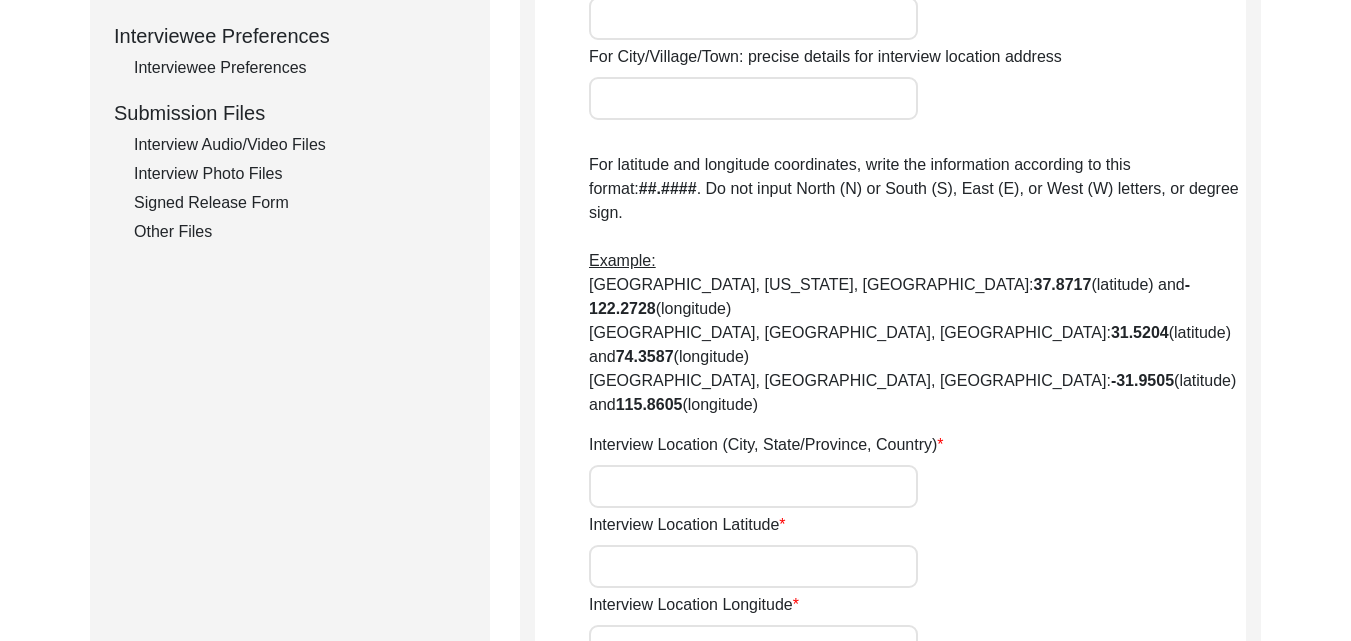 type on "Pakistan" 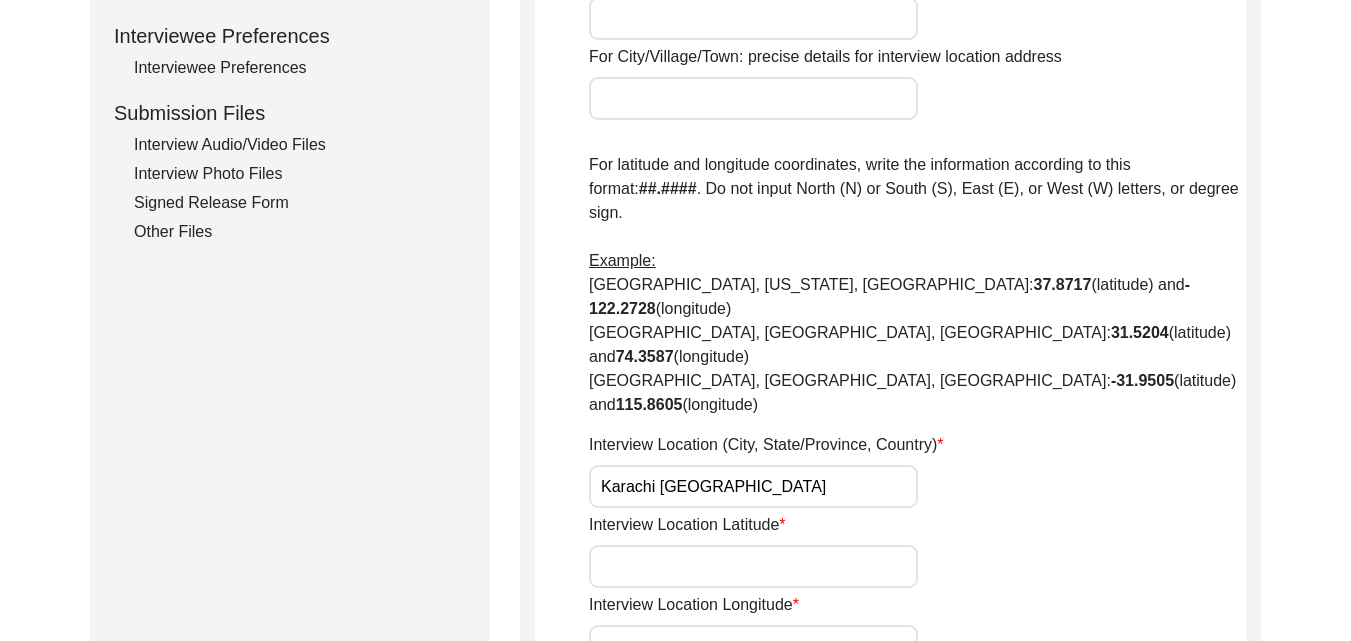 type on "Karachi Pakistan" 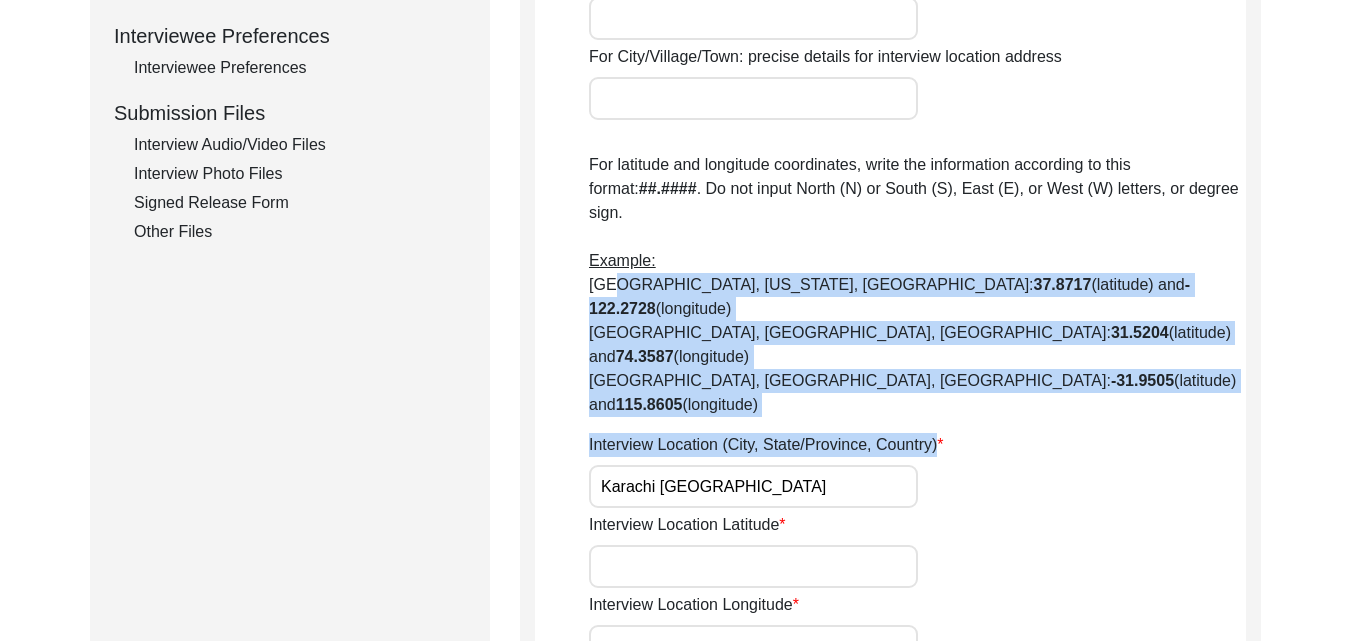 drag, startPoint x: 608, startPoint y: 271, endPoint x: 1115, endPoint y: 323, distance: 509.6597 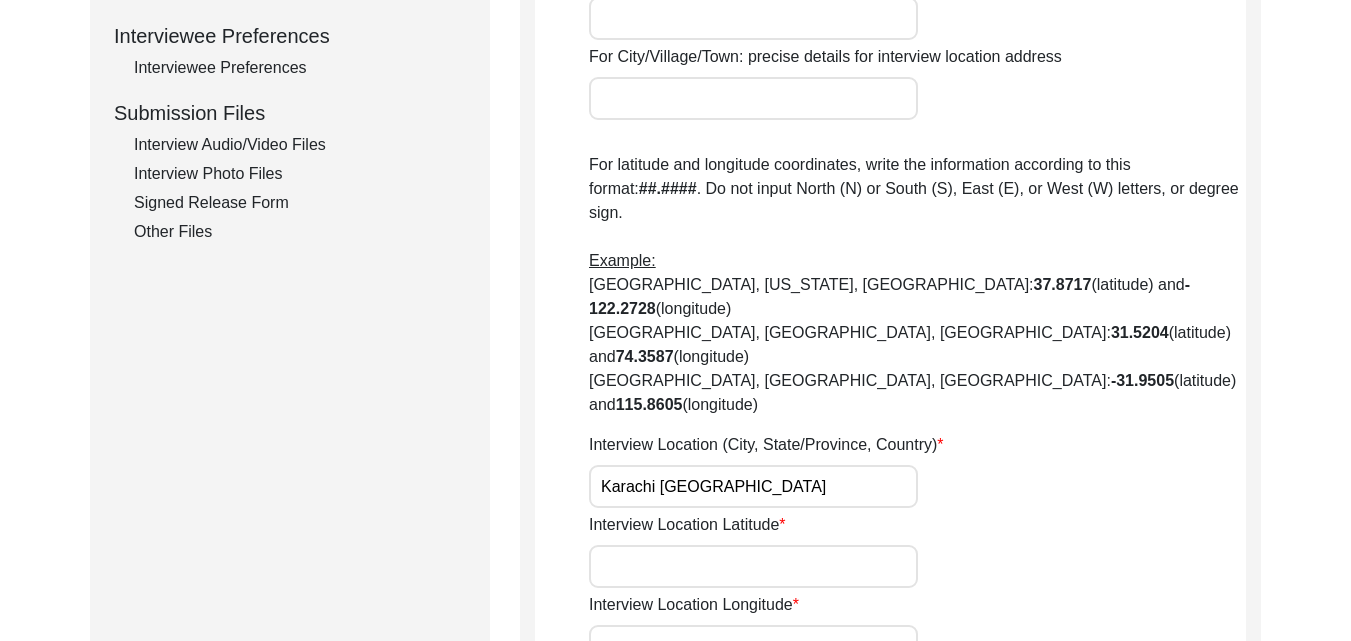 click on "Was the interview conducted...  In-Person   Remote  House number Street City/Village Karachi District/tehsil/Jilla State/Province/Division Sindh Country Pakistan Zip/Postal Code For City/Village/Town: precise details for interview location address  For latitude and longitude coordinates, write the information according to this format:  ##.#### . Do not input North (N) or South (S), East (E), or West (W) letters, or degree sign.  Example:  Berkeley, California, USA:  37.8717  (latitude) and  -122.2728  (longitude)   Lahore, Punjab, Pakistan:  31.5204  (latitude) and  74.3587  (longitude)   Perth, Western Australia, Australia:  -31.9505  (latitude) and  115.8605  (longitude)  Interview Location (City, State/Province, Country) Karachi Pakistan Interview Location Latitude Interview Location Longitude" 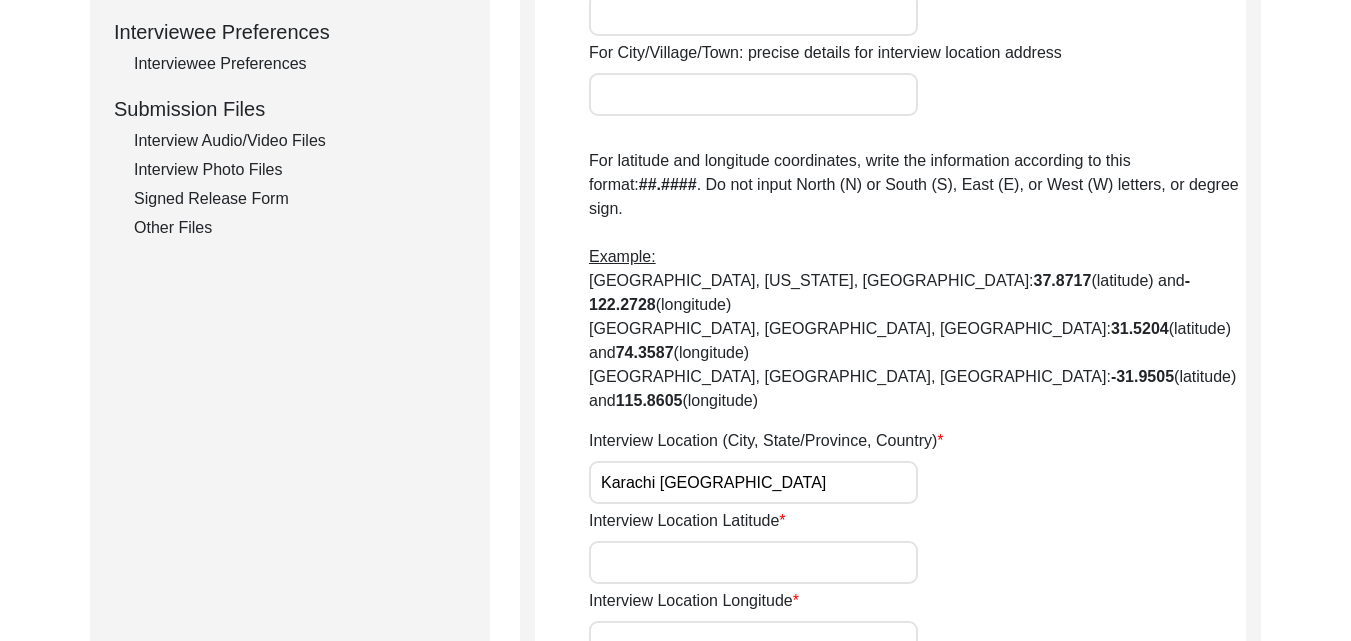 scroll, scrollTop: 1004, scrollLeft: 0, axis: vertical 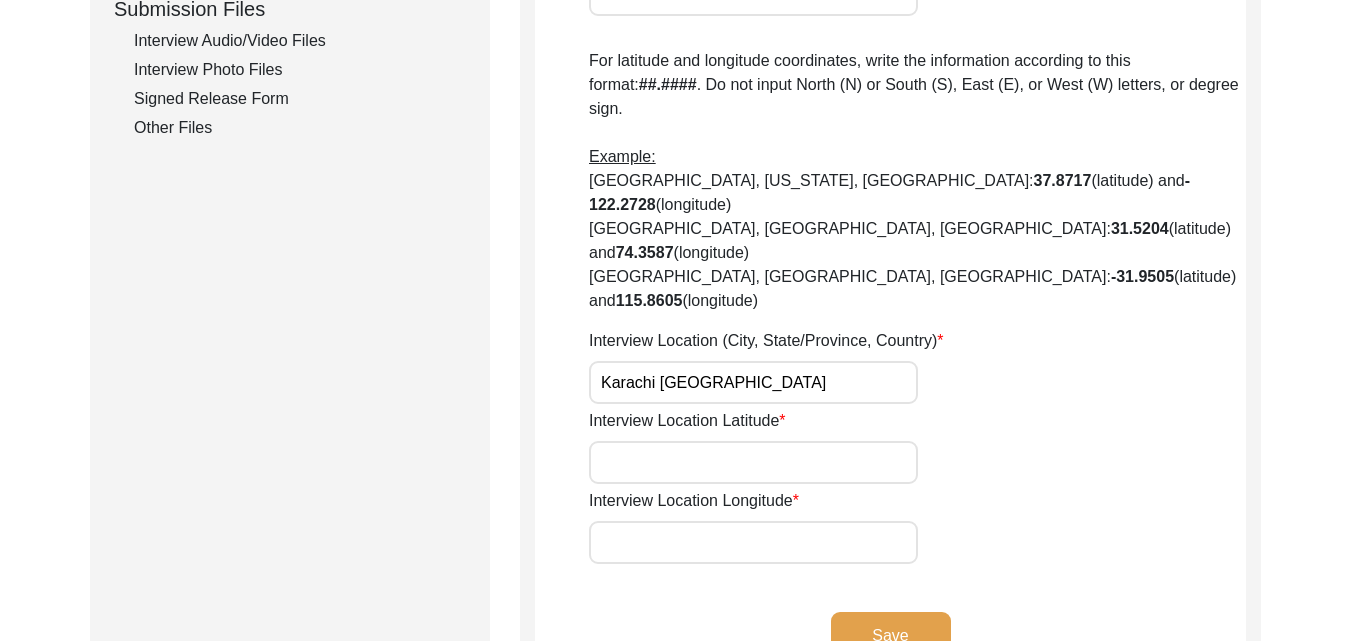 click on "Save" 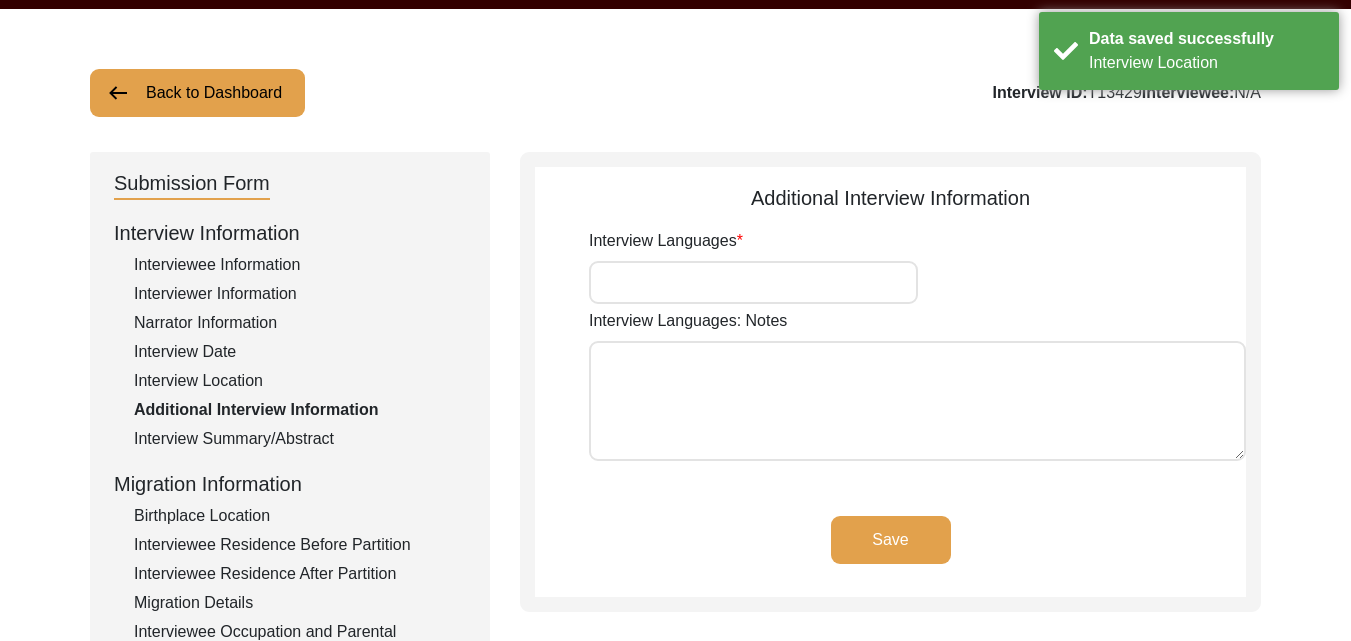 scroll, scrollTop: 105, scrollLeft: 0, axis: vertical 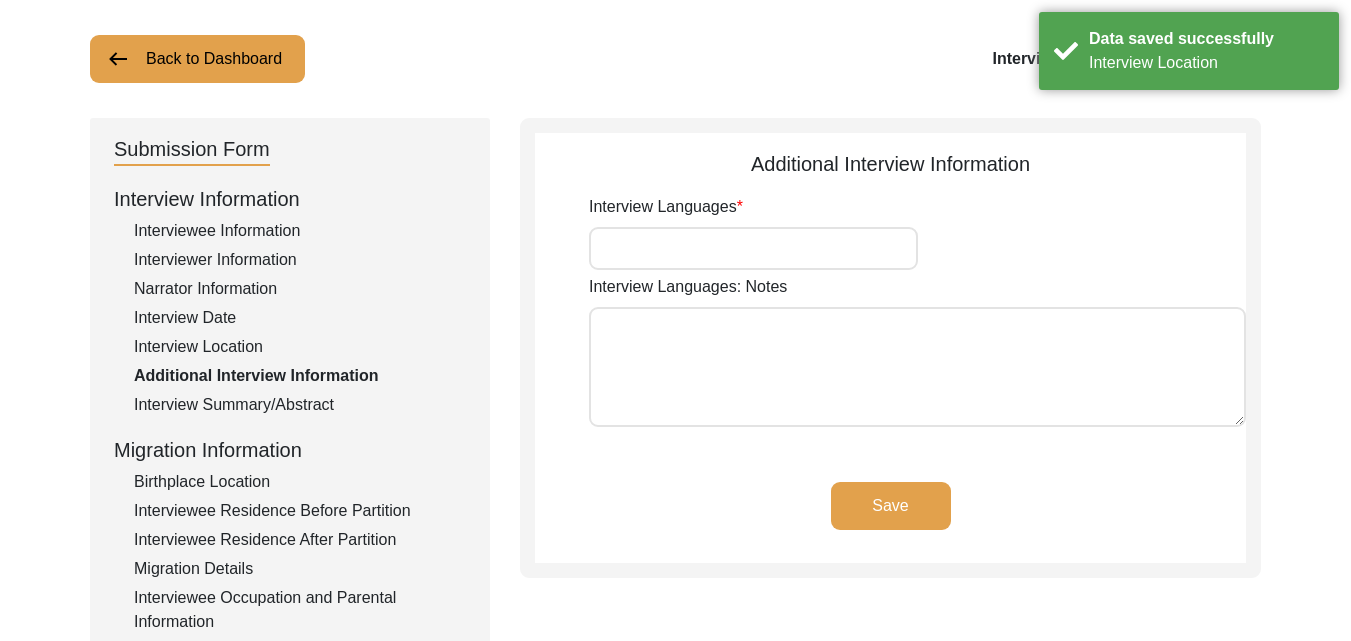 click on "Interview Languages" at bounding box center [753, 248] 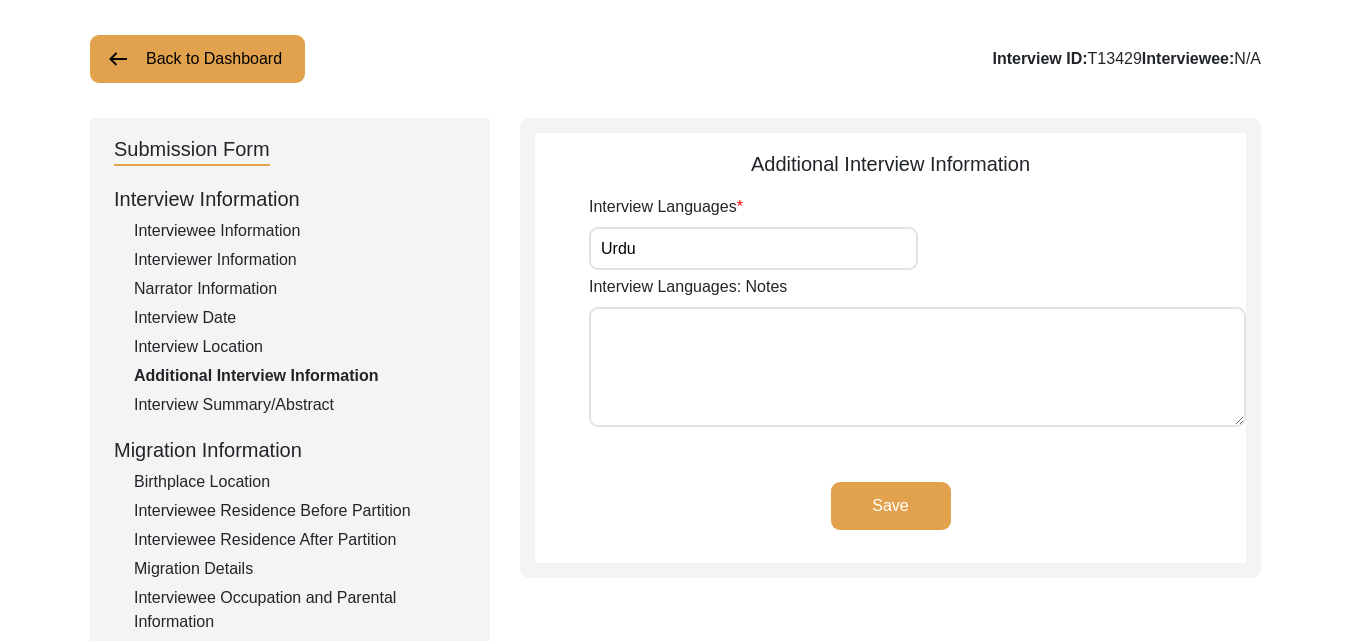 type on "Urdu" 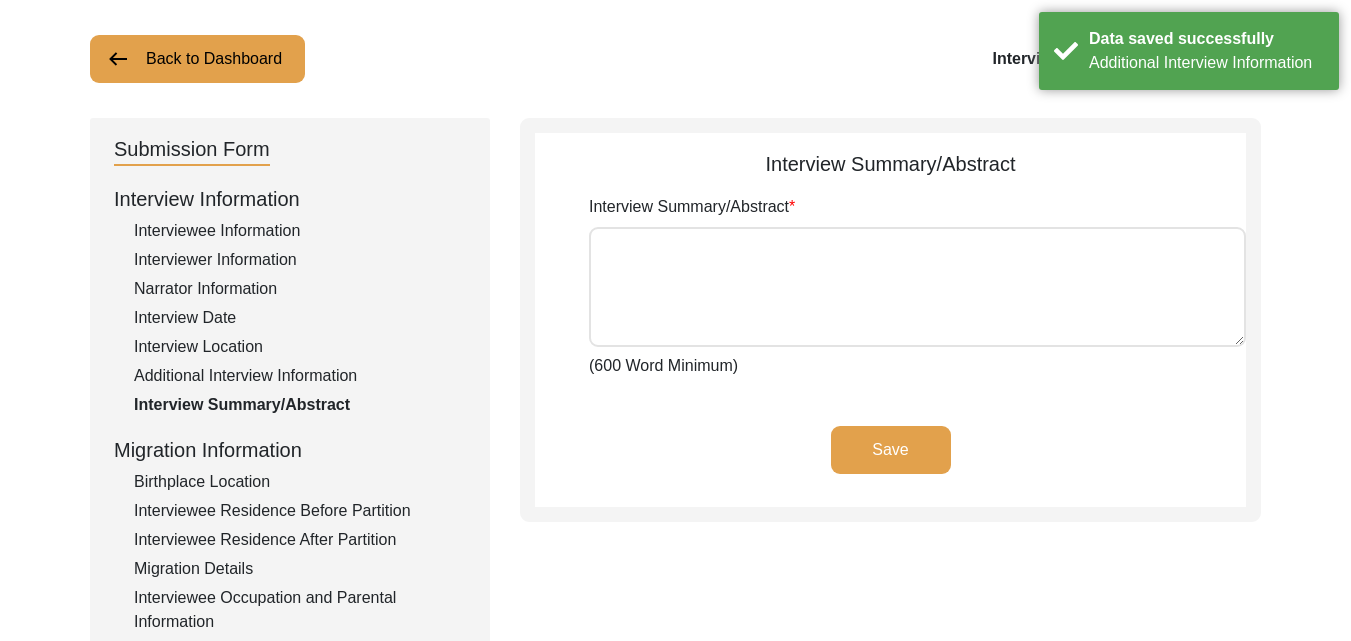 click on "Interview Summary/Abstract" at bounding box center [917, 287] 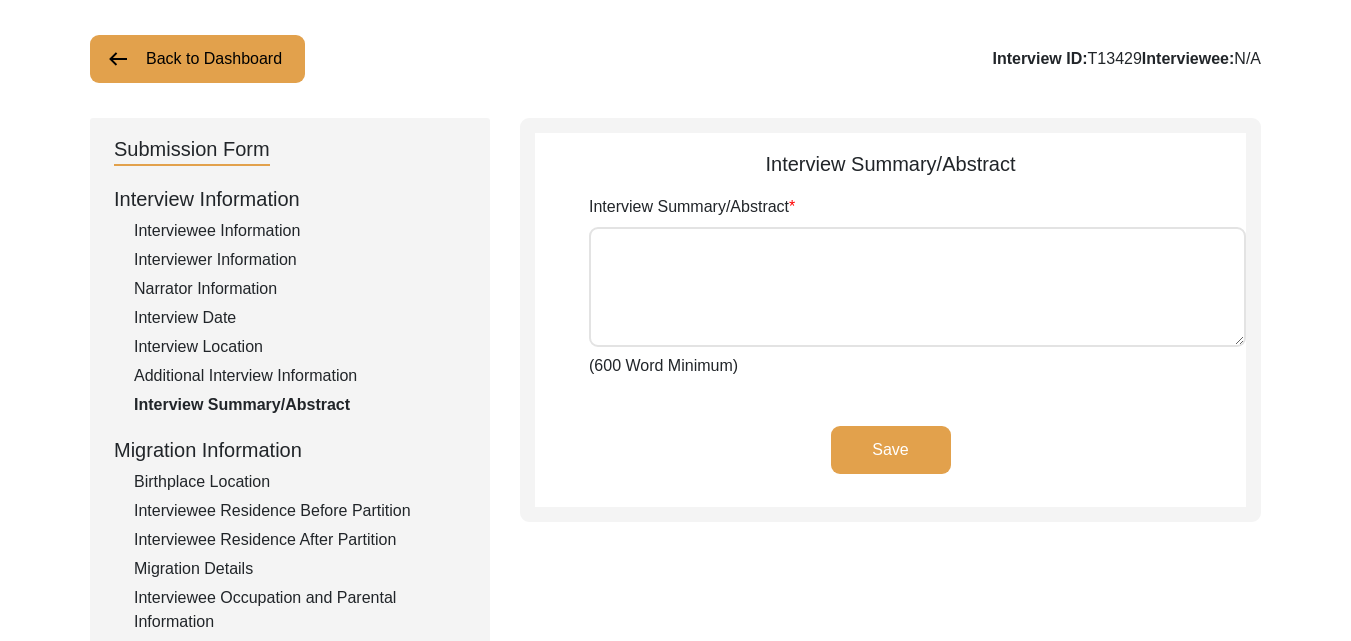click on "Birthplace Location" 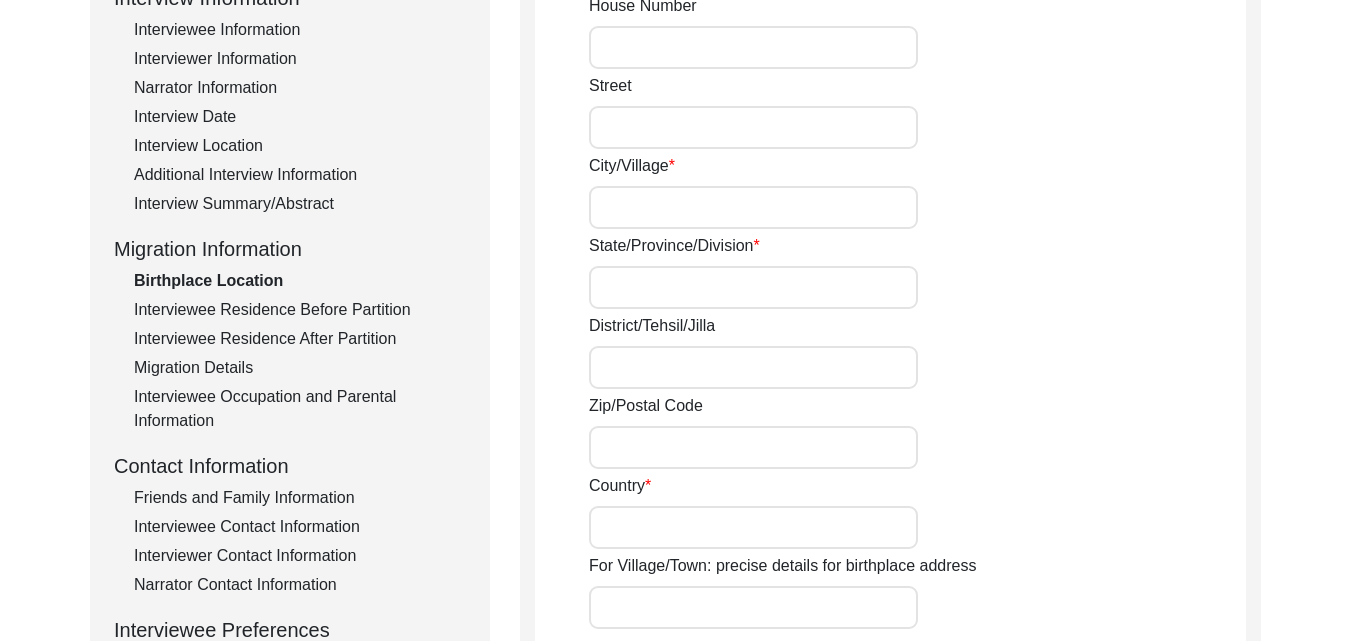 scroll, scrollTop: 105, scrollLeft: 0, axis: vertical 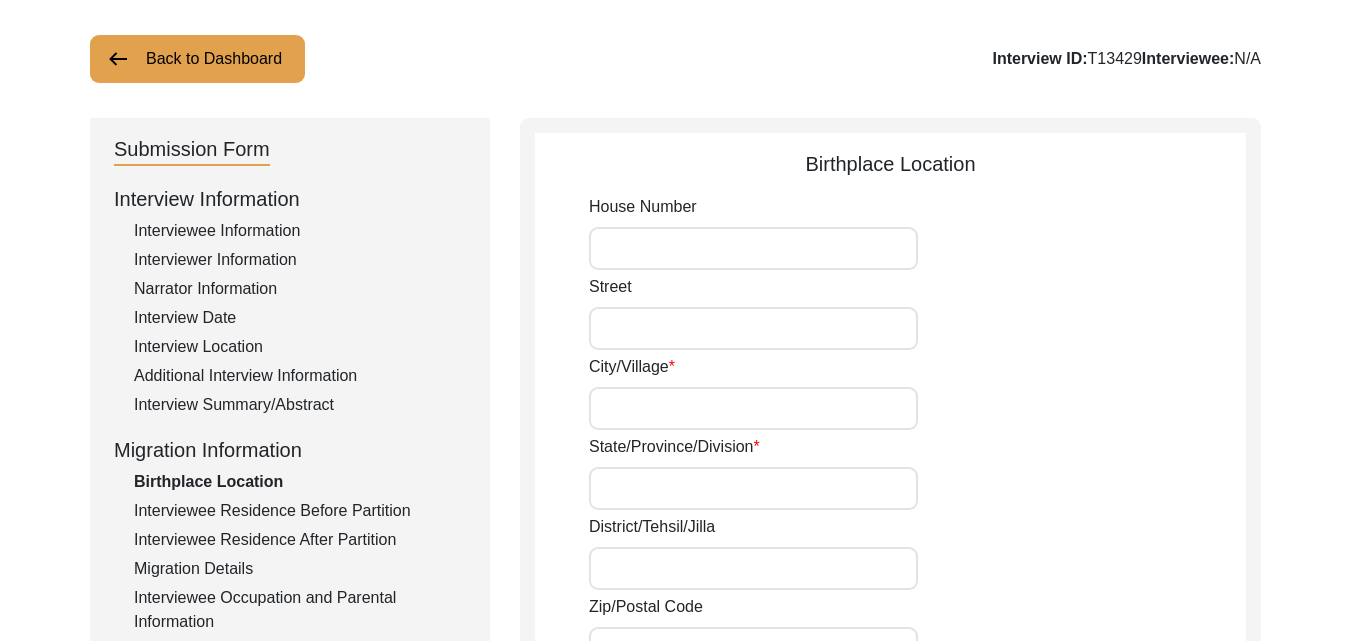 click on "City/Village" at bounding box center [753, 408] 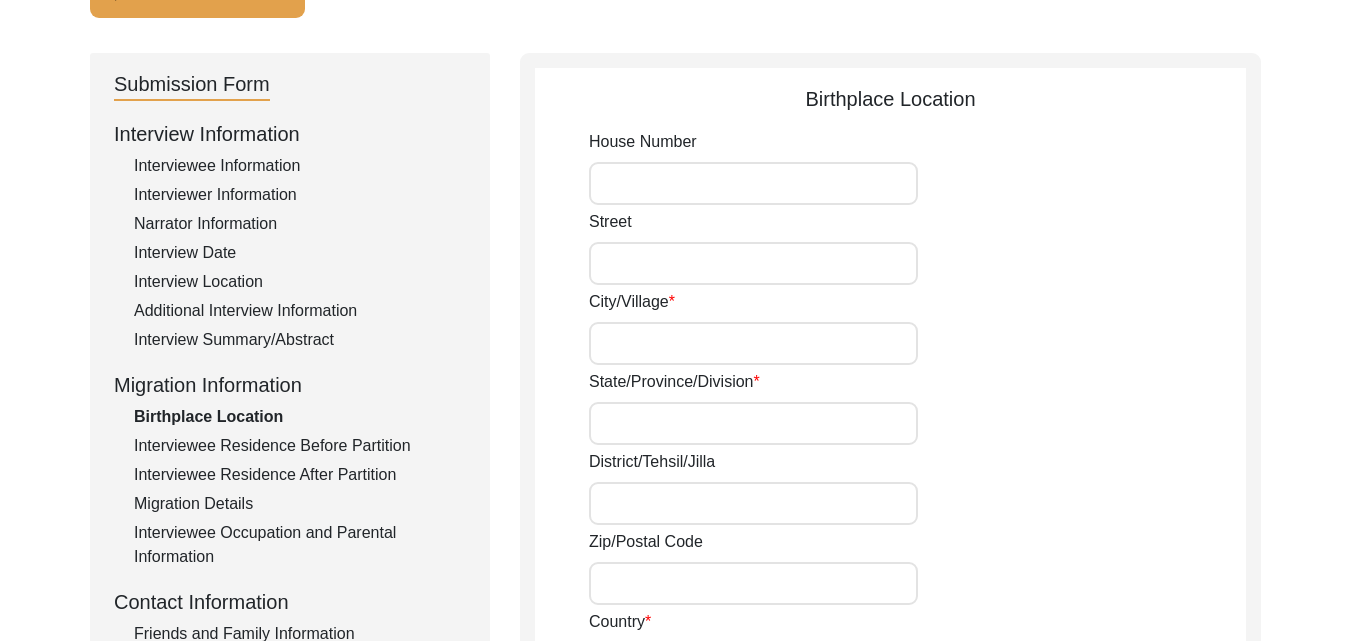 scroll, scrollTop: 205, scrollLeft: 0, axis: vertical 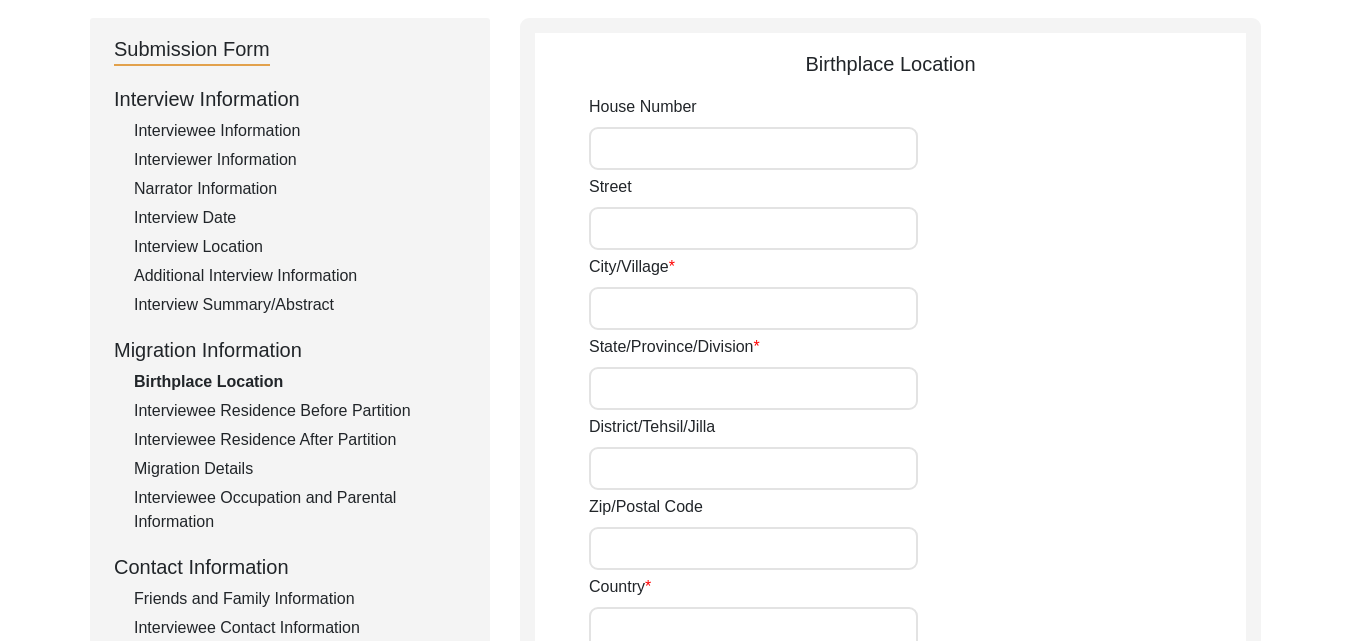 click on "City/Village" 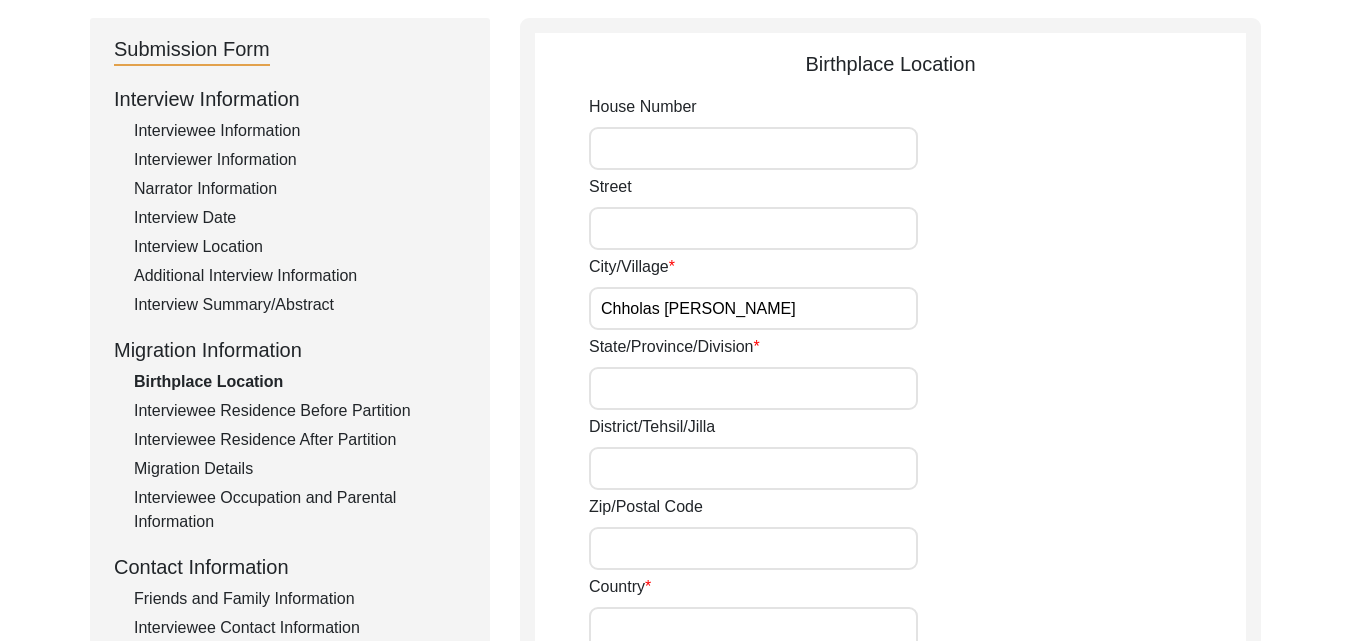 type on "Chholas Sadat" 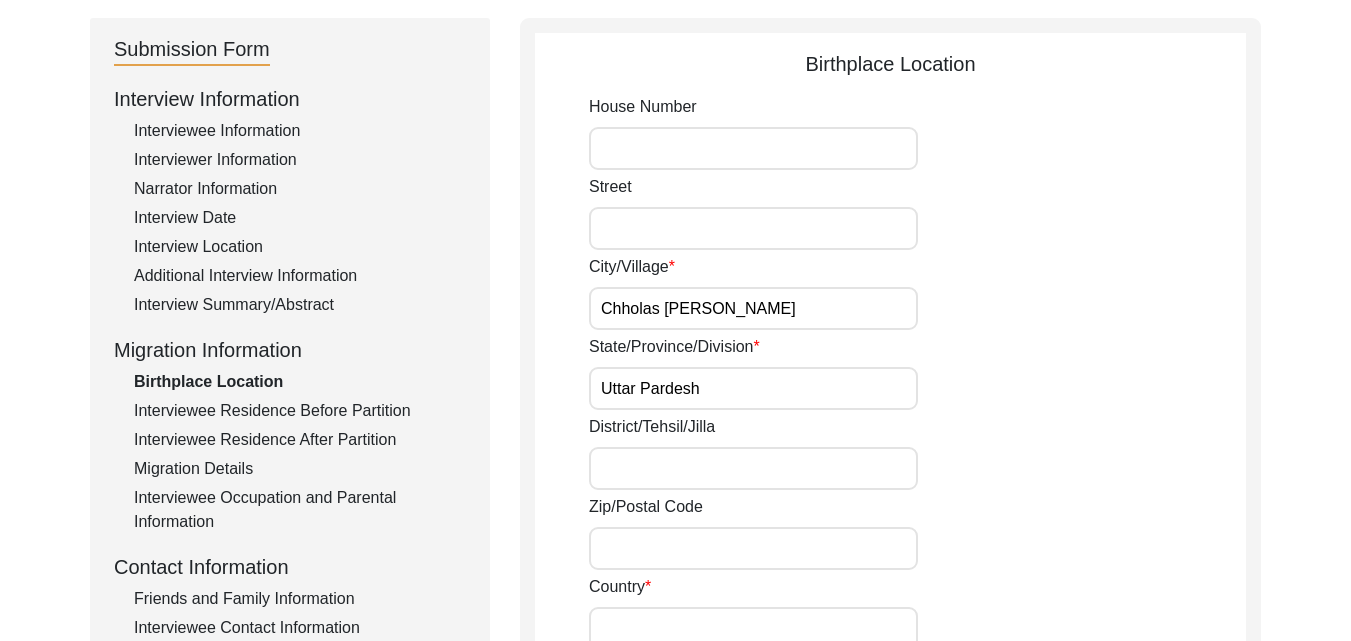 type on "Uttar Pardesh" 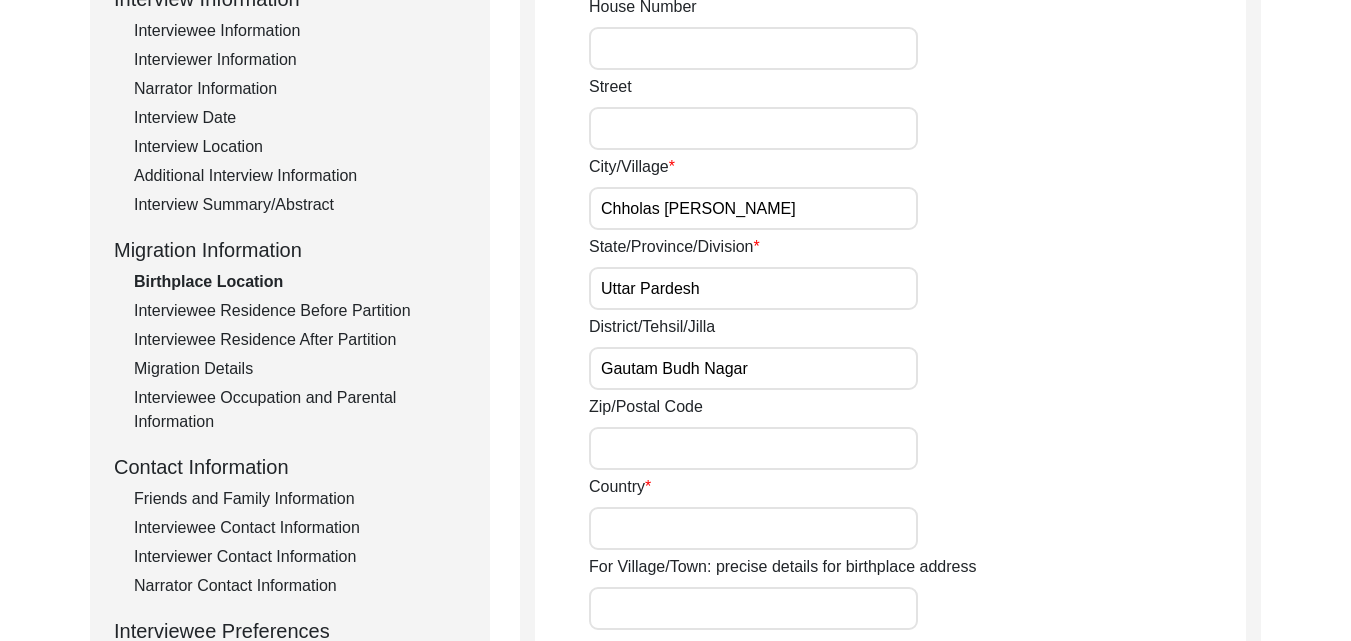 scroll, scrollTop: 405, scrollLeft: 0, axis: vertical 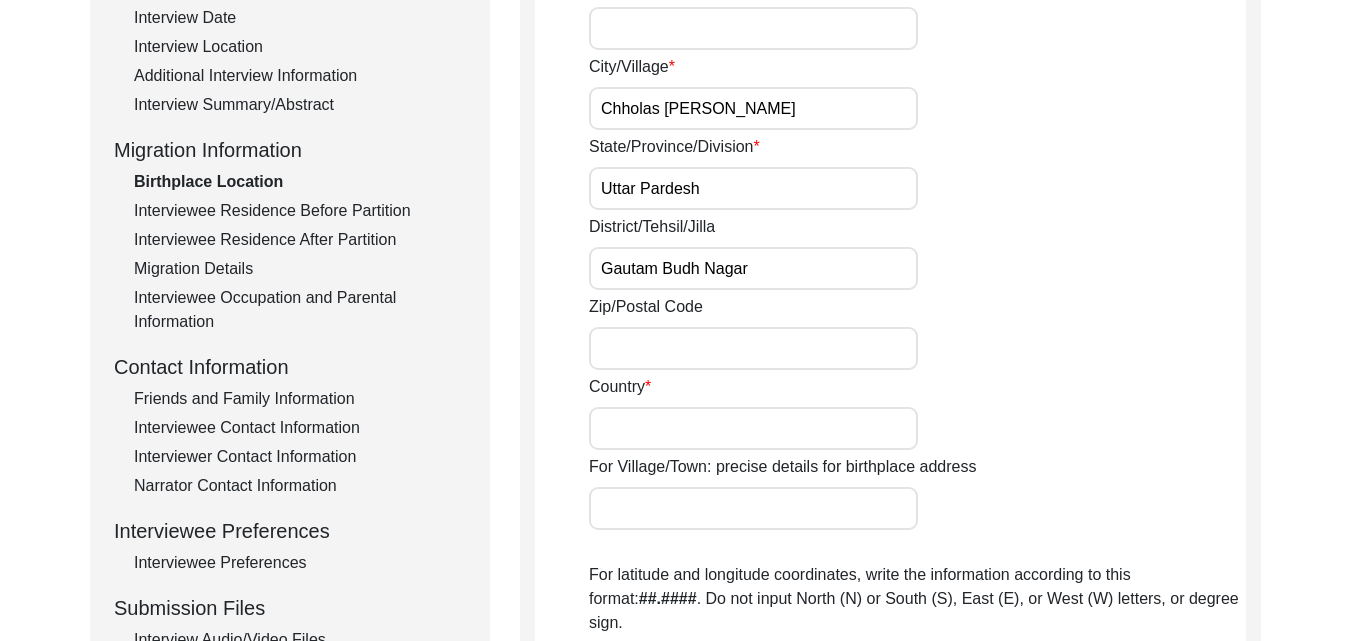 type on "Gautam Budh Nagar" 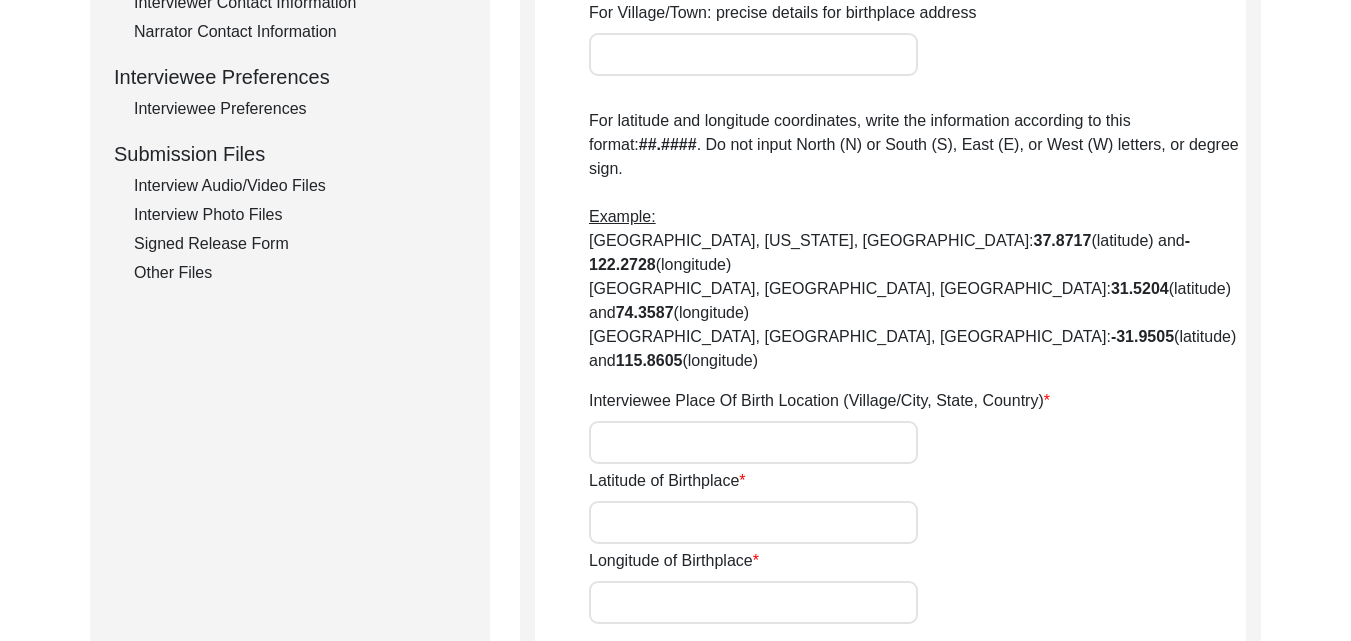 scroll, scrollTop: 905, scrollLeft: 0, axis: vertical 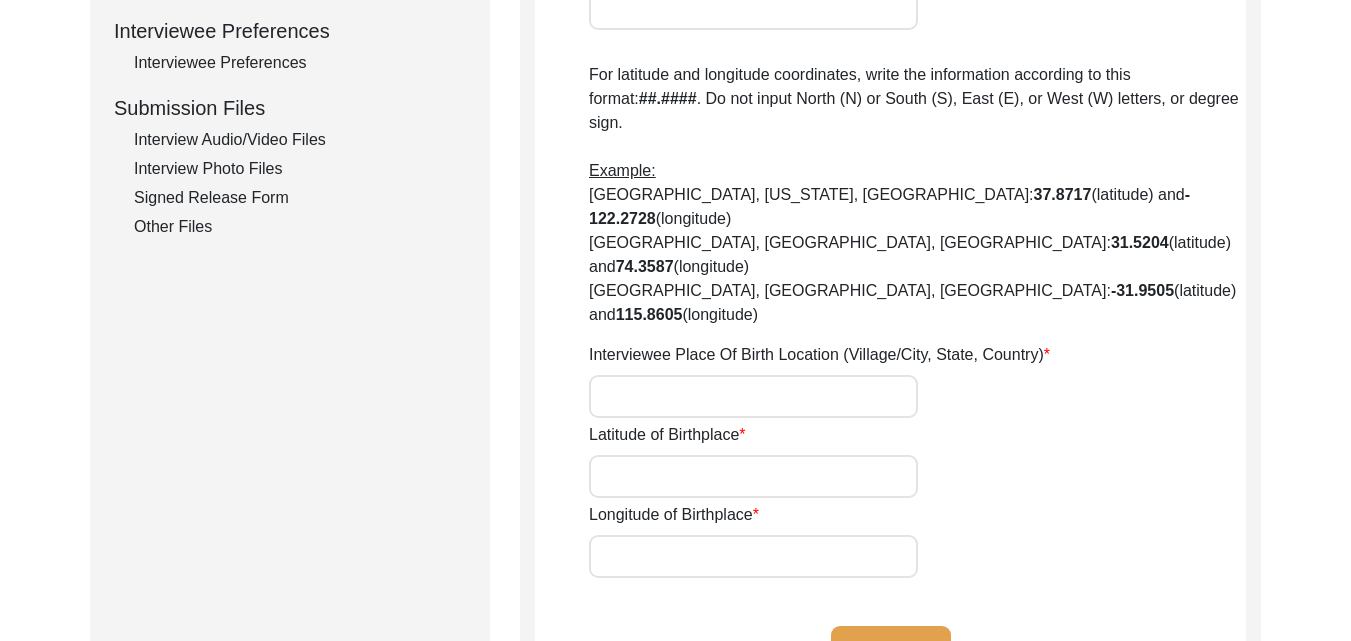 type on "India" 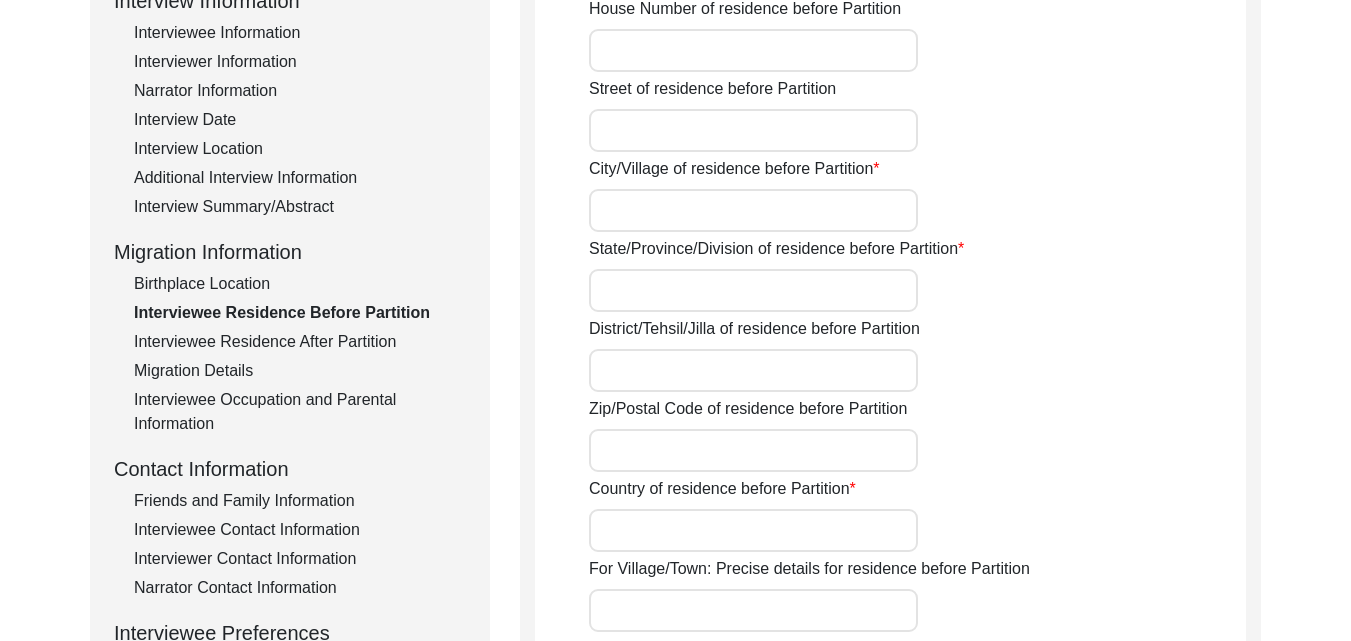 scroll, scrollTop: 305, scrollLeft: 0, axis: vertical 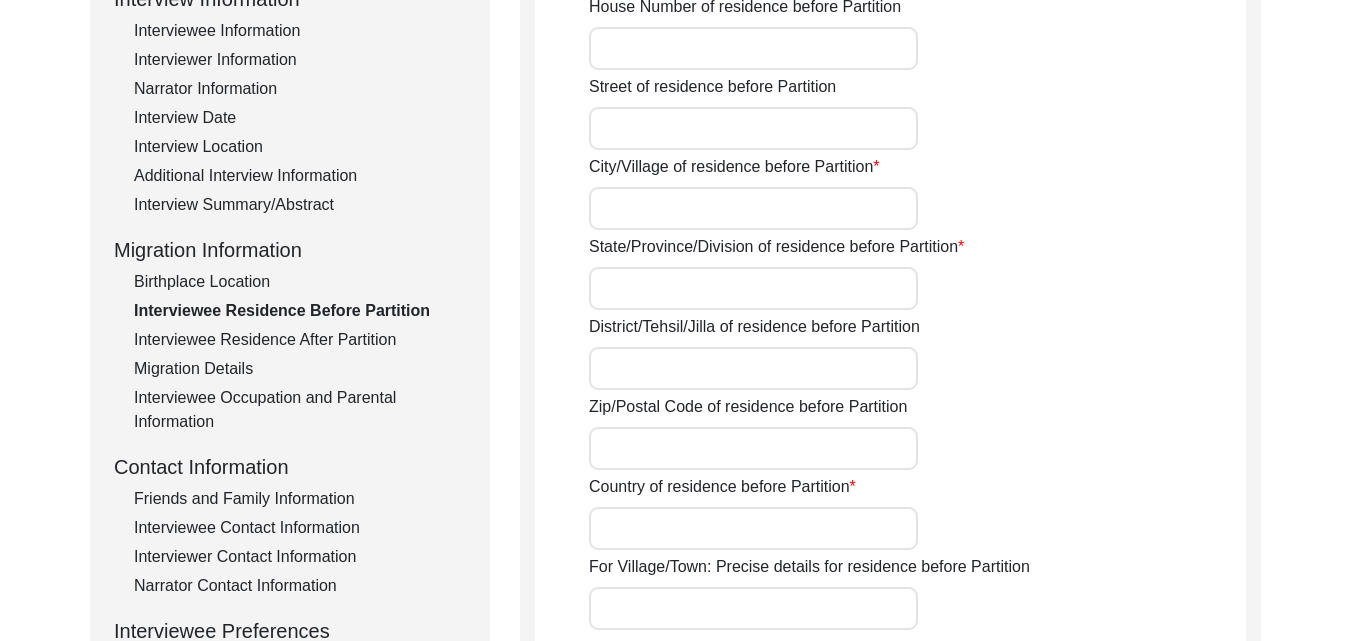 click on "Interviewee Residence After Partition" 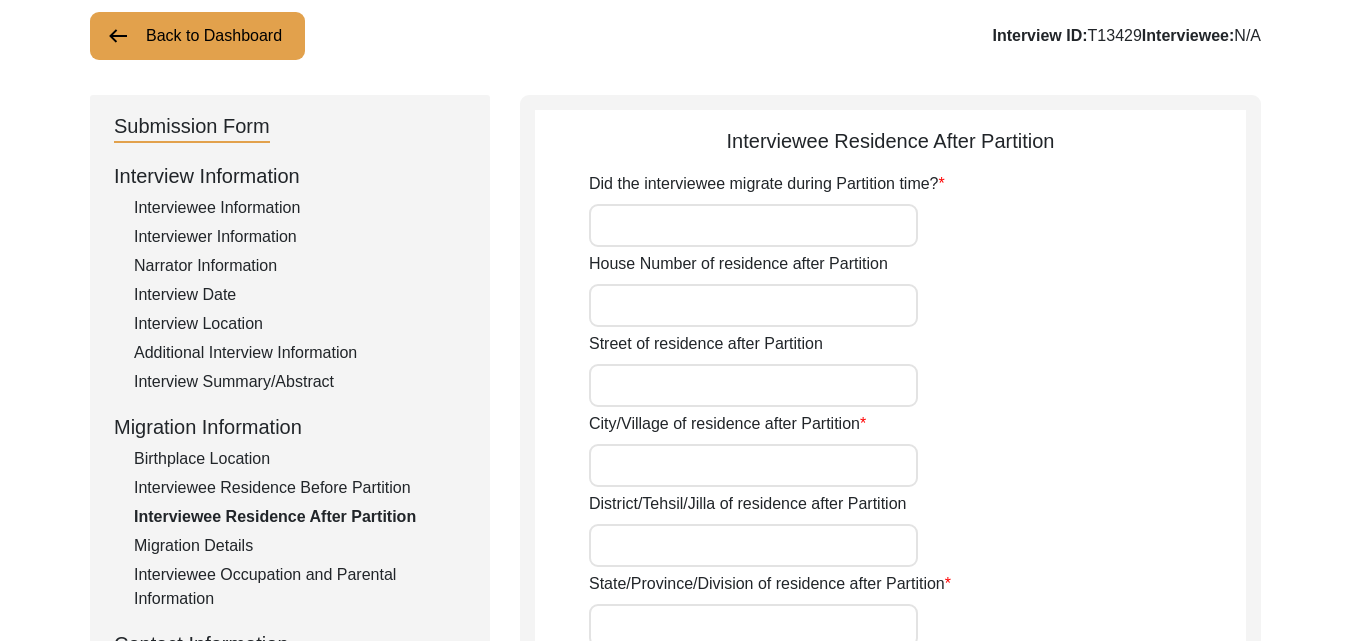 scroll, scrollTop: 105, scrollLeft: 0, axis: vertical 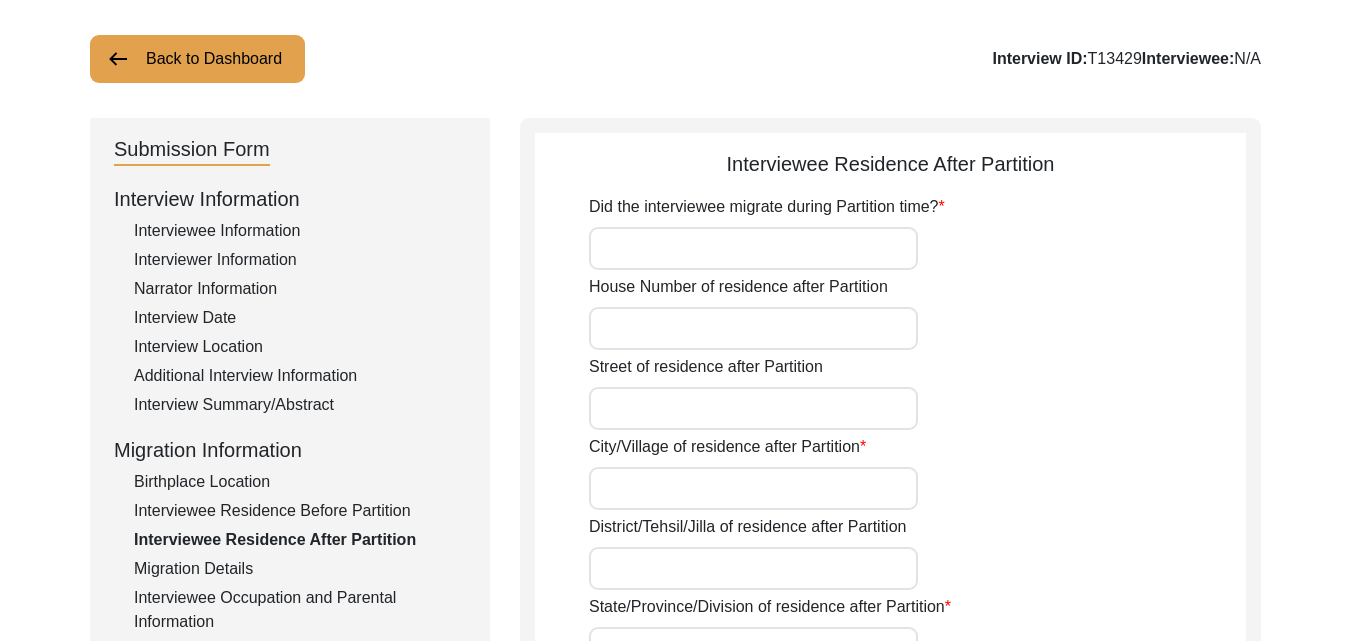click on "Did the interviewee migrate during Partition time?" 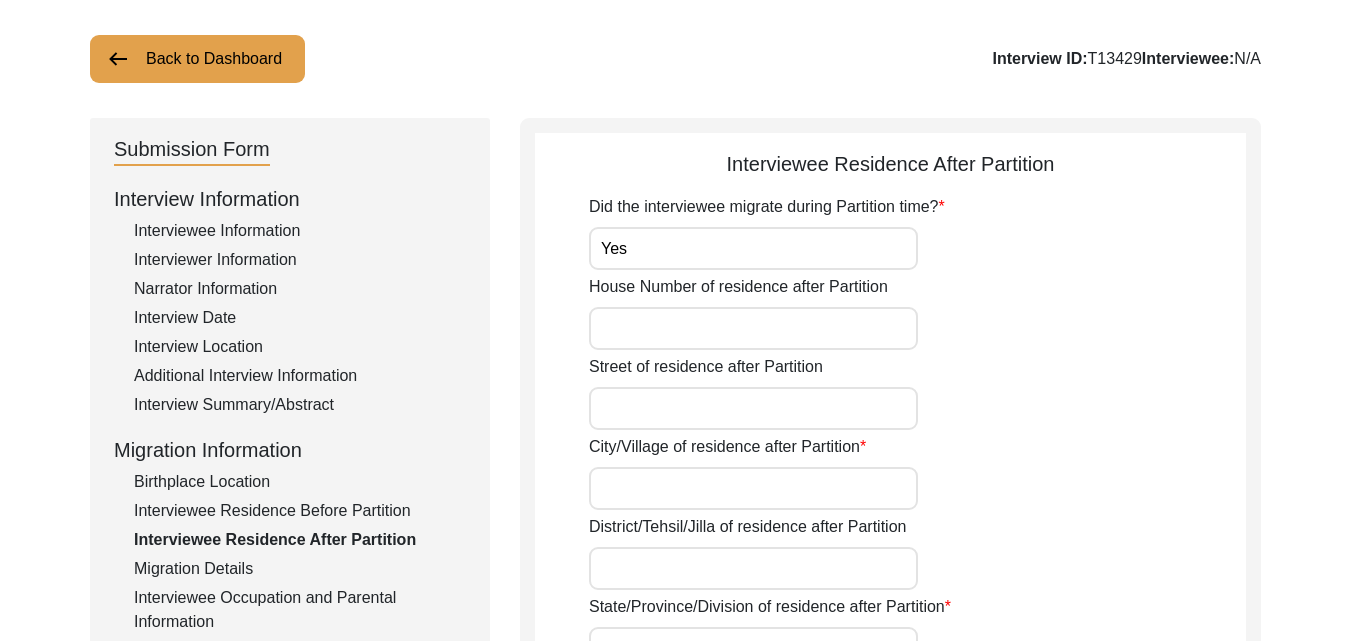 type on "Yes" 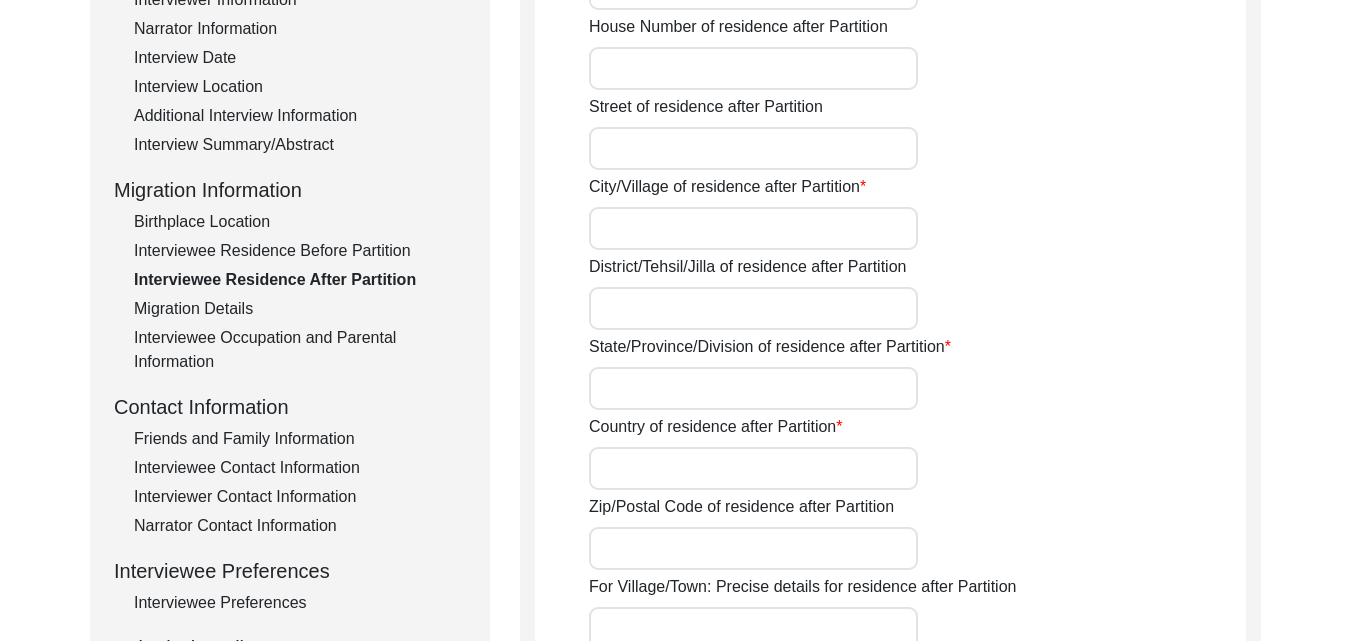scroll, scrollTop: 368, scrollLeft: 0, axis: vertical 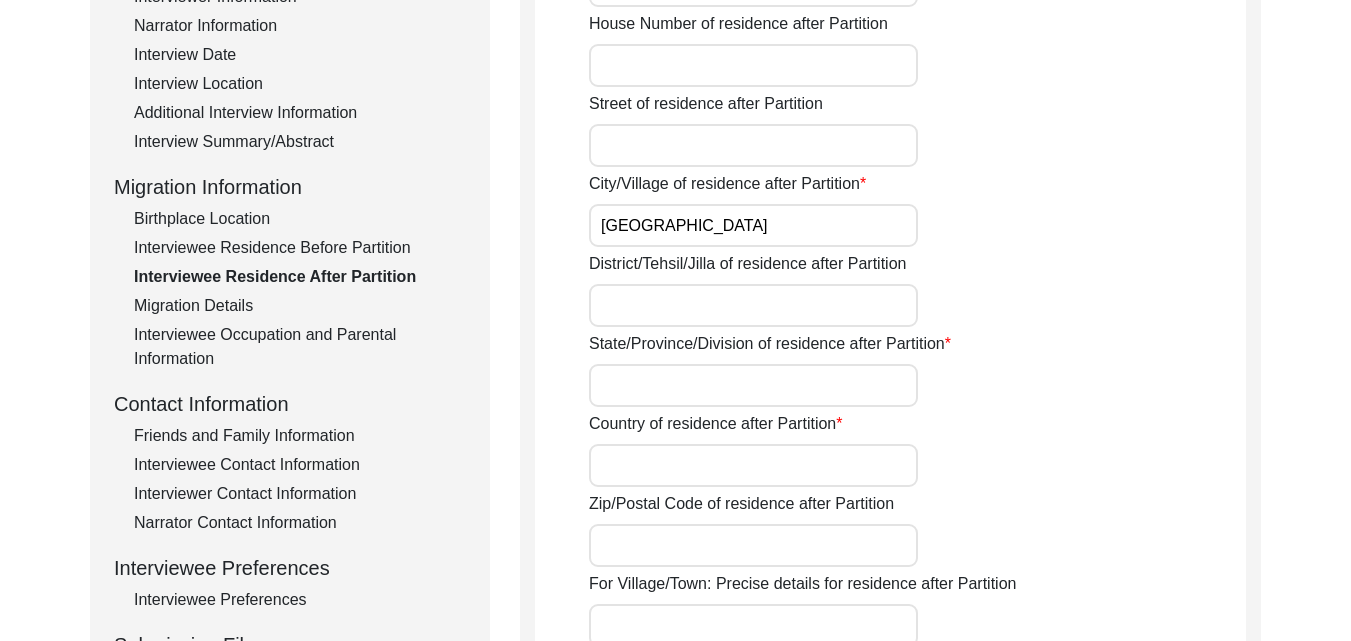 type on "Karachi" 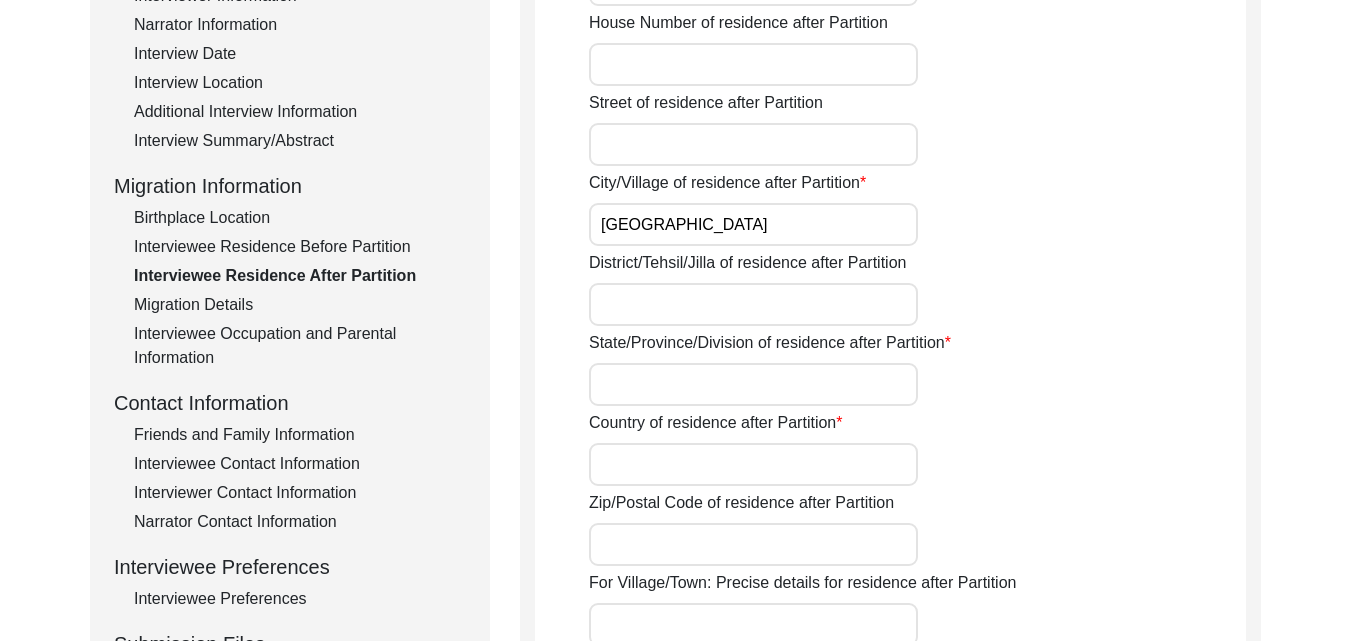 scroll, scrollTop: 368, scrollLeft: 0, axis: vertical 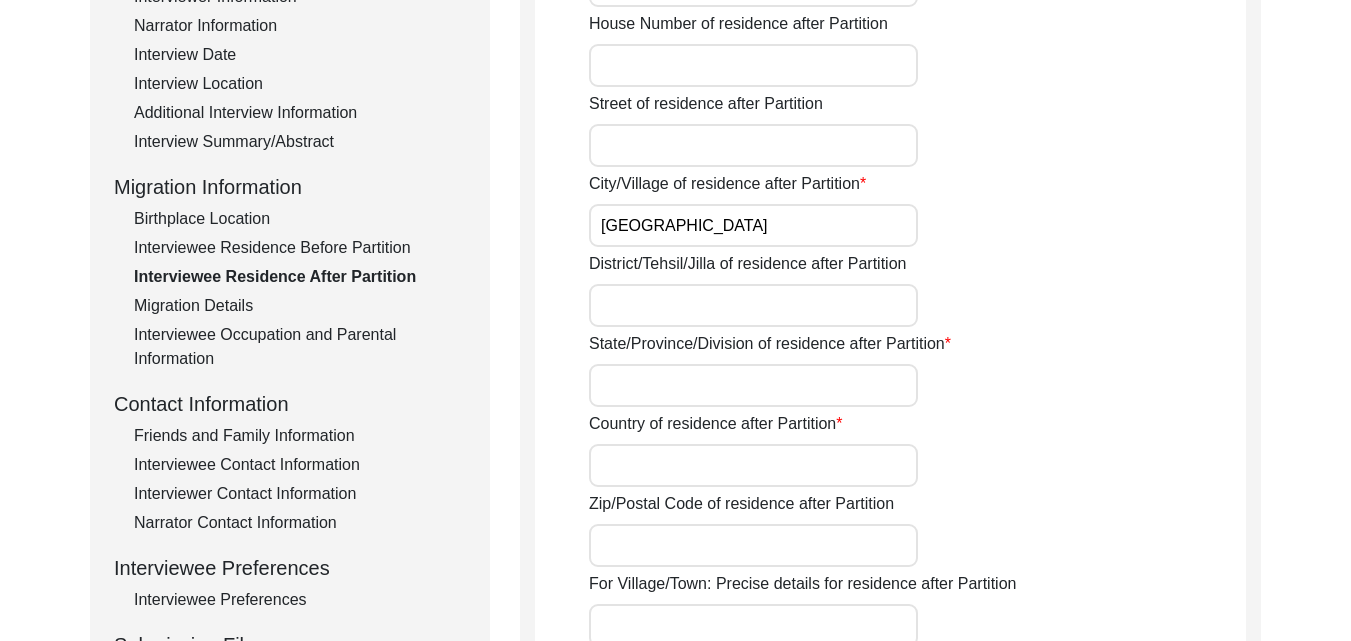click on "Country of residence after Partition" 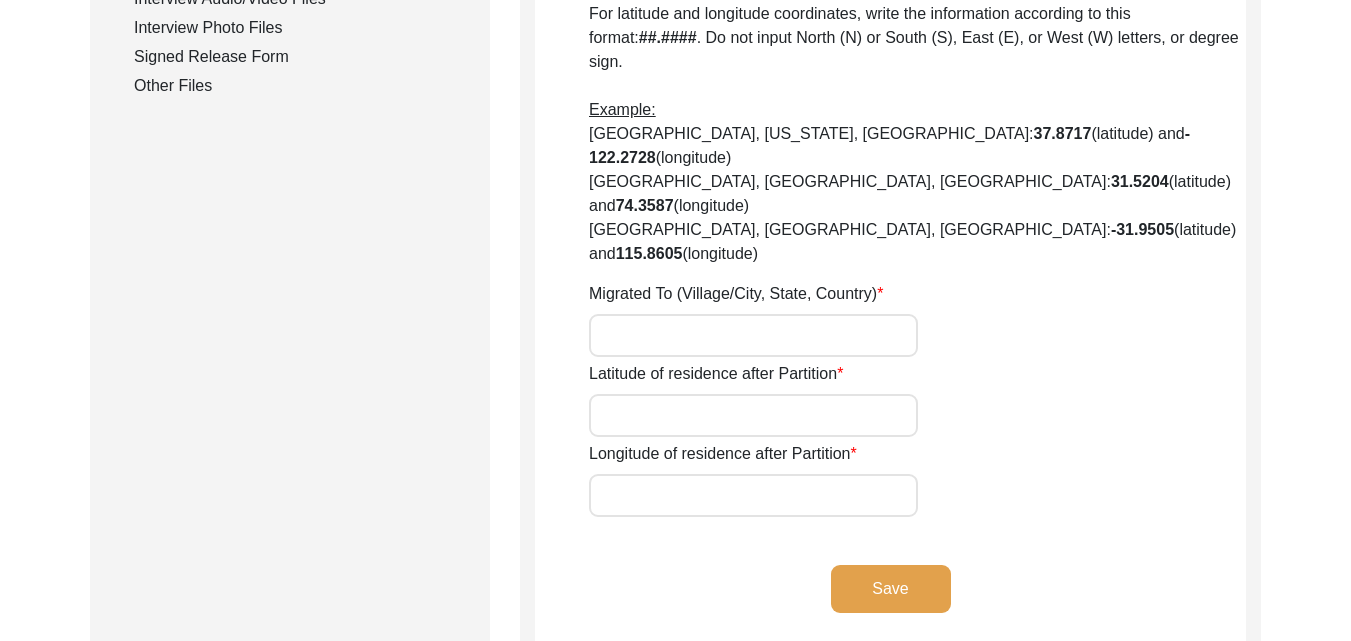 scroll, scrollTop: 1068, scrollLeft: 0, axis: vertical 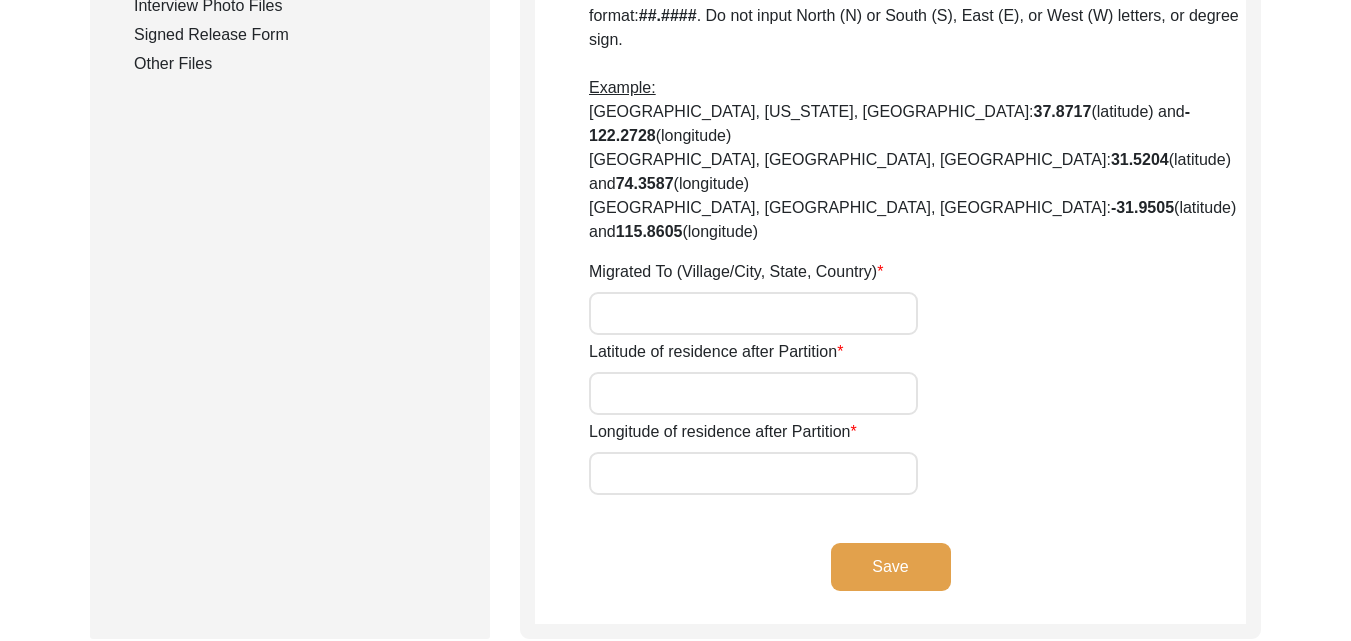 type on "Pakistan" 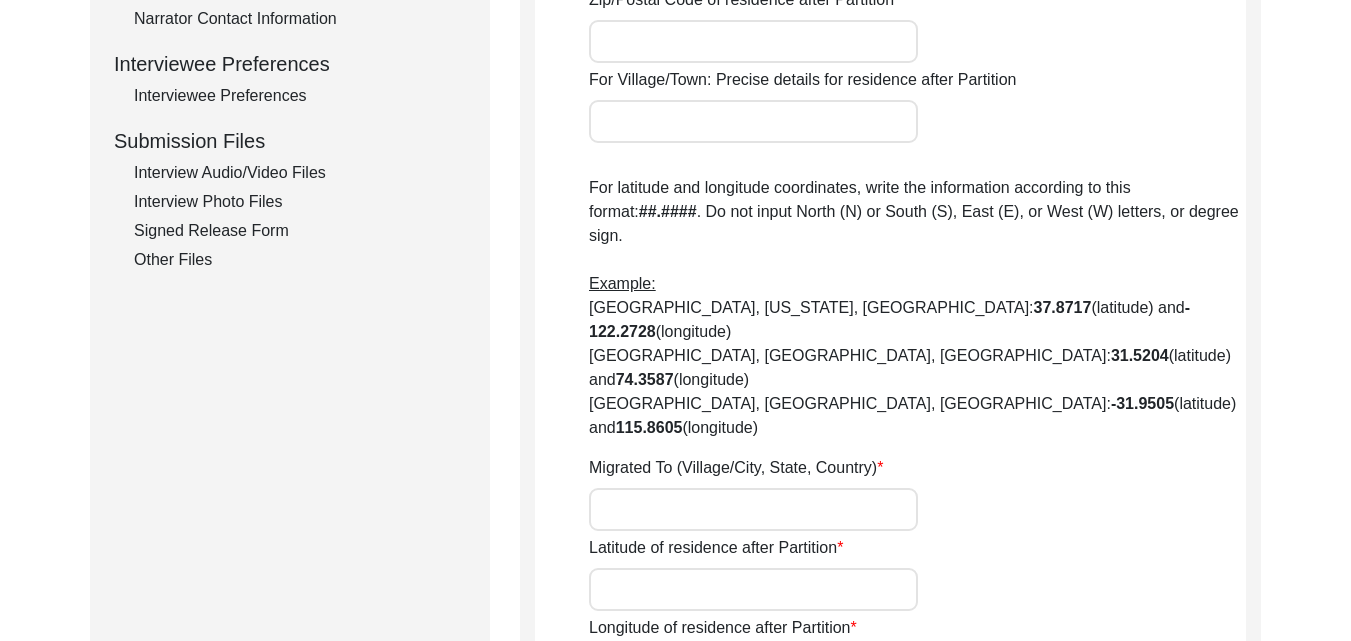 scroll, scrollTop: 968, scrollLeft: 0, axis: vertical 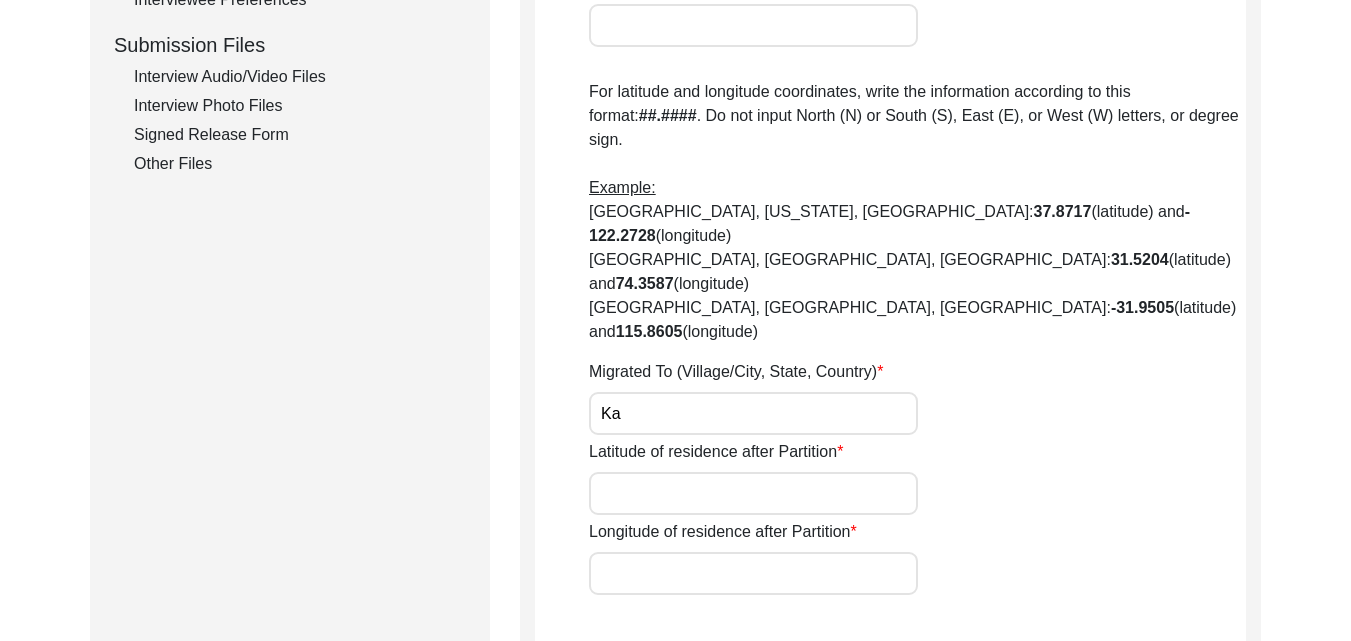 type on "K" 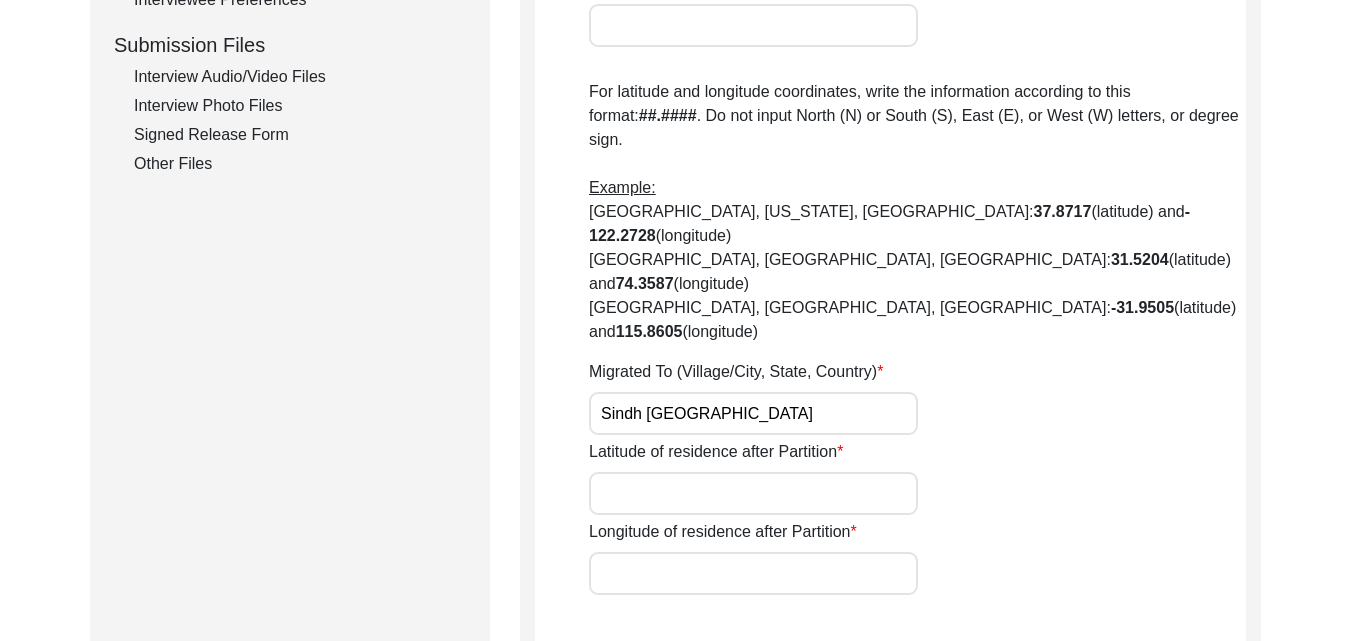 type on "Sindh Pakistan" 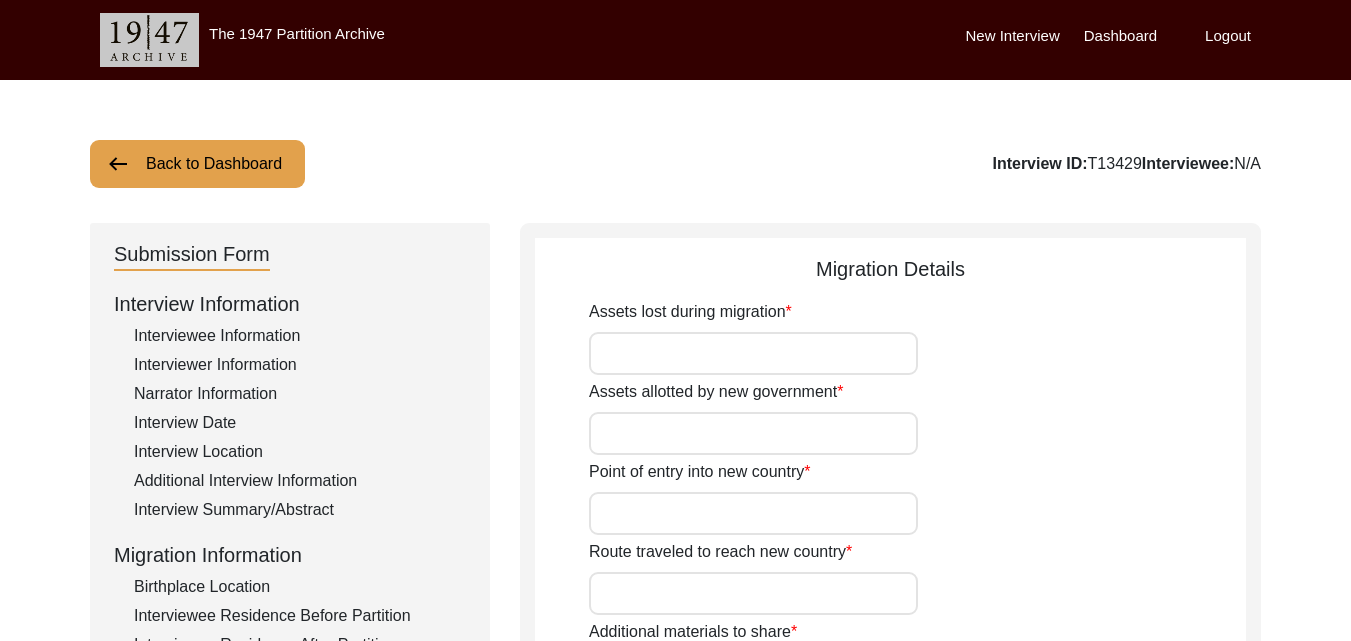 scroll, scrollTop: 100, scrollLeft: 0, axis: vertical 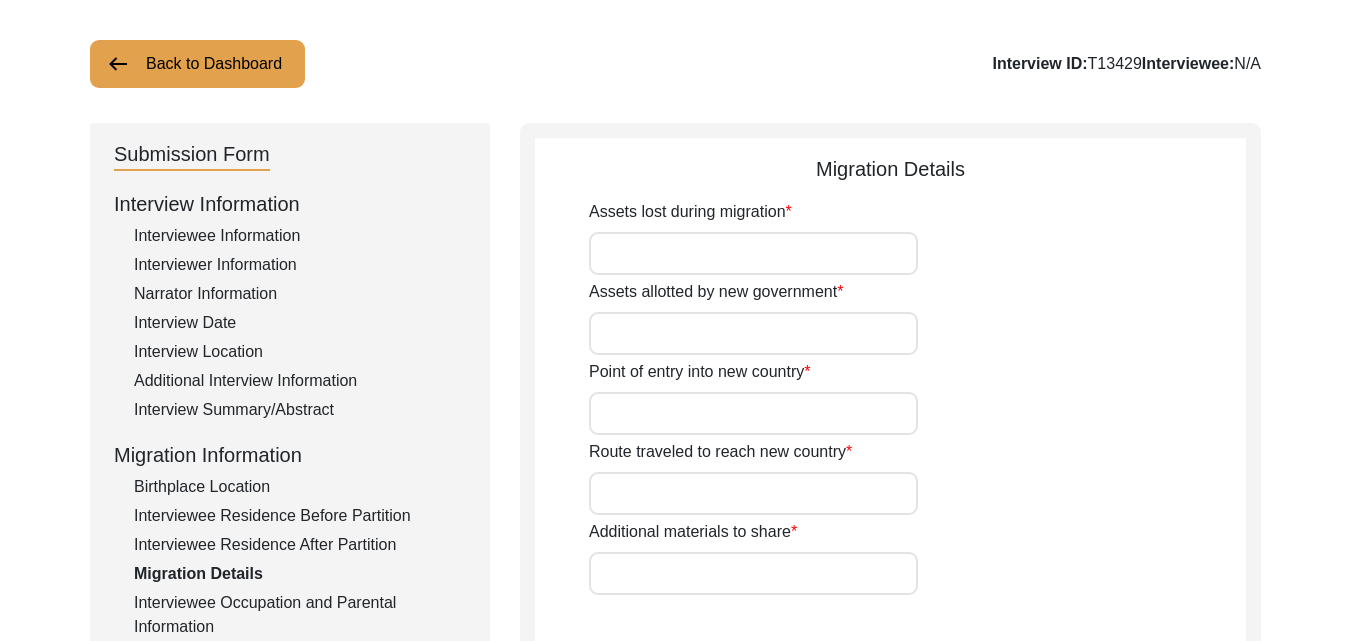 click on "Assets lost during migration" 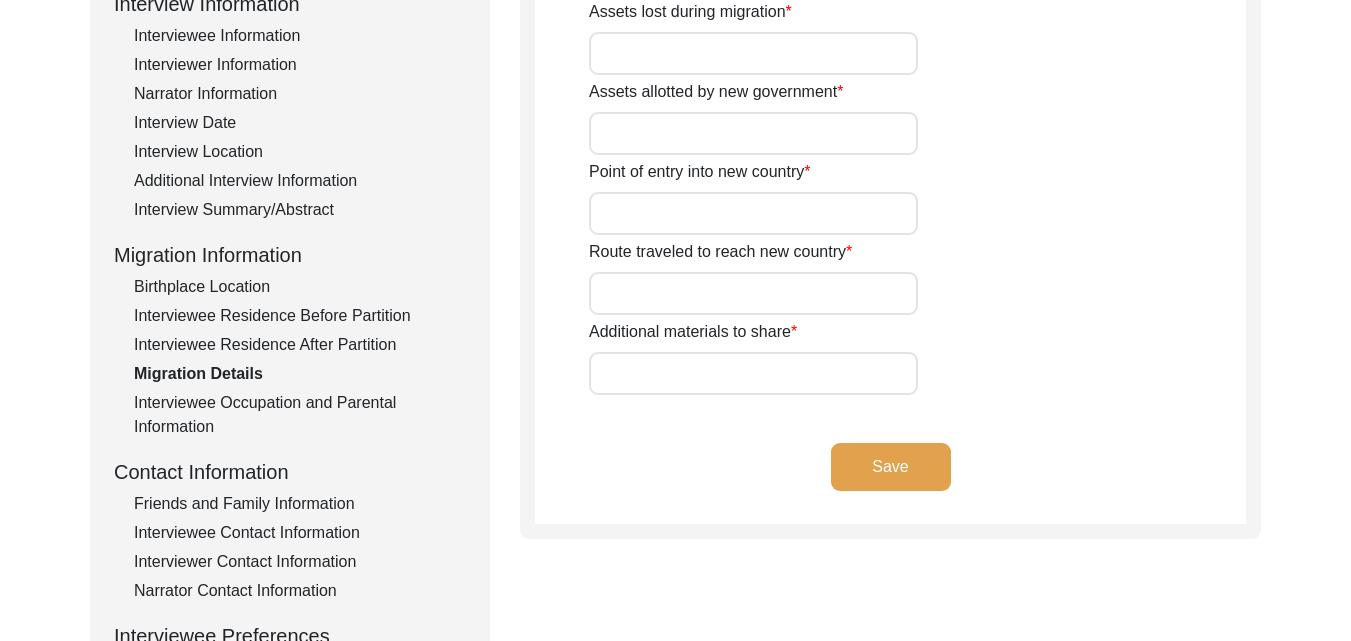 scroll, scrollTop: 200, scrollLeft: 0, axis: vertical 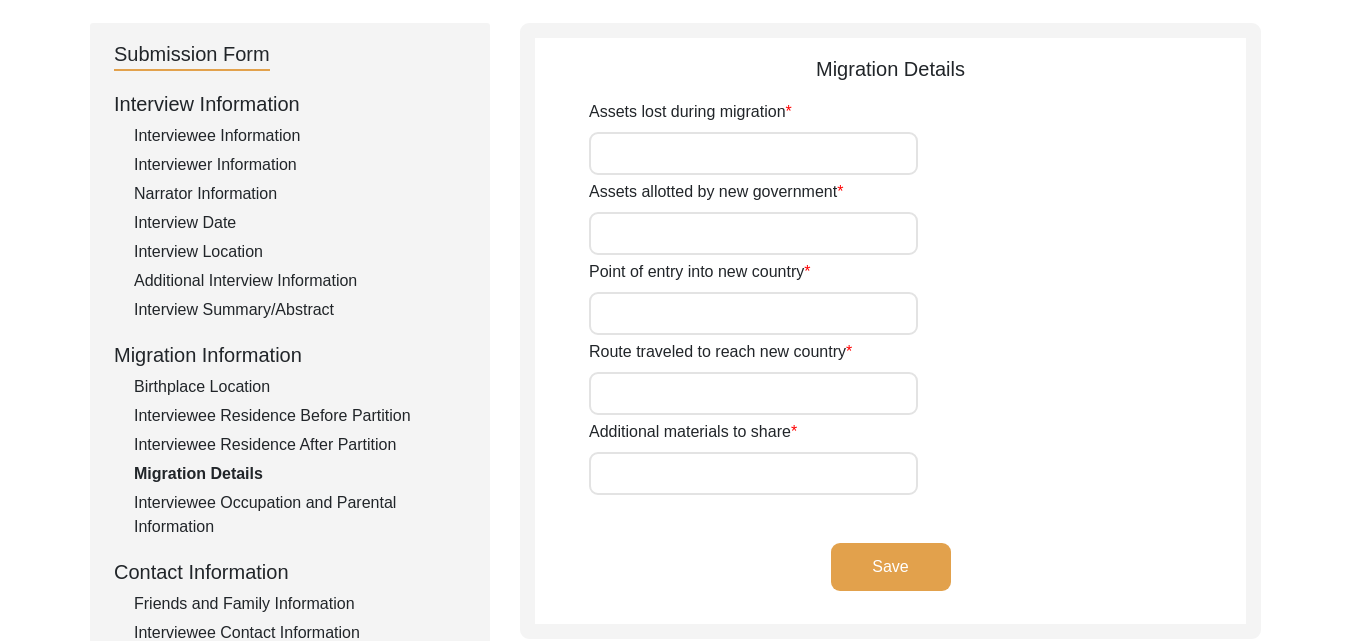 click on "Point of entry into new country" at bounding box center (753, 313) 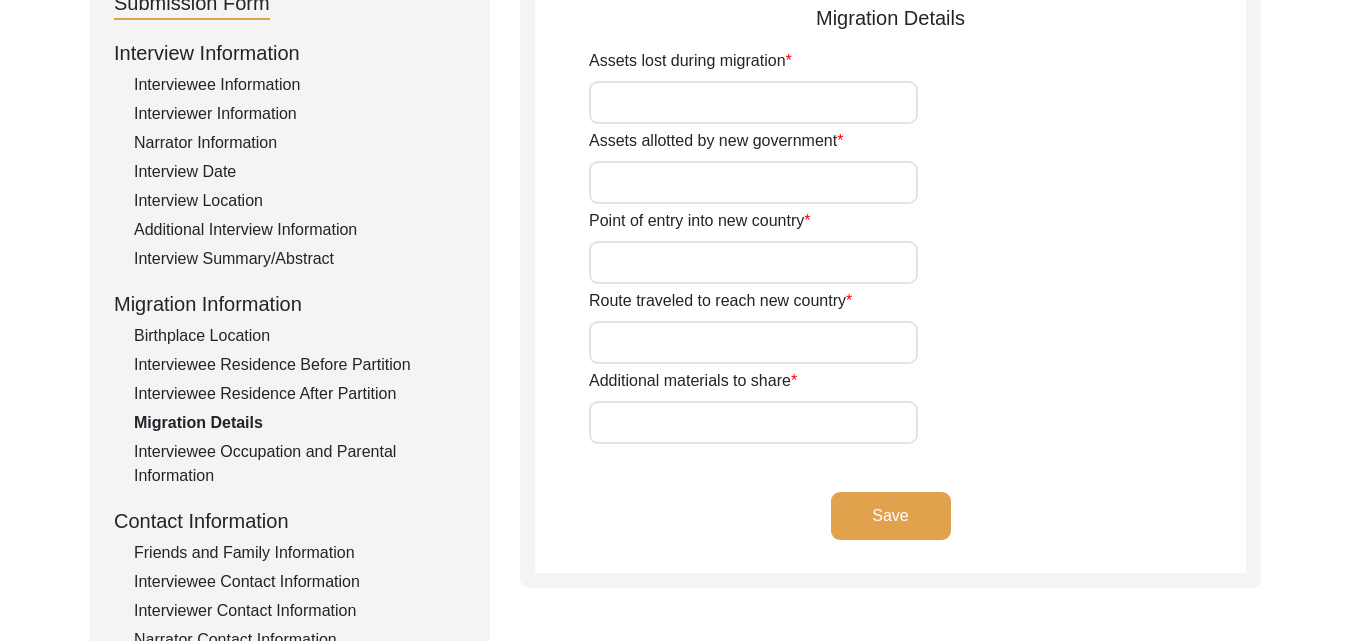 scroll, scrollTop: 300, scrollLeft: 0, axis: vertical 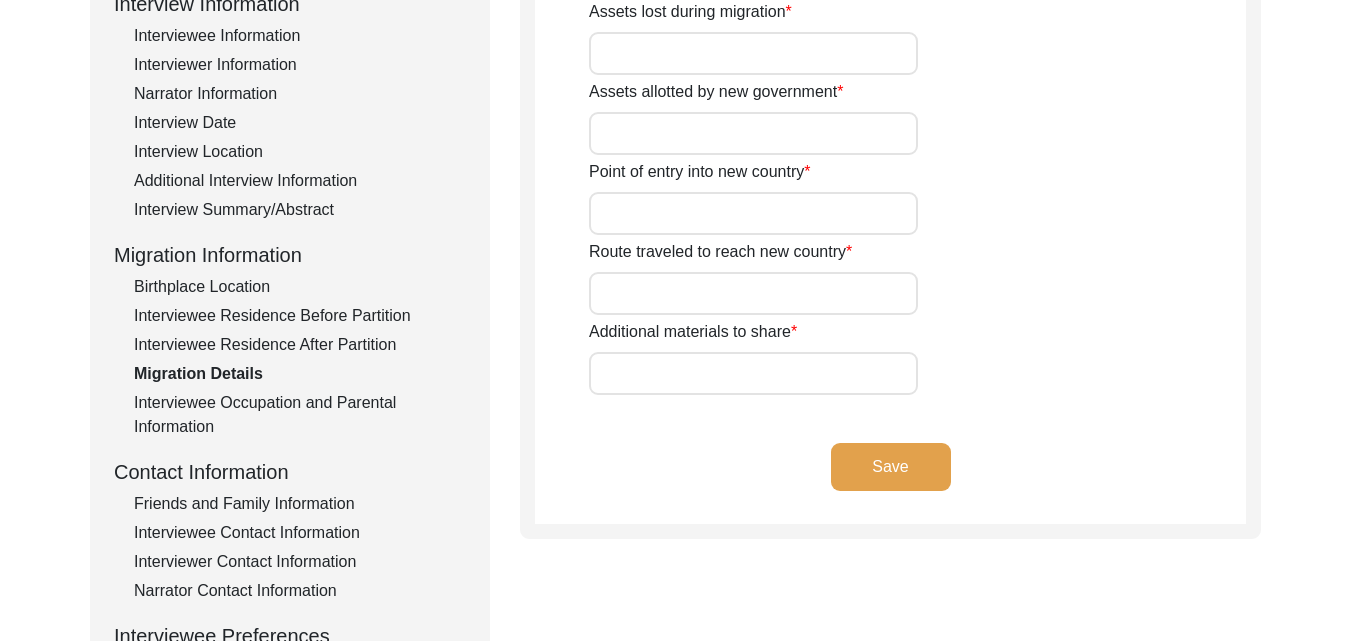 click on "Save" 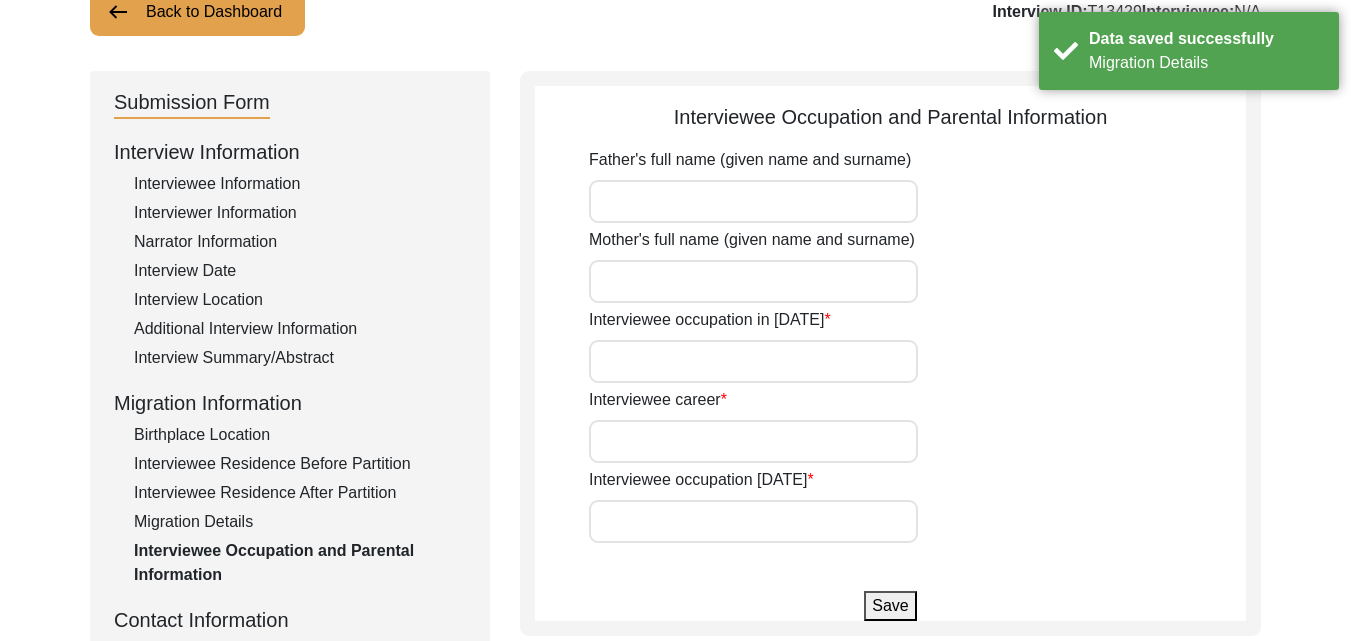 scroll, scrollTop: 100, scrollLeft: 0, axis: vertical 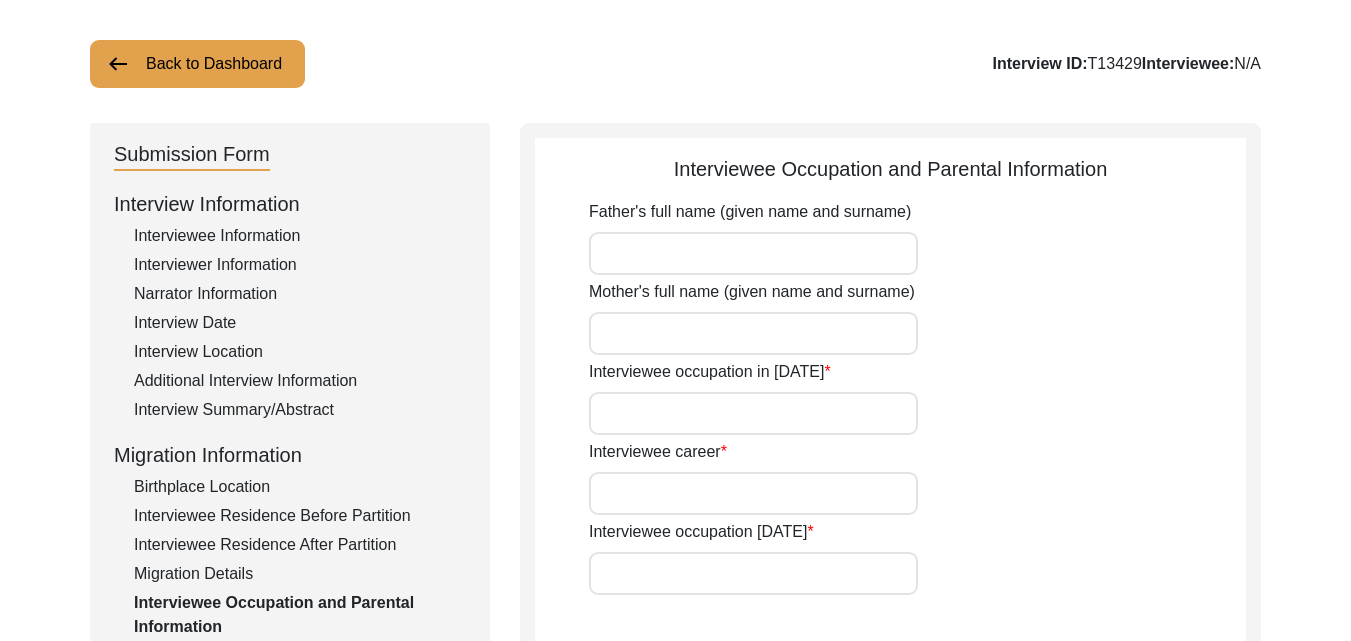 click on "Father's full name (given name and surname)" at bounding box center [753, 253] 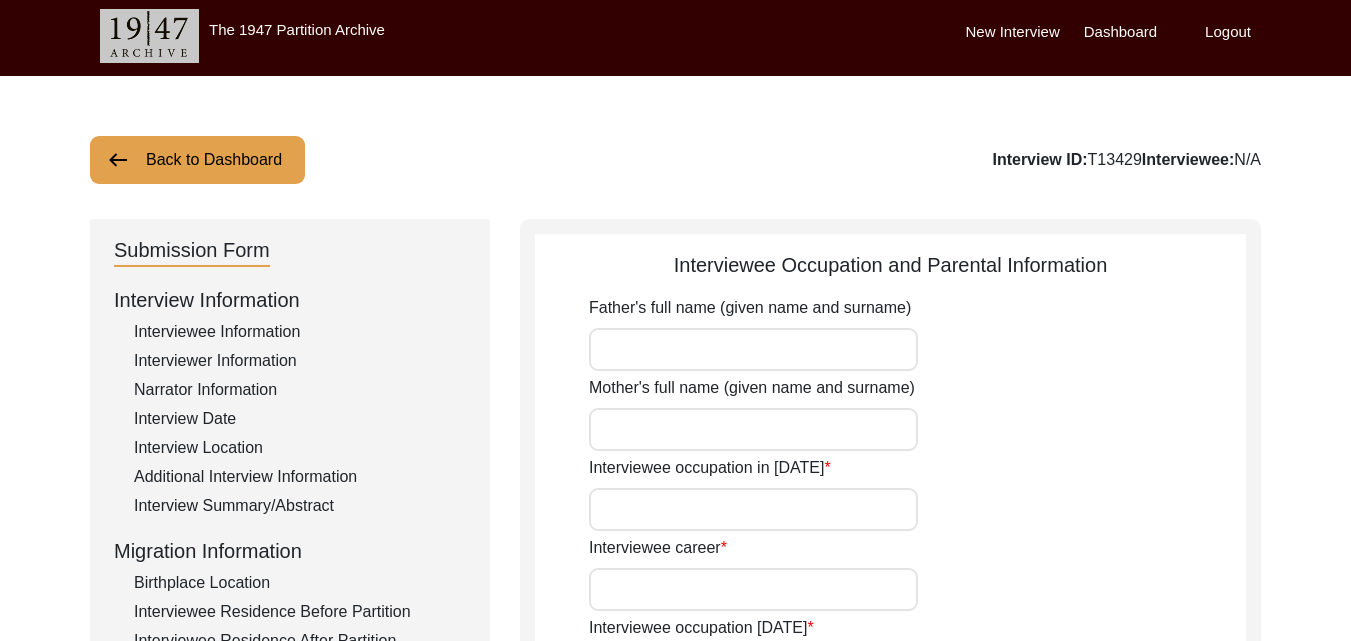 scroll, scrollTop: 0, scrollLeft: 0, axis: both 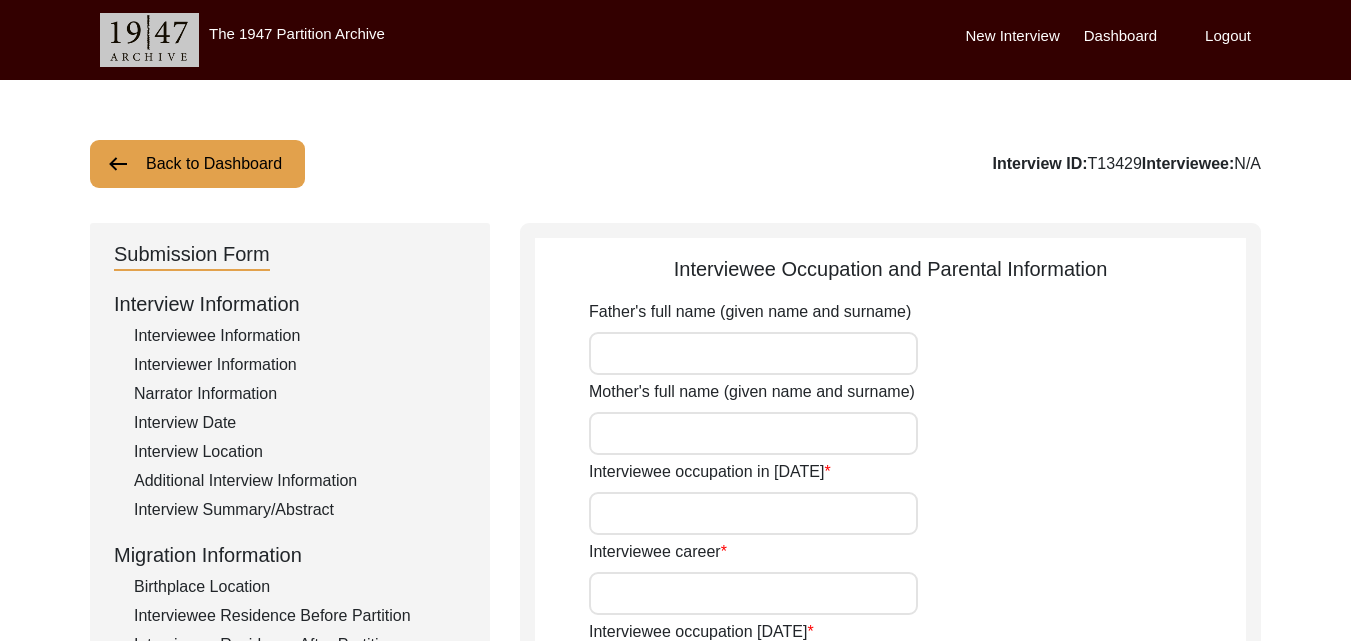 click on "Father's full name (given name and surname)" at bounding box center (753, 353) 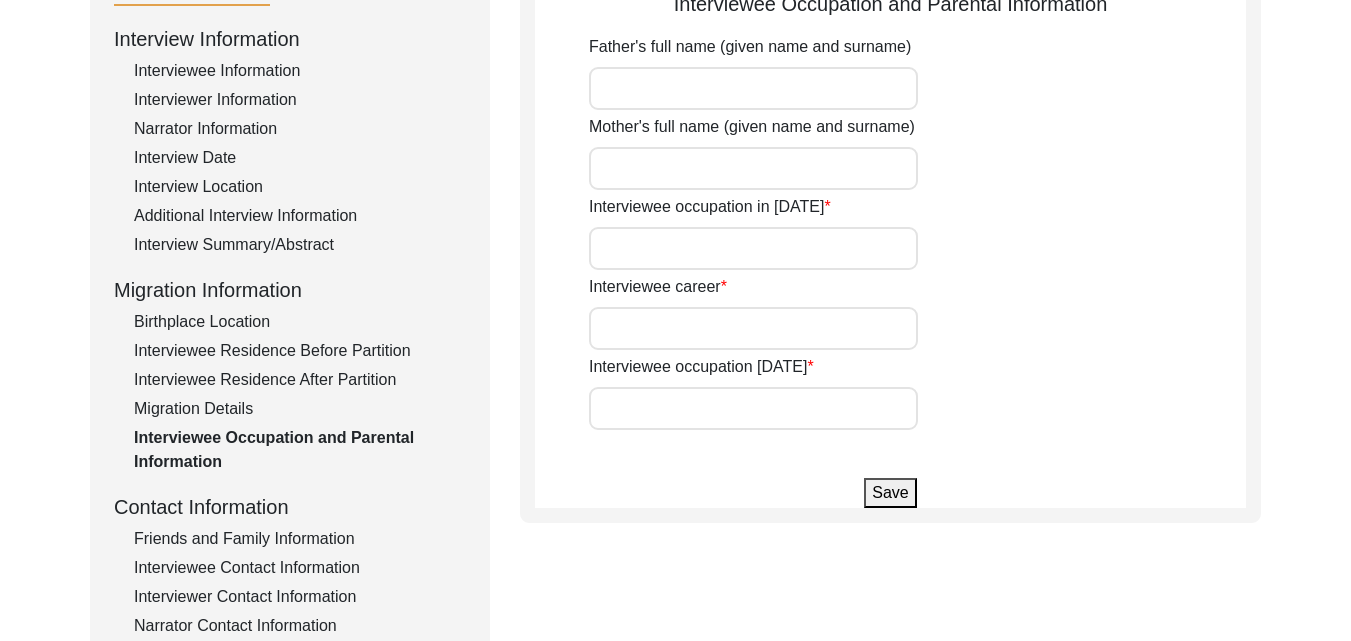 scroll, scrollTop: 300, scrollLeft: 0, axis: vertical 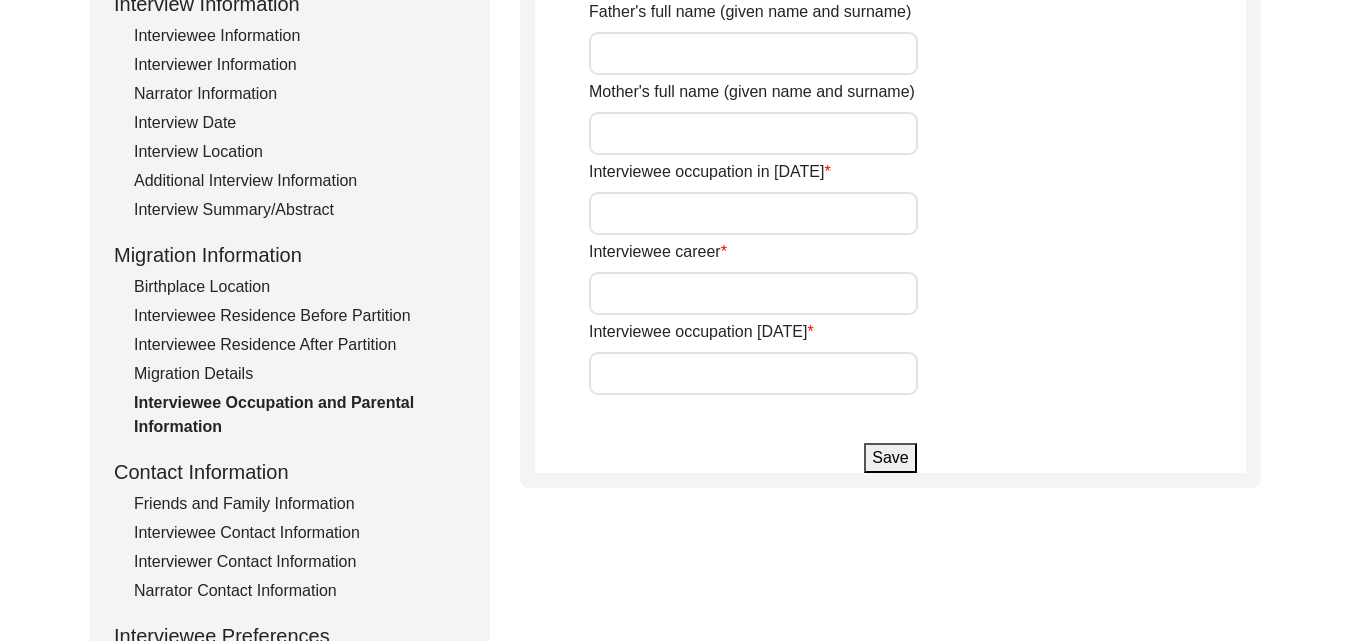 click on "Interviewee occupation today" at bounding box center (753, 373) 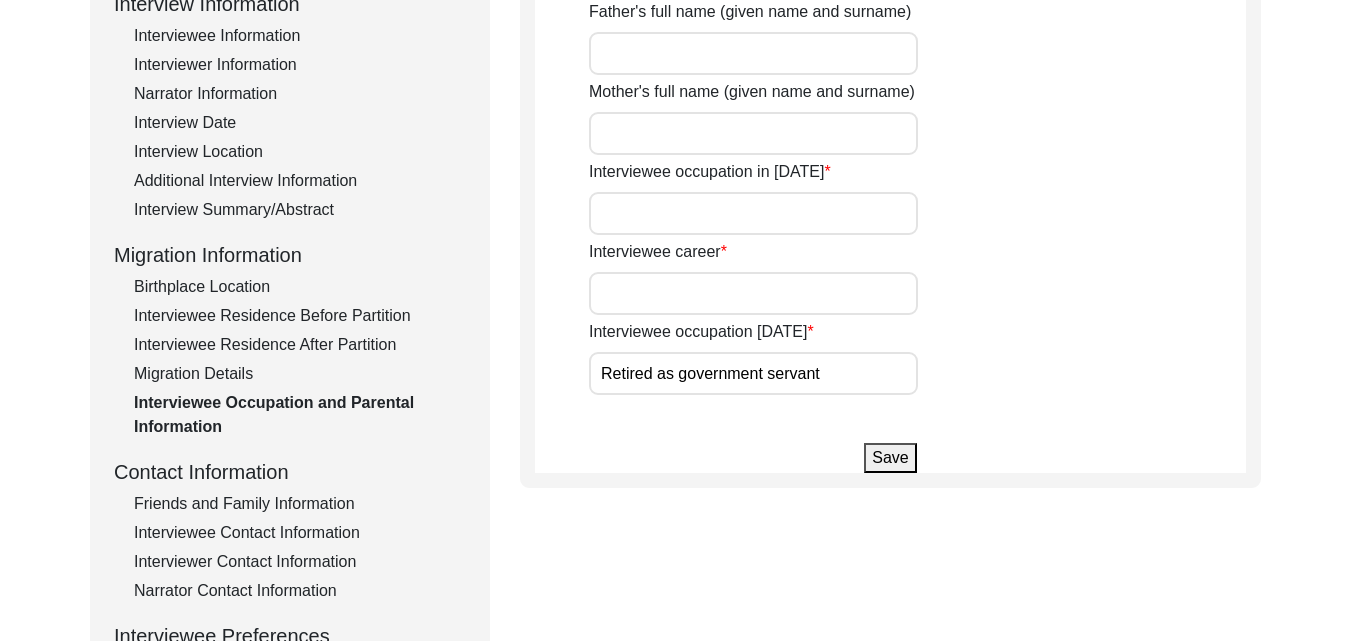 type on "Retired as government servant" 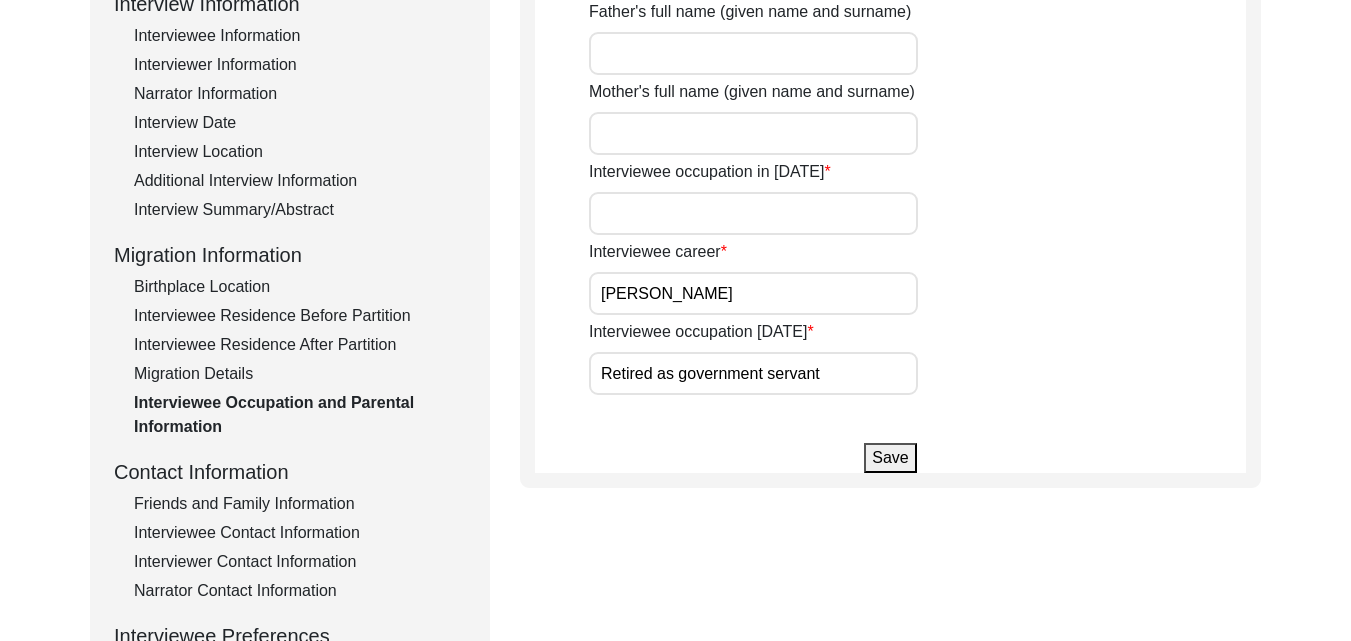 type on "Carpenter" 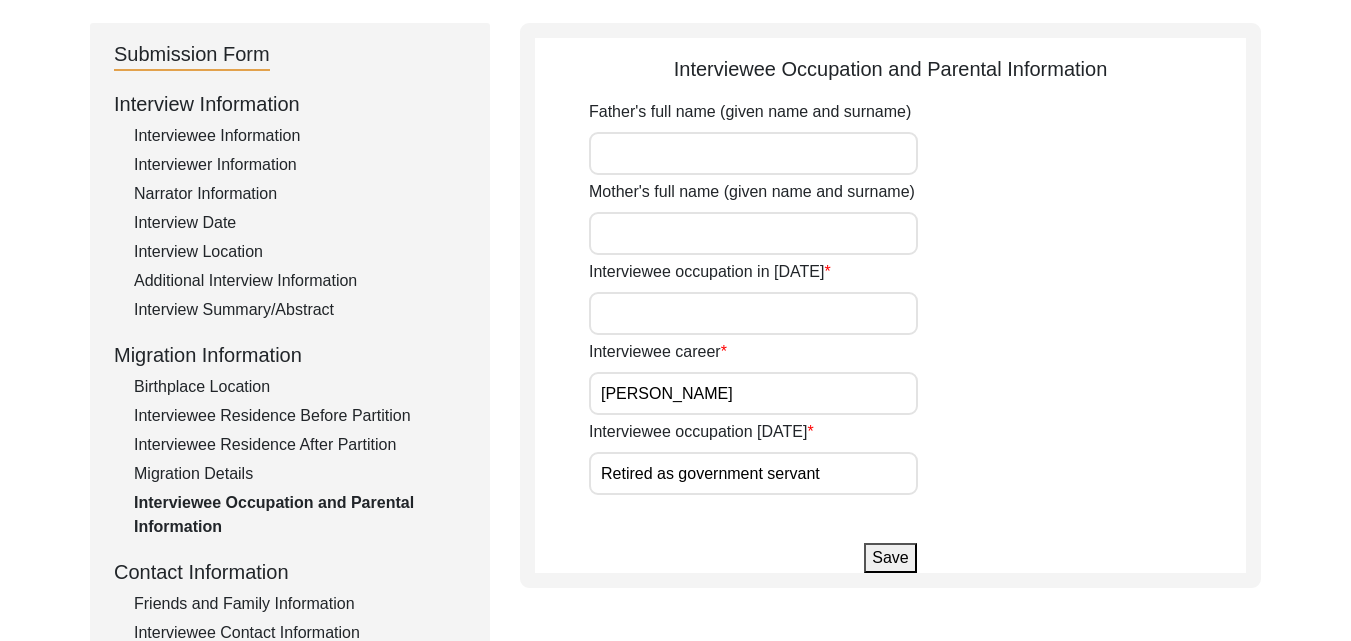 type on "J" 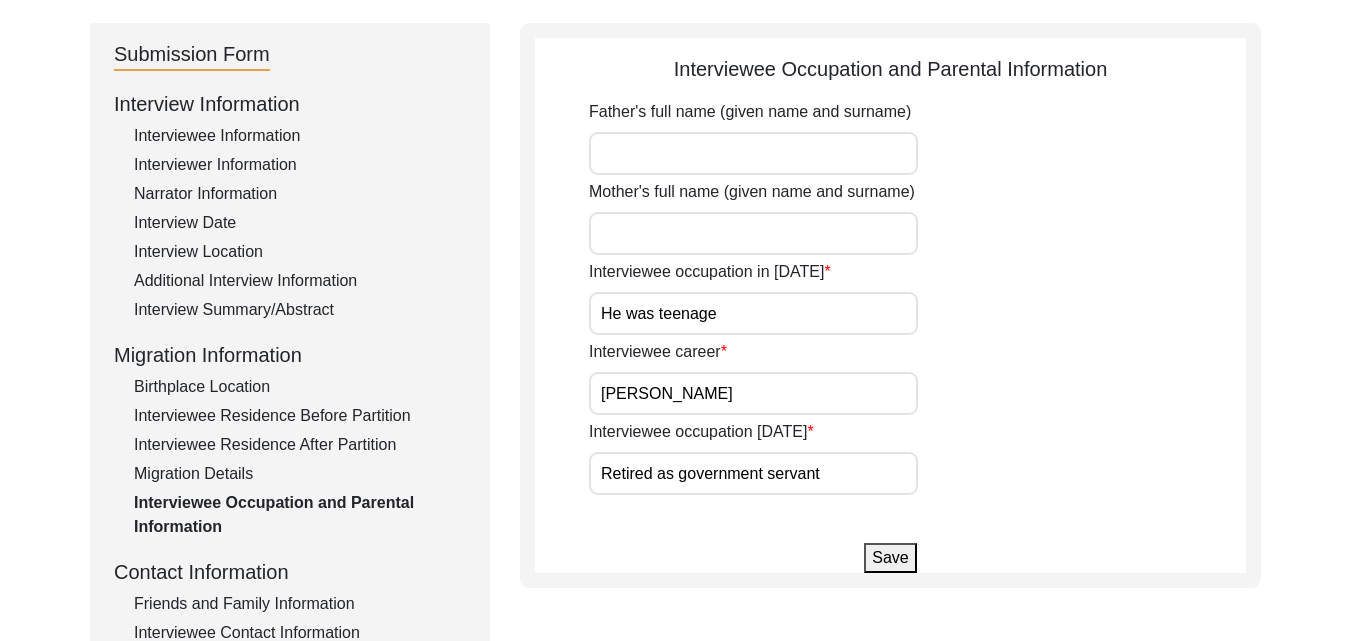 type on "He was teenage" 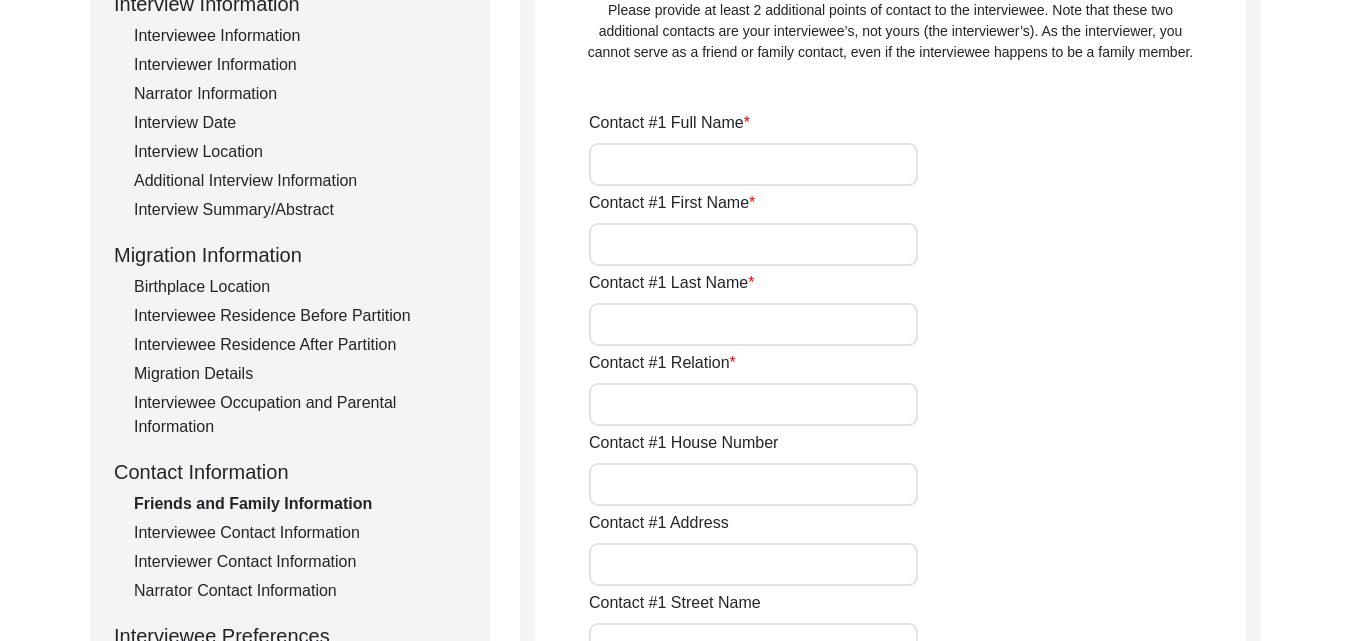 scroll, scrollTop: 200, scrollLeft: 0, axis: vertical 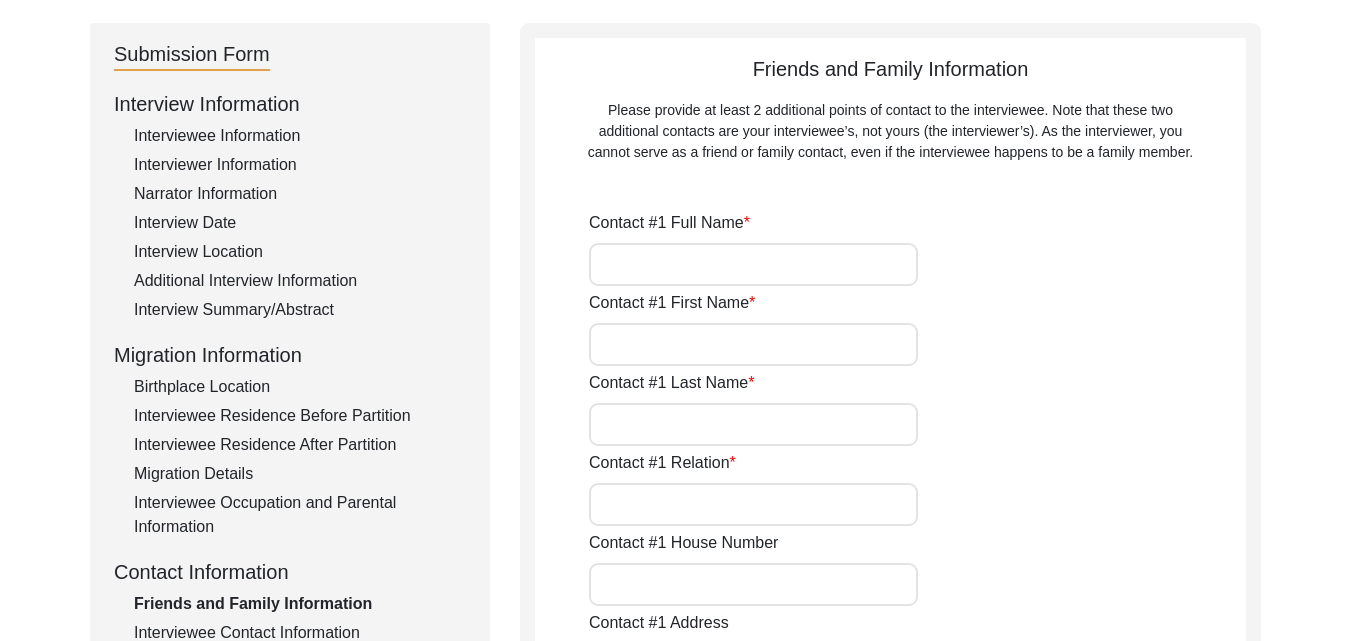 click on "Contact #1 Full Name" at bounding box center (753, 264) 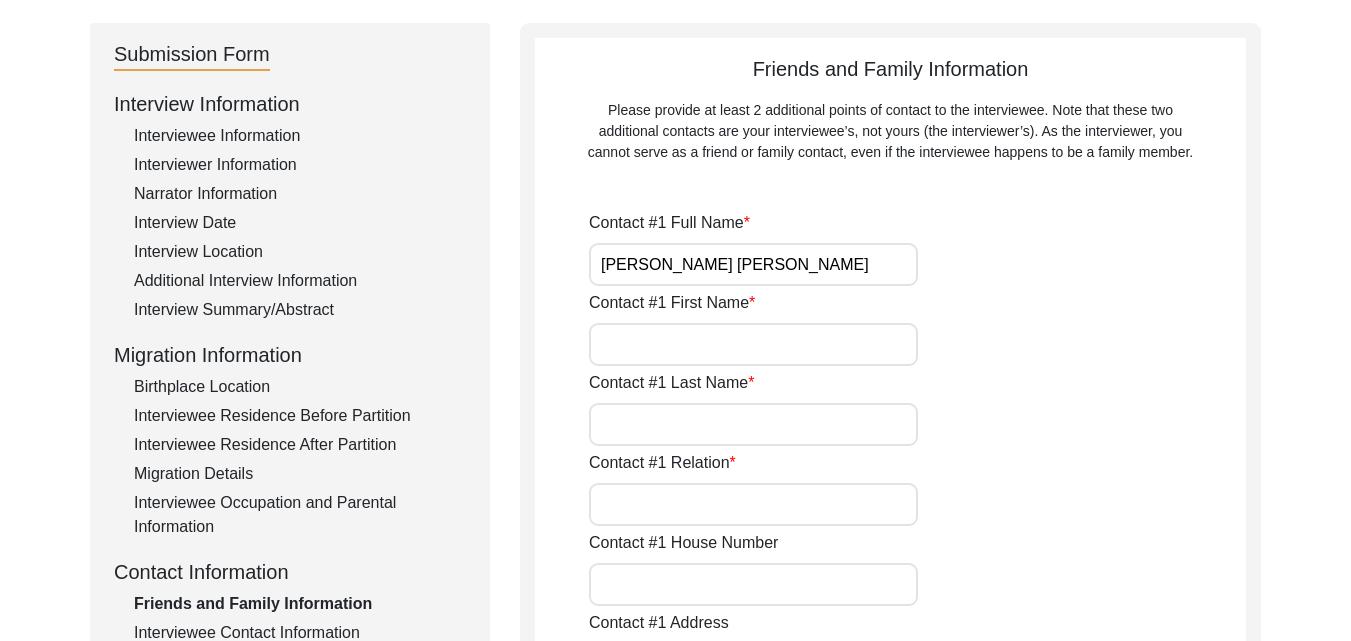 type on "Syed Muhammad Yasir Rizvi" 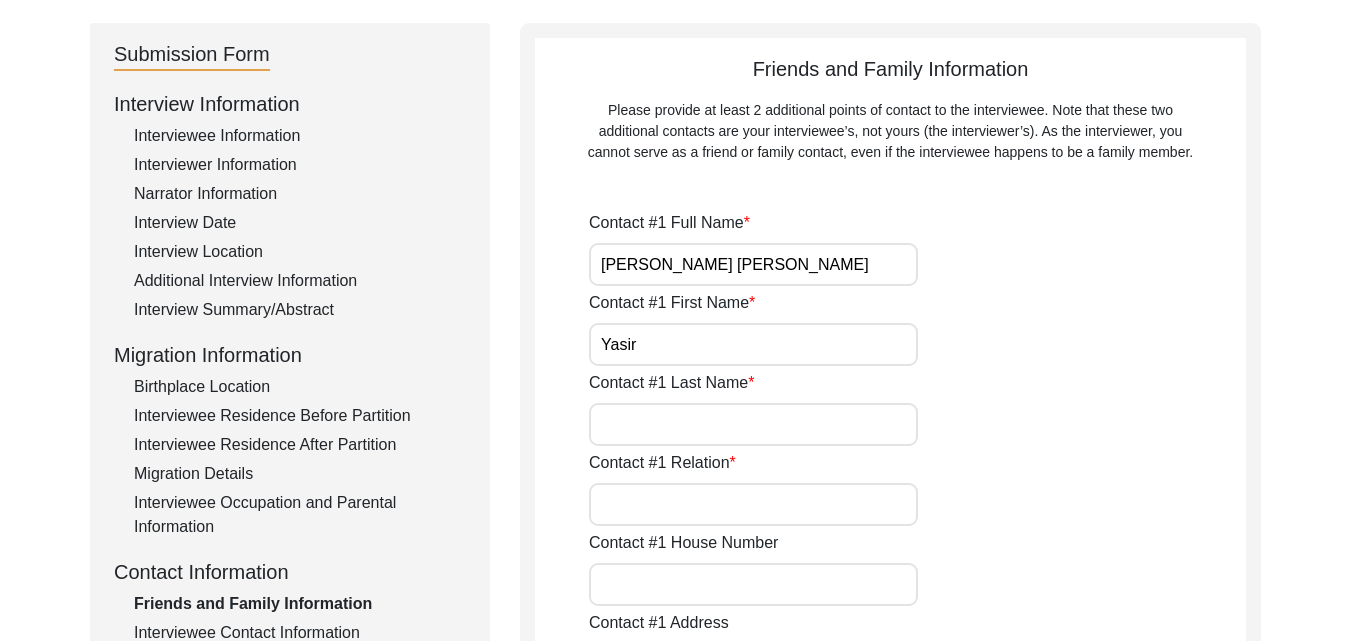 type on "Yasir" 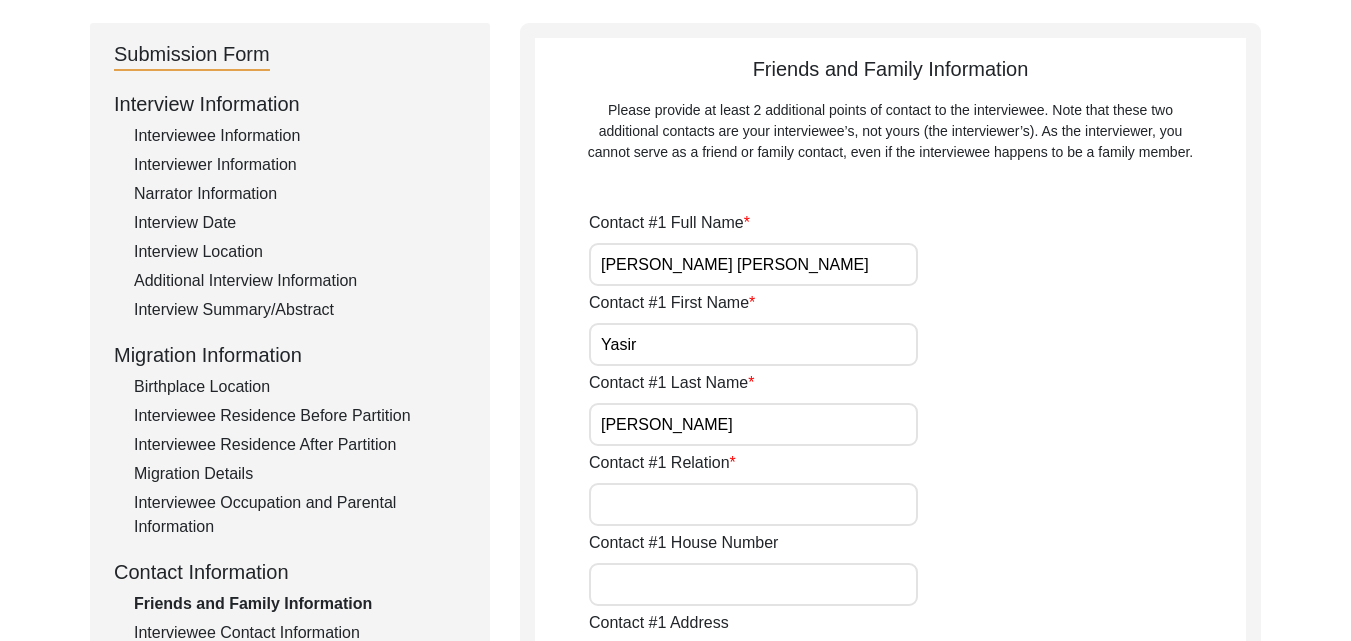 type on "Rizvi" 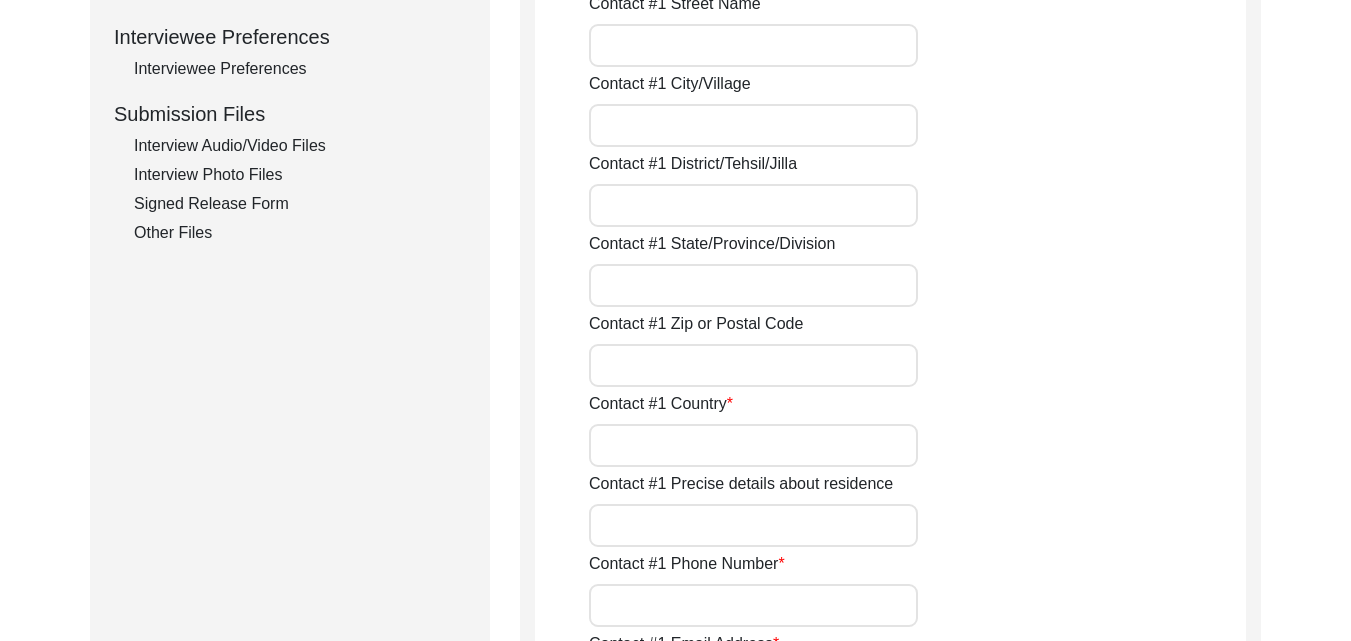 scroll, scrollTop: 900, scrollLeft: 0, axis: vertical 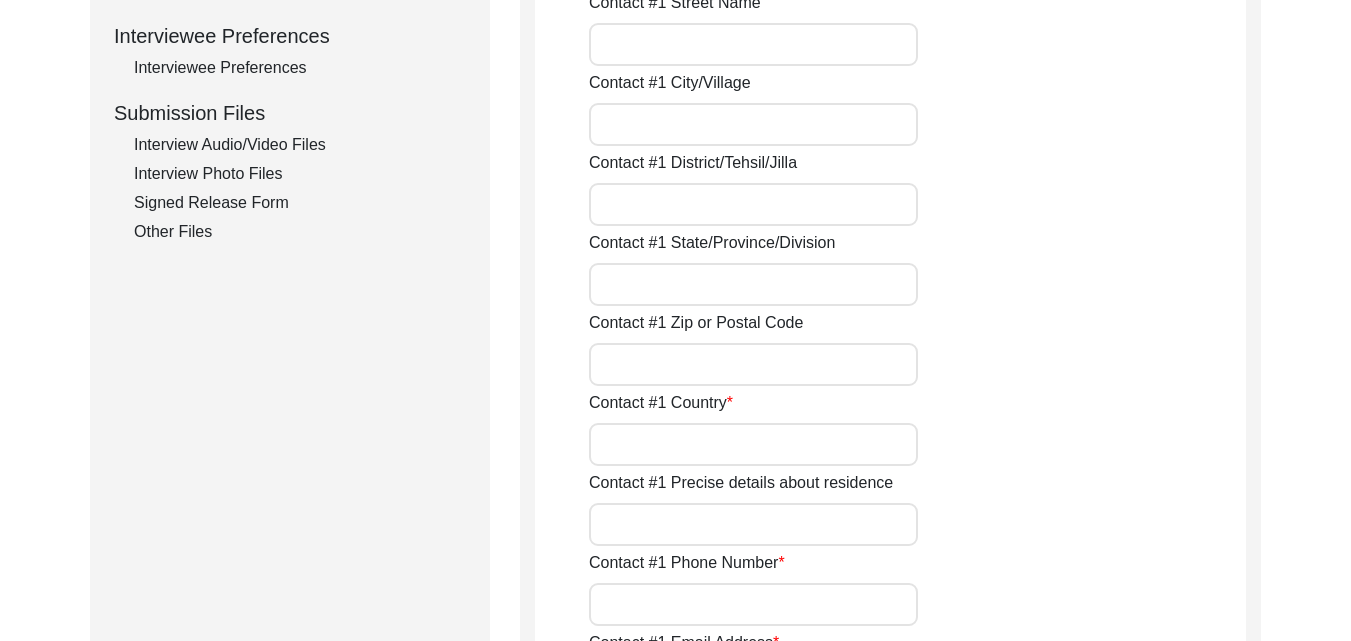 type on "Grandsom" 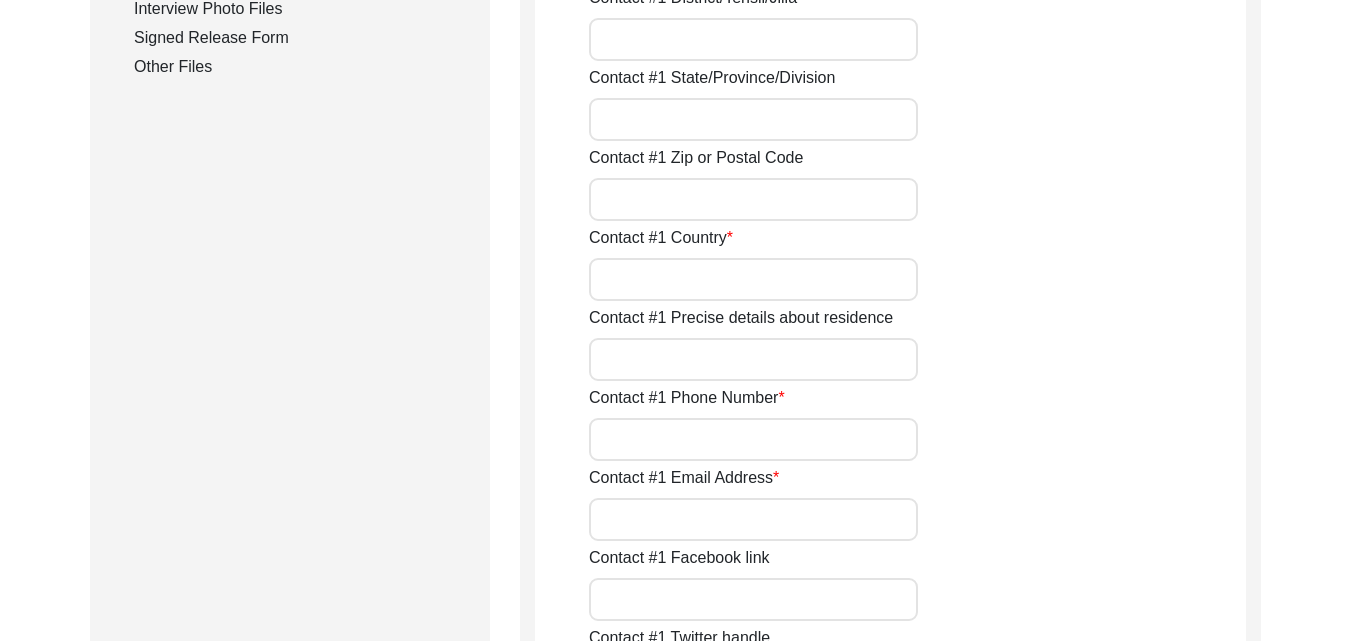 scroll, scrollTop: 1100, scrollLeft: 0, axis: vertical 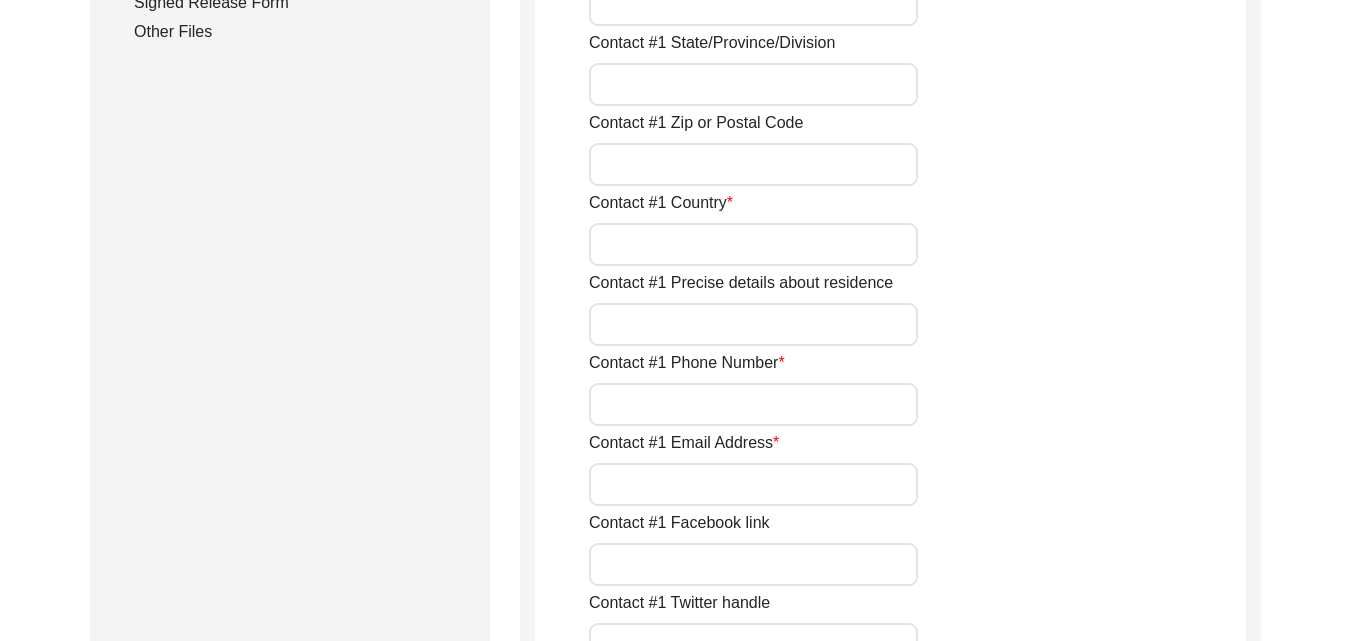 click on "Contact #1 Country" at bounding box center [753, 244] 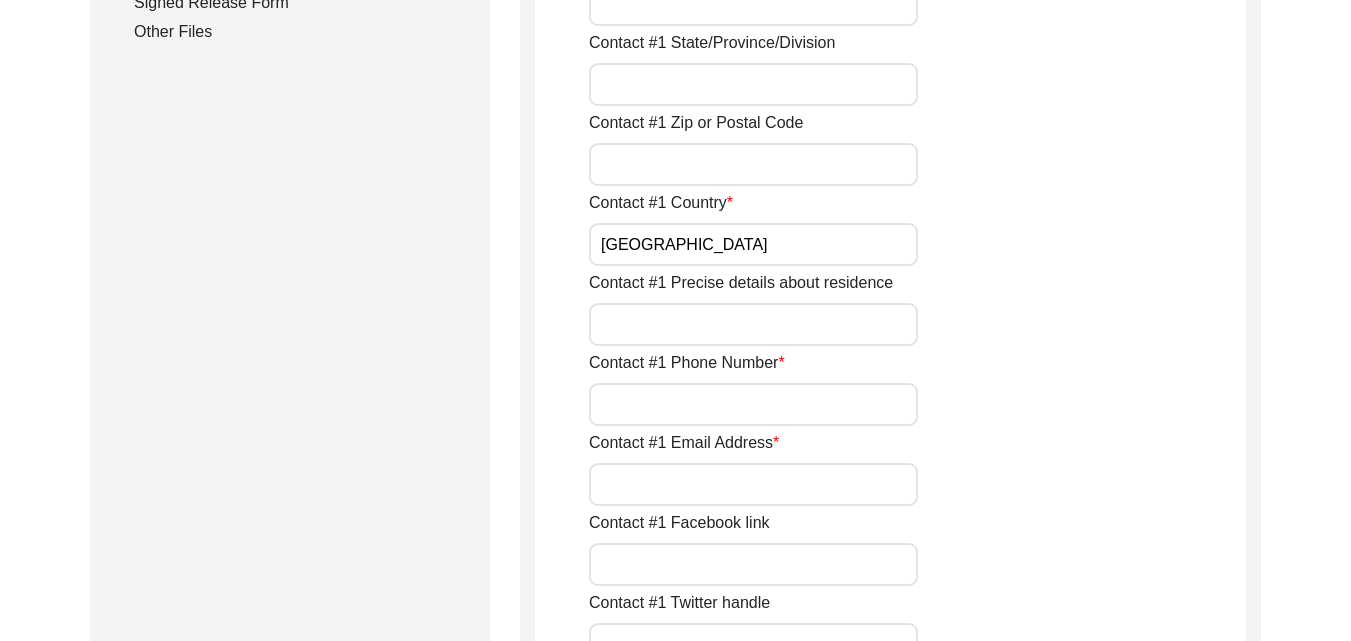 type on "Pakistan" 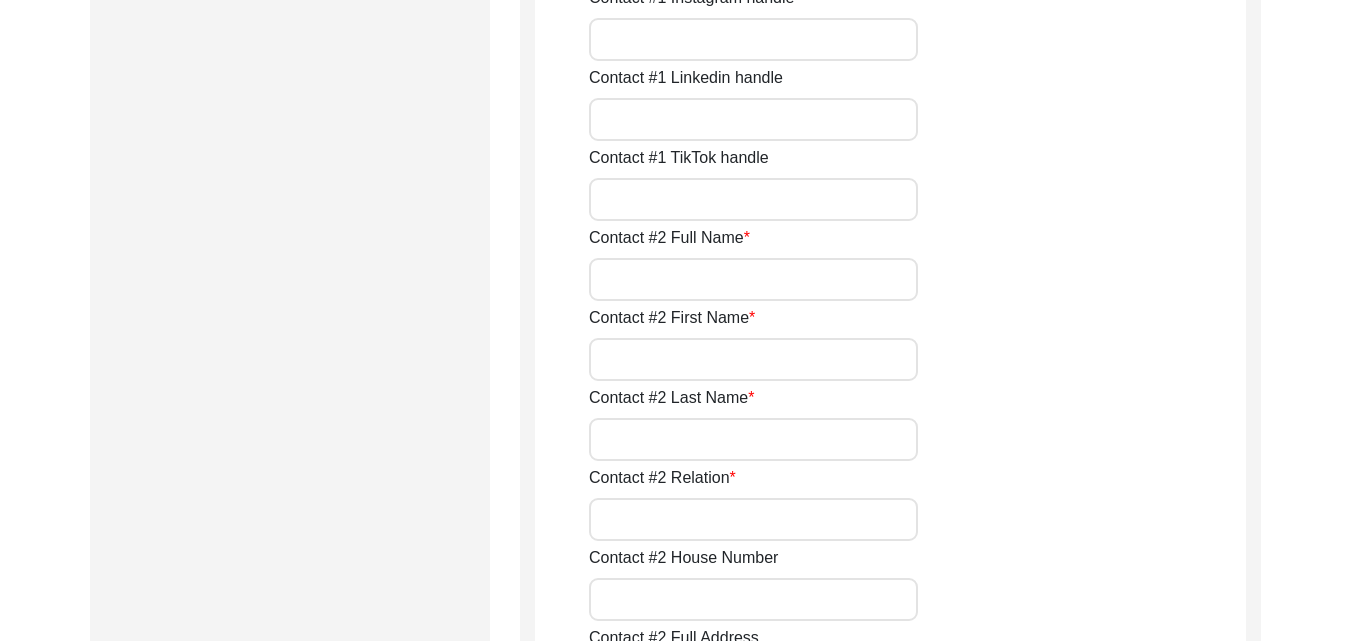 scroll, scrollTop: 1800, scrollLeft: 0, axis: vertical 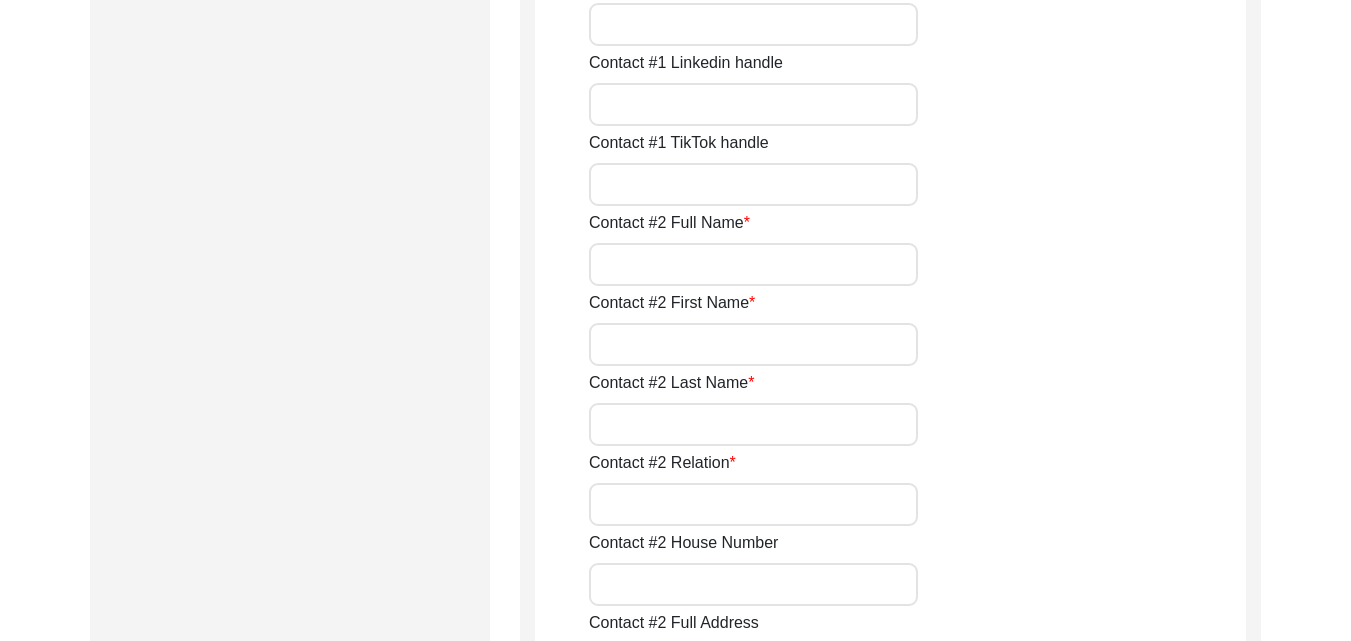 click on "Contact #2 Full Name" at bounding box center [753, 264] 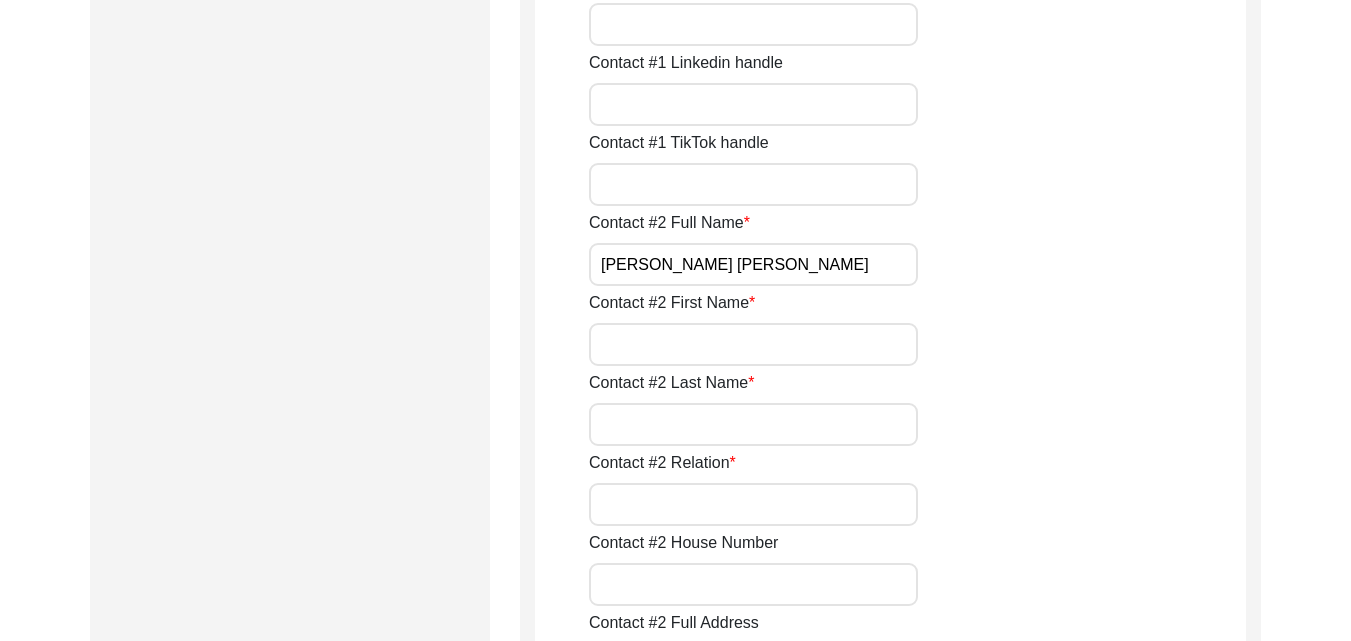 type on "Syed Muhammad Baqir Rizvi" 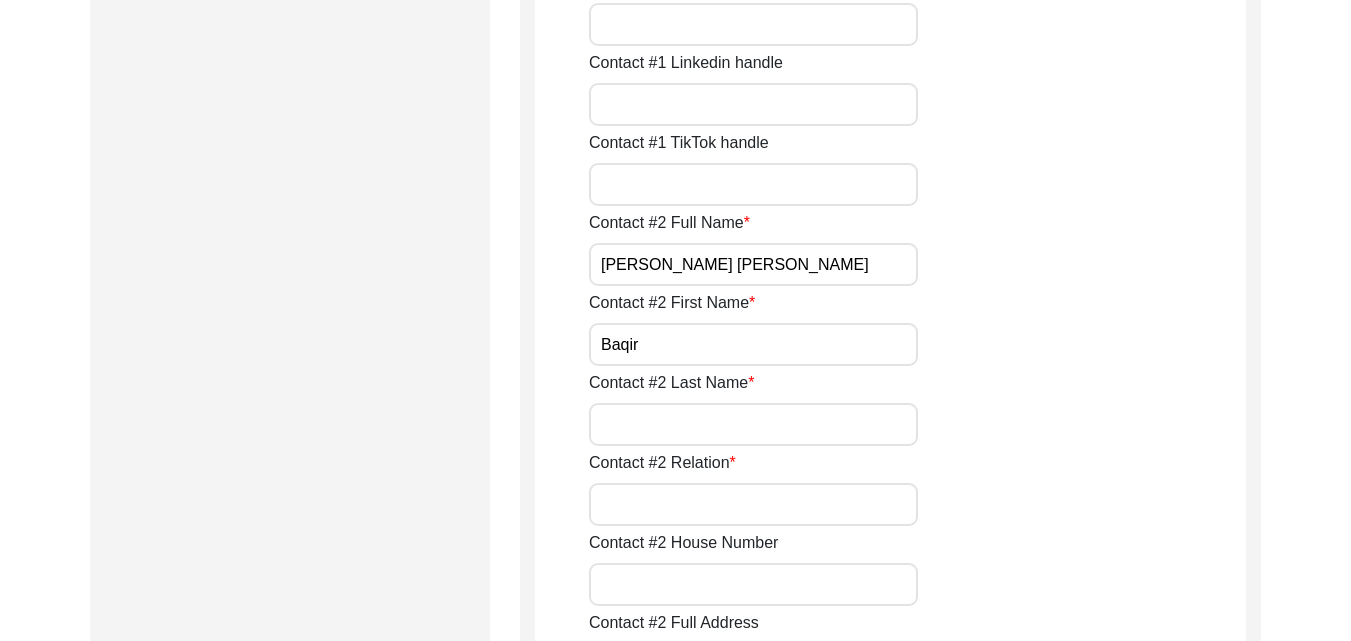type on "Baqir" 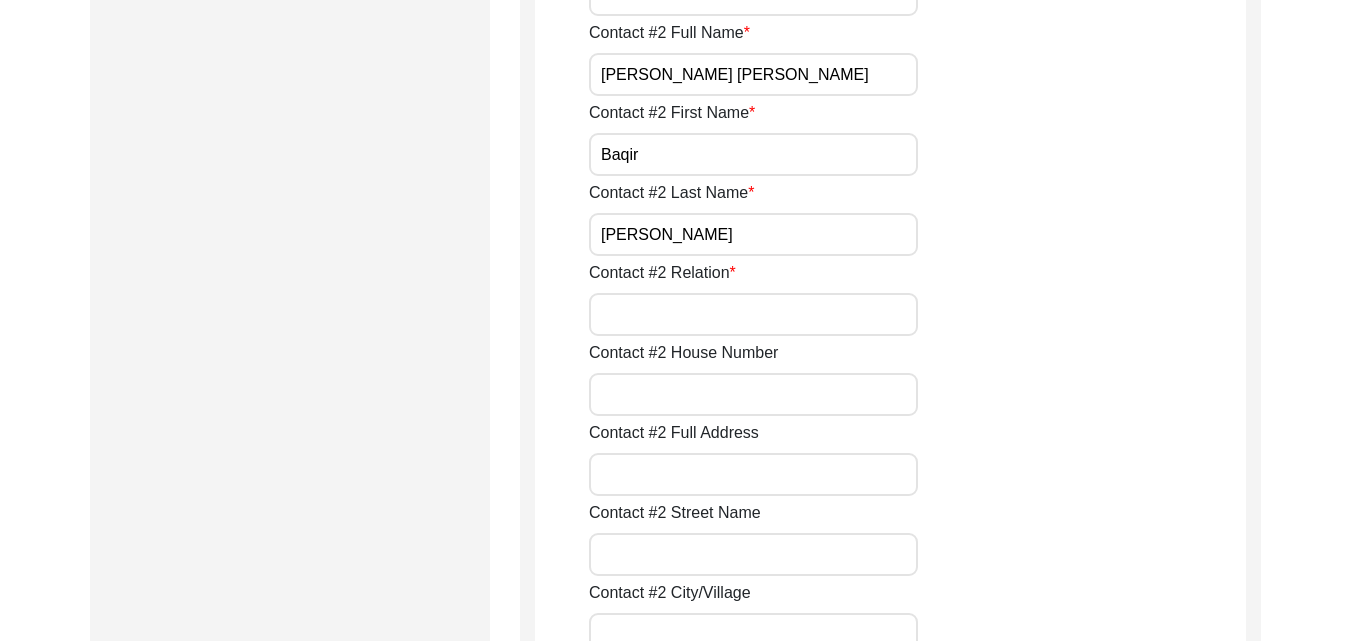 scroll, scrollTop: 2000, scrollLeft: 0, axis: vertical 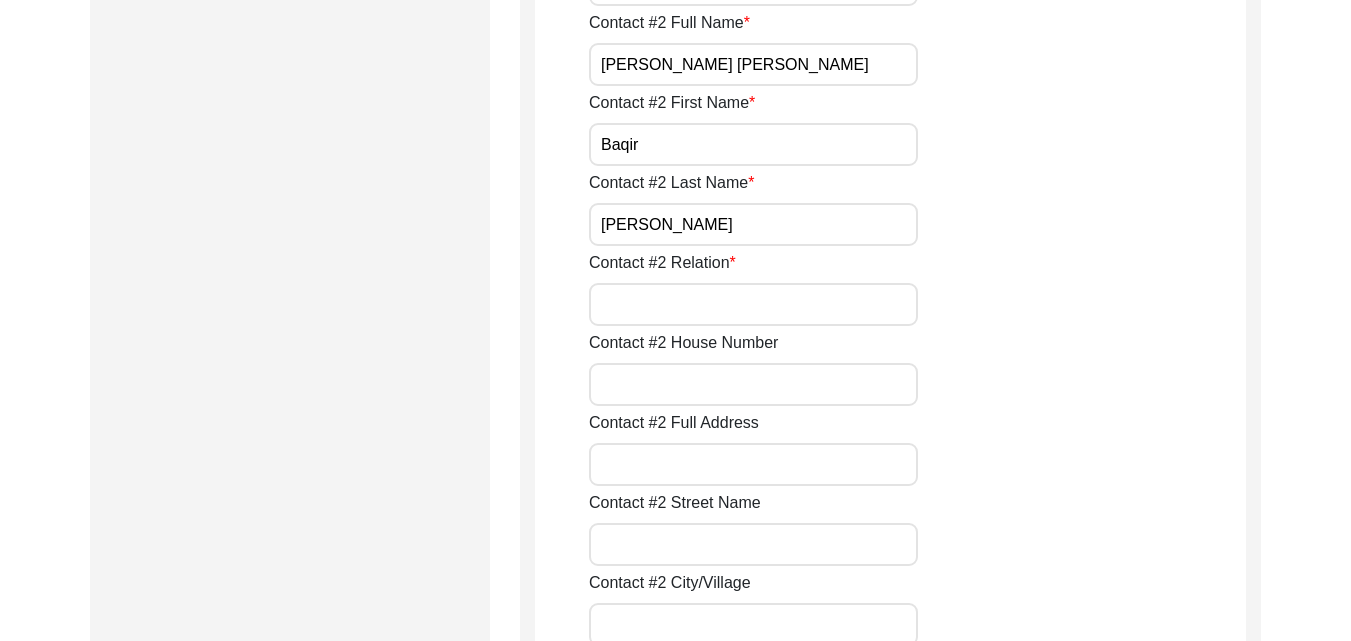 type on "Rizvi" 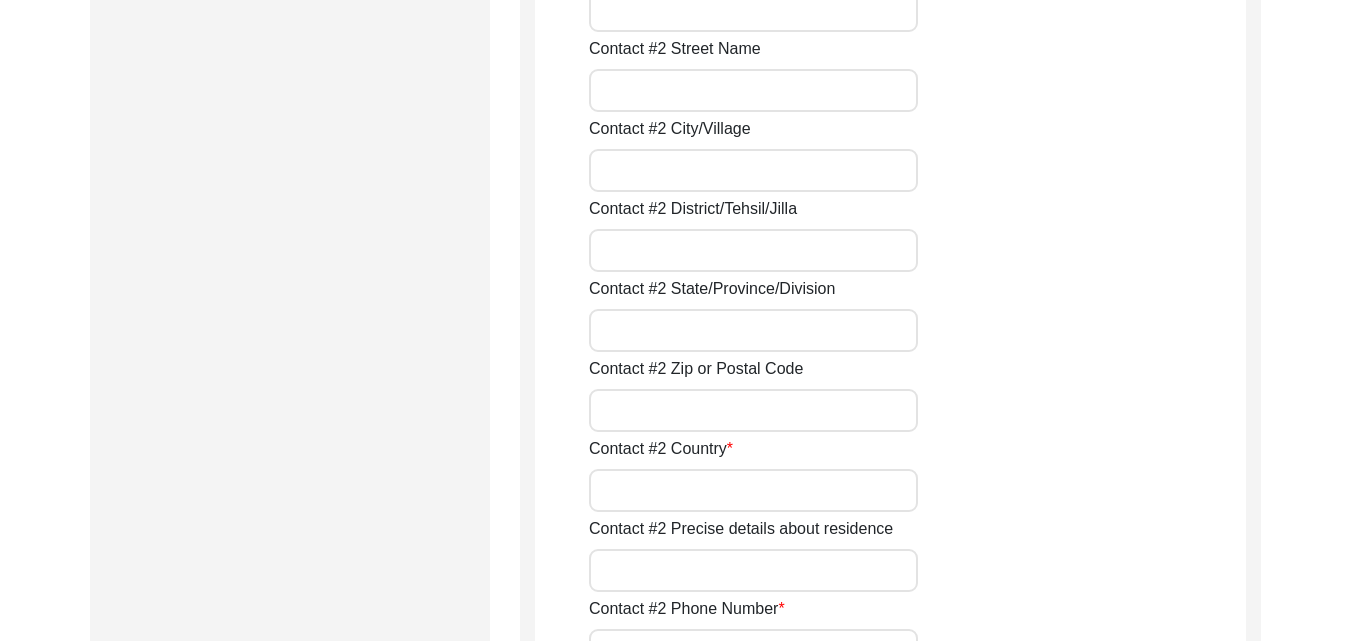 scroll, scrollTop: 2500, scrollLeft: 0, axis: vertical 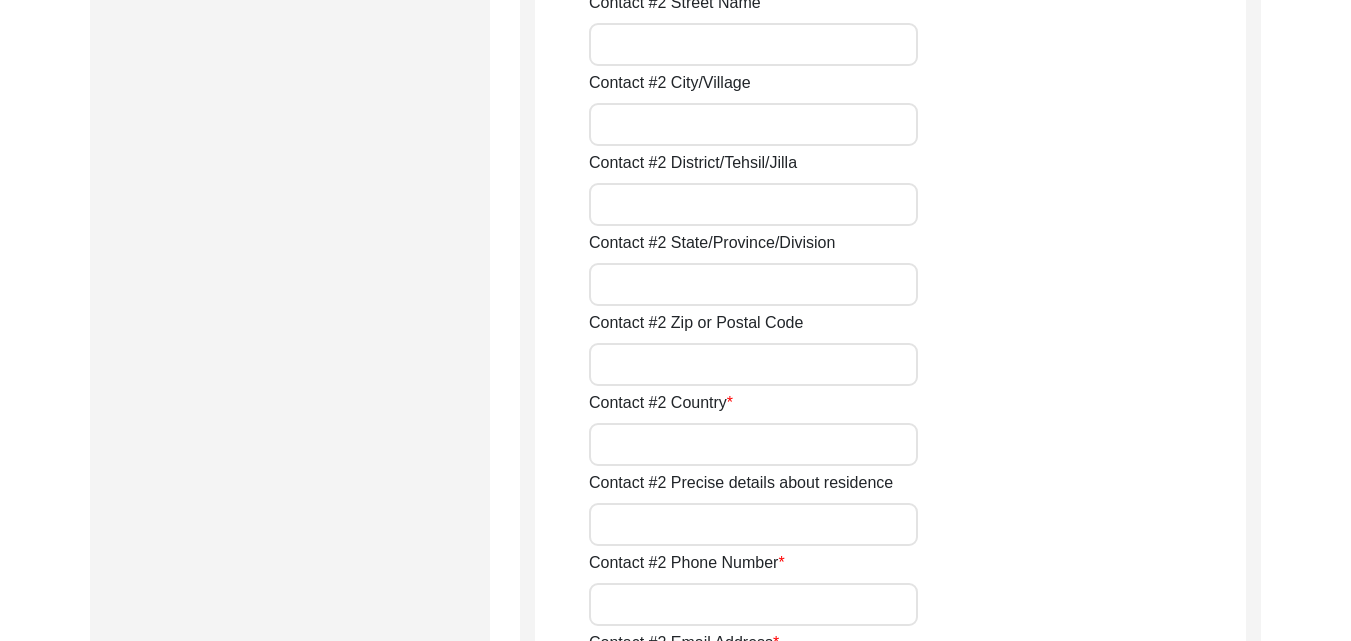 type on "Grandson" 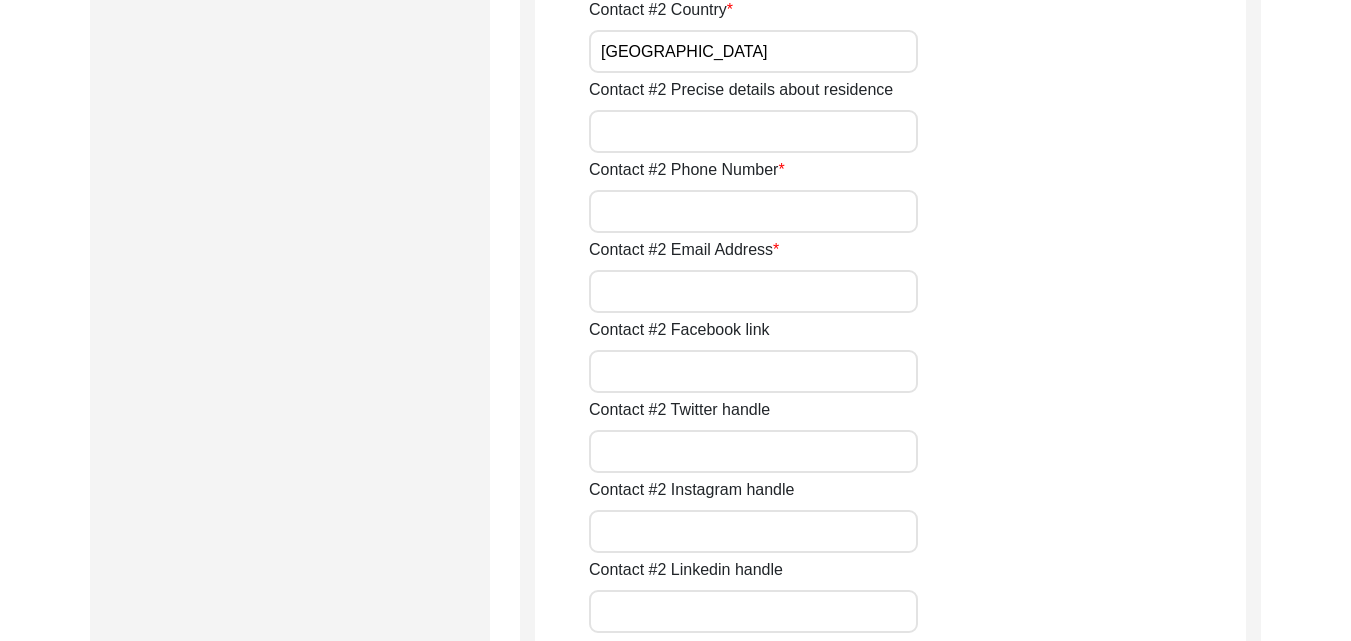 scroll, scrollTop: 2900, scrollLeft: 0, axis: vertical 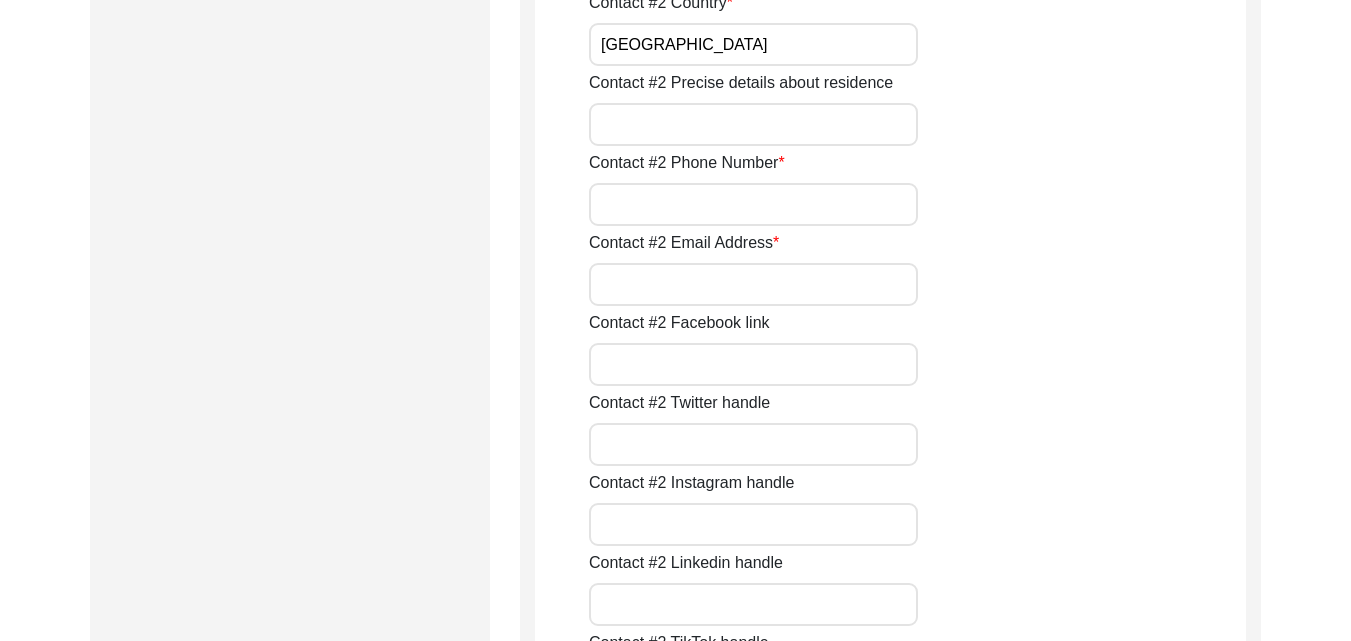 type on "Pakistan" 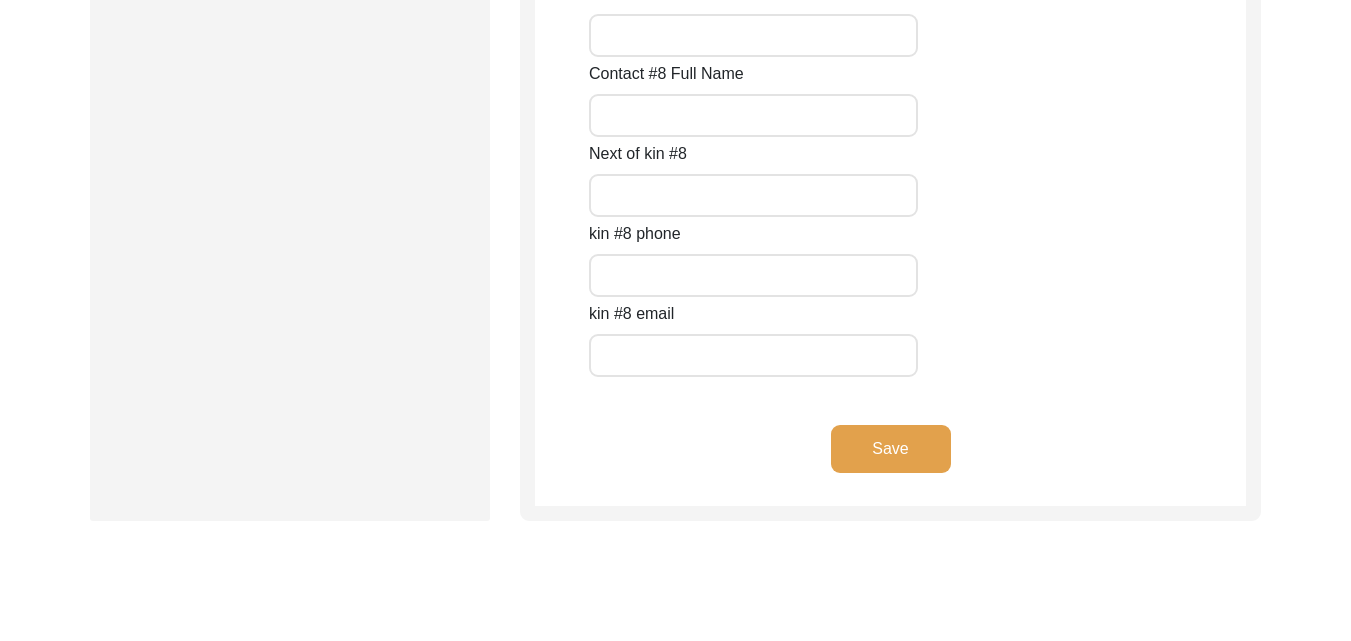 scroll, scrollTop: 9155, scrollLeft: 0, axis: vertical 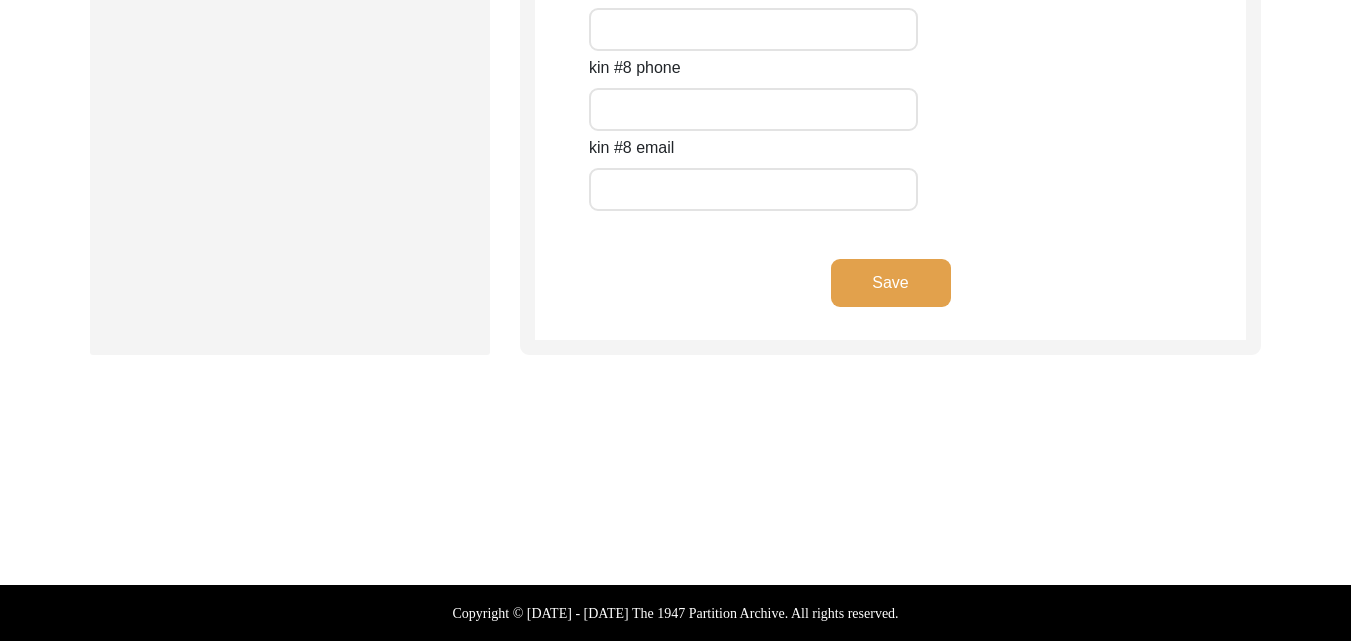 click on "Friends and Family Information   Please provide at least 2 additional points of contact to the interviewee. Note that these two additional contacts are your interviewee’s, not yours (the interviewer’s). As the interviewer, you cannot serve as a friend or family contact, even if the interviewee happens to be a family member.  Contact #1 Full Name Syed Muhammad Yasir Rizvi Contact #1 First Name Yasir Contact #1 Last Name Rizvi Contact #1 Relation Grandsom Contact #1 House Number Contact #1 Address Contact #1 Street Name Contact #1 City/Village Contact #1 District/Tehsil/Jilla Contact #1 State/Province/Division Contact #1 Zip or Postal Code Contact #1 Country Pakistan Contact #1 Precise details about residence Contact #1 Phone Number Contact #1 Email Address Contact #1 Facebook link Contact #1 Twitter handle Contact #1 Instagram handle Contact #1 Linkedin handle Contact #1 TikTok handle Contact #2 Full Name Syed Muhammad Baqir Rizvi Contact #2 First Name Baqir Contact #2 Last Name Rizvi Contact #2 Relation" 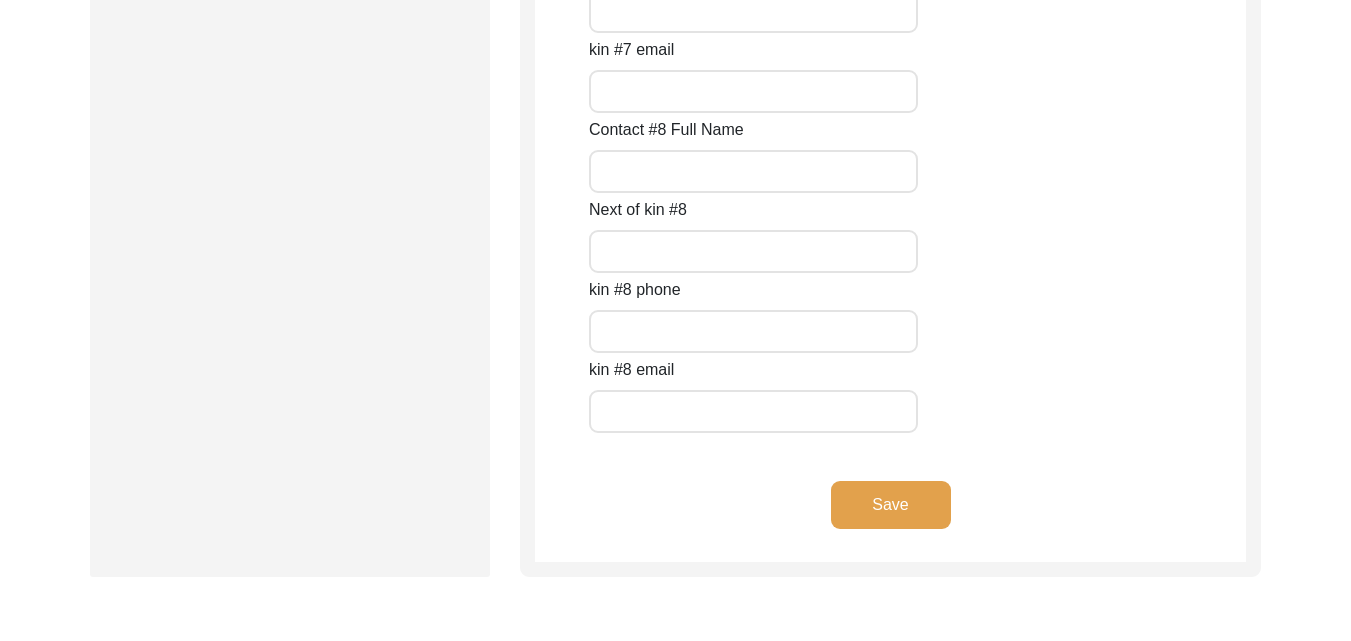 scroll, scrollTop: 8855, scrollLeft: 0, axis: vertical 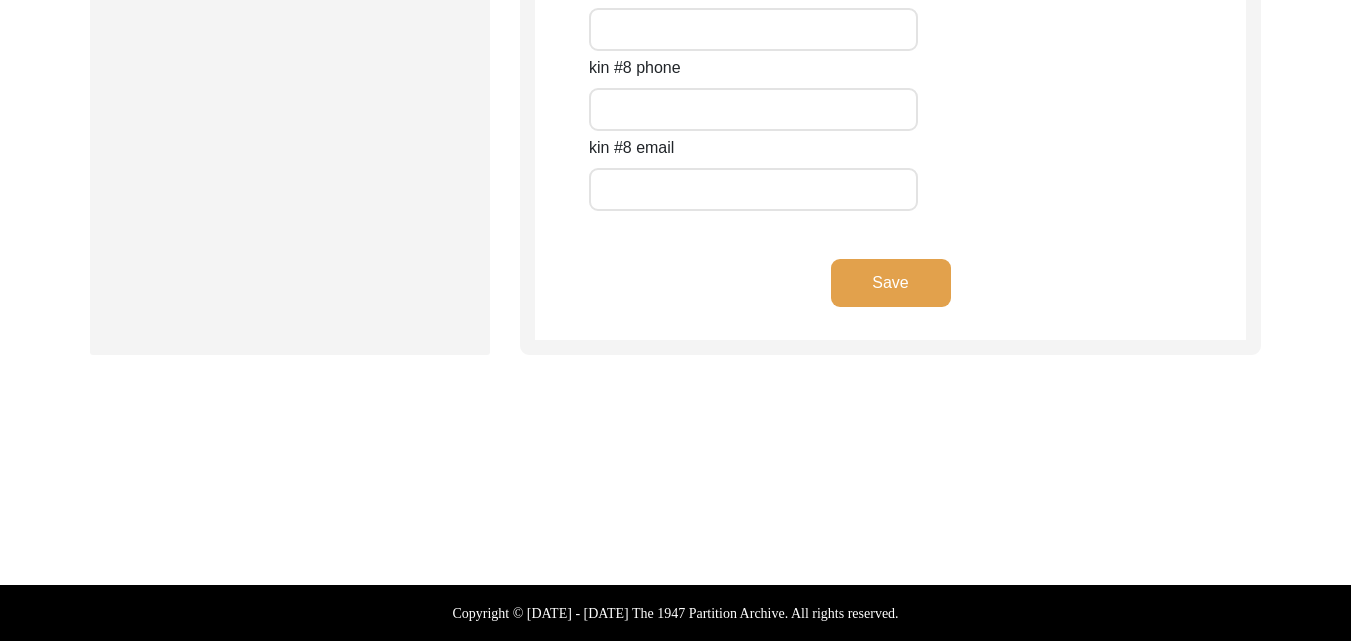 click on "Save" 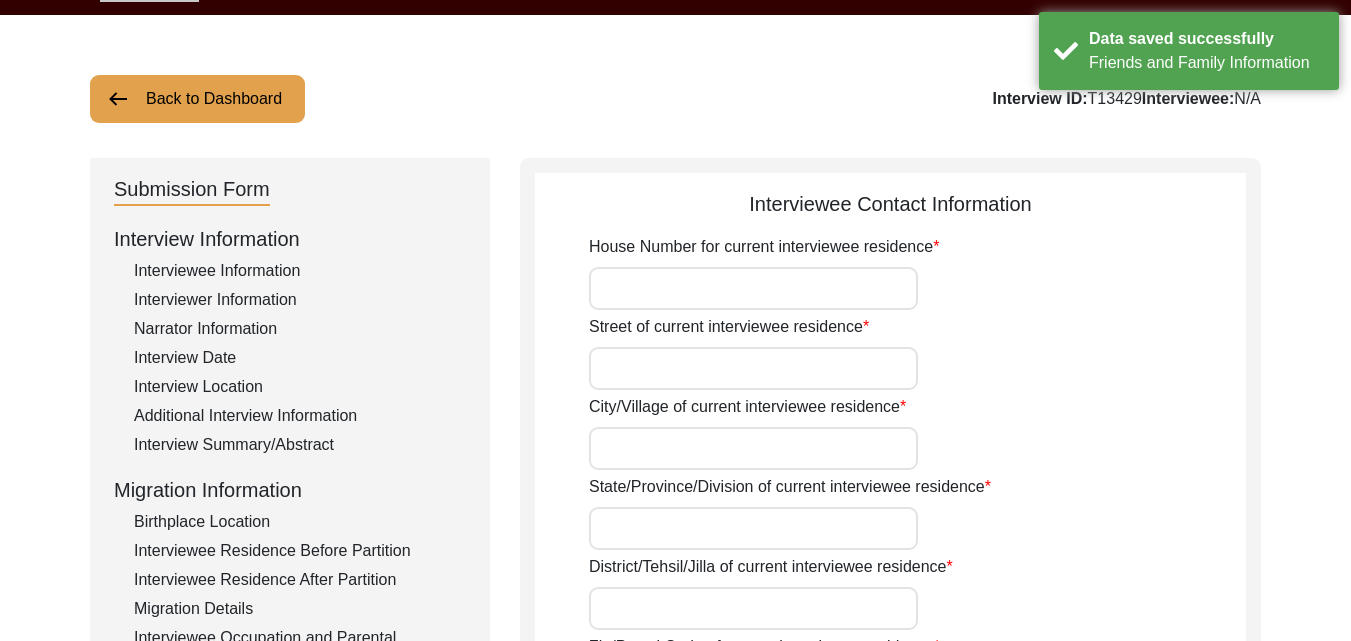 scroll, scrollTop: 100, scrollLeft: 0, axis: vertical 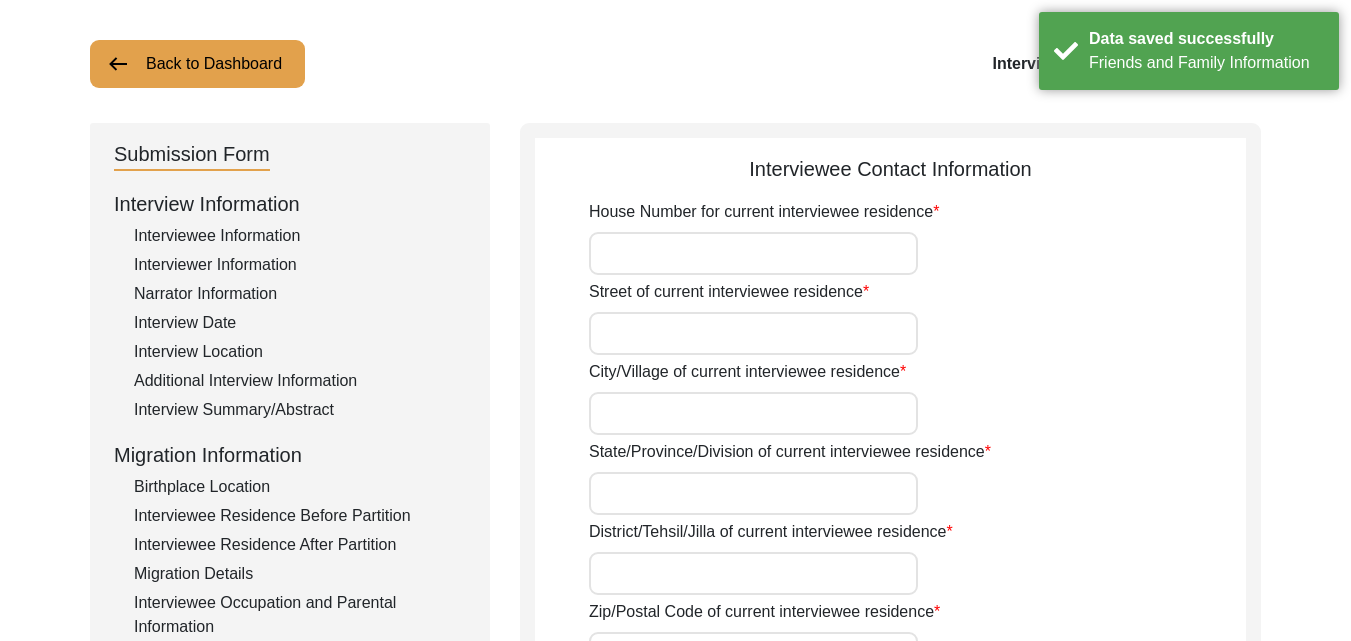 click on "House Number for current interviewee residence" at bounding box center (753, 253) 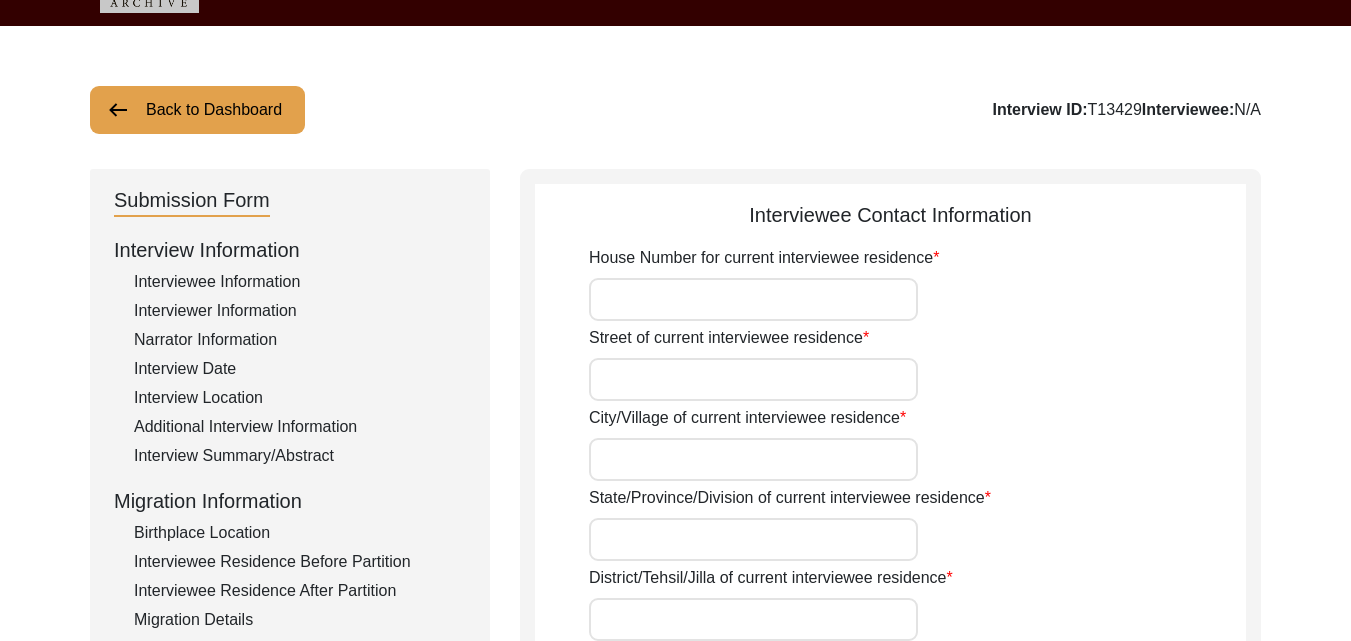 scroll, scrollTop: 100, scrollLeft: 0, axis: vertical 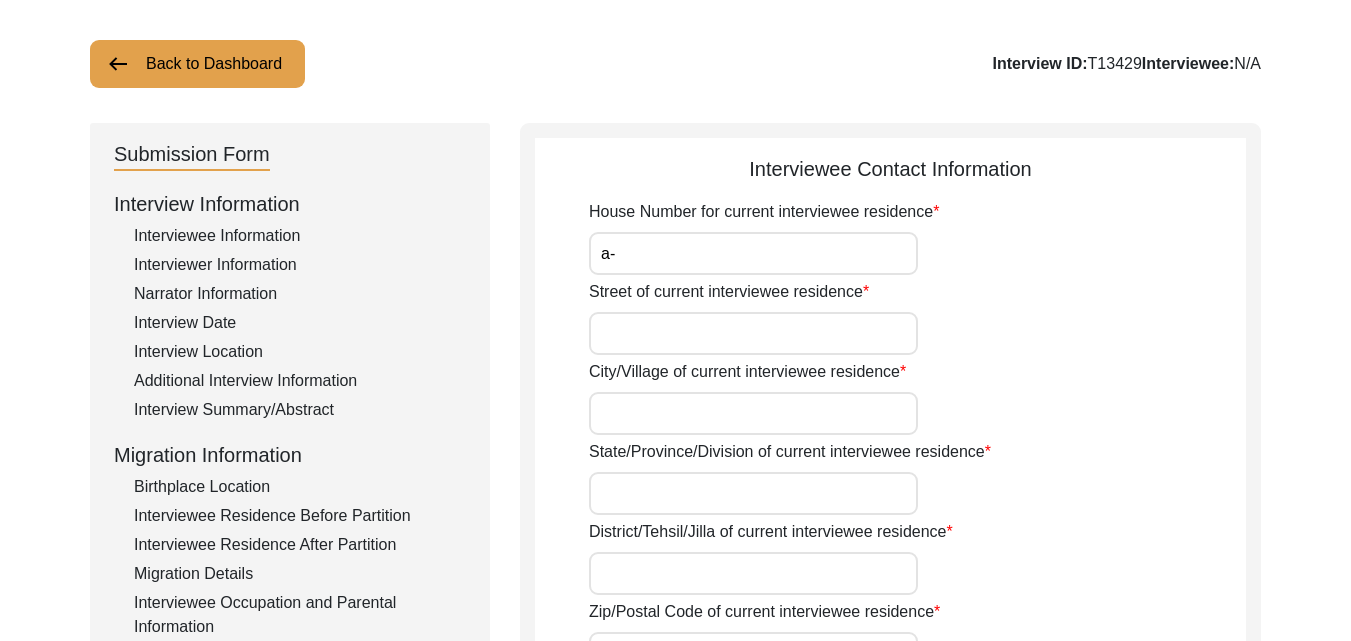 type on "a" 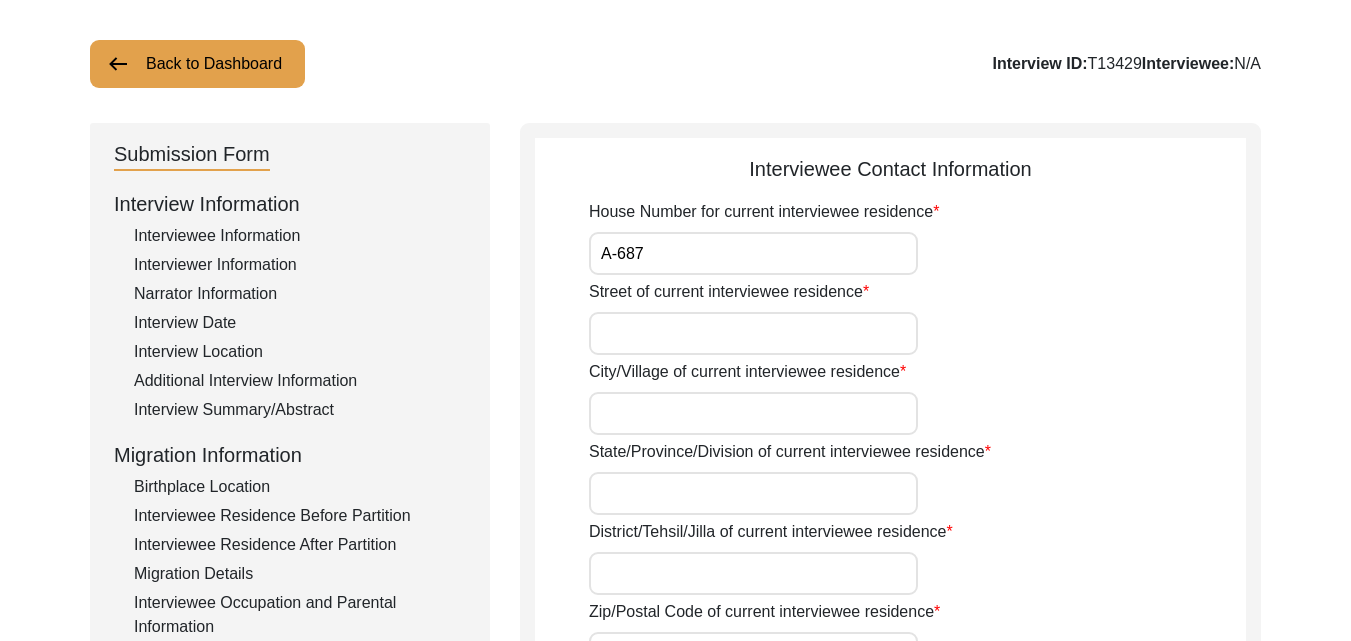 type on "A-687" 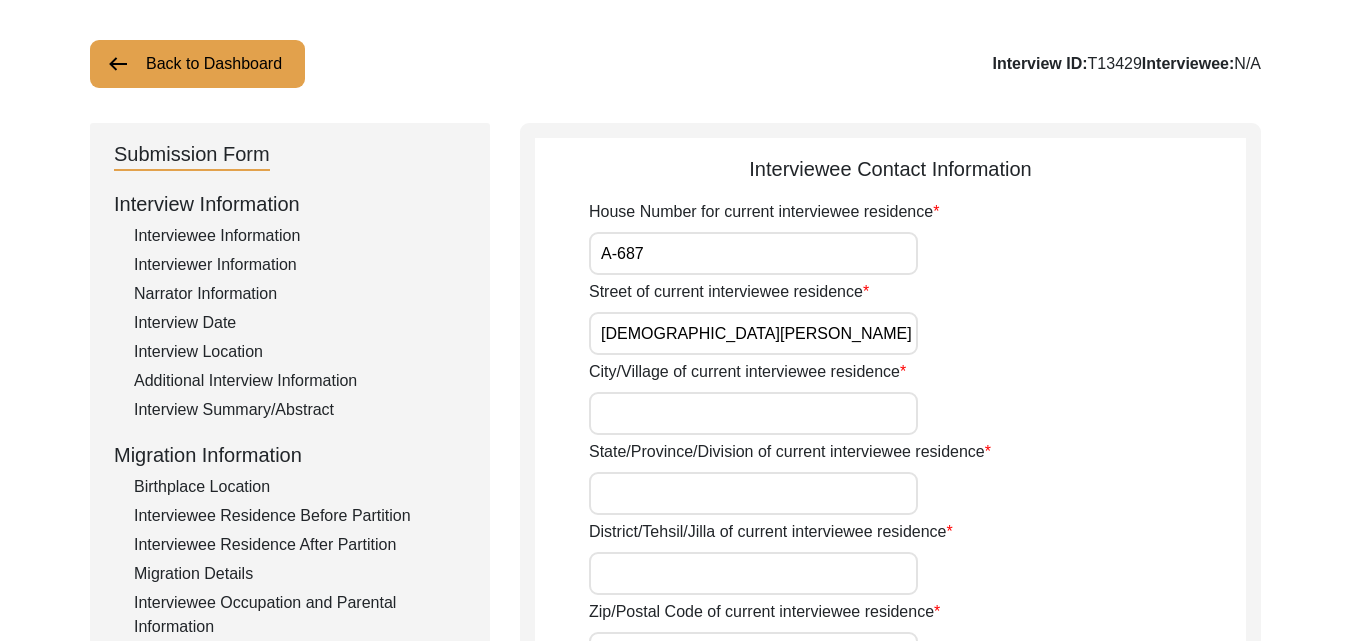 type on "Muhammad Dera" 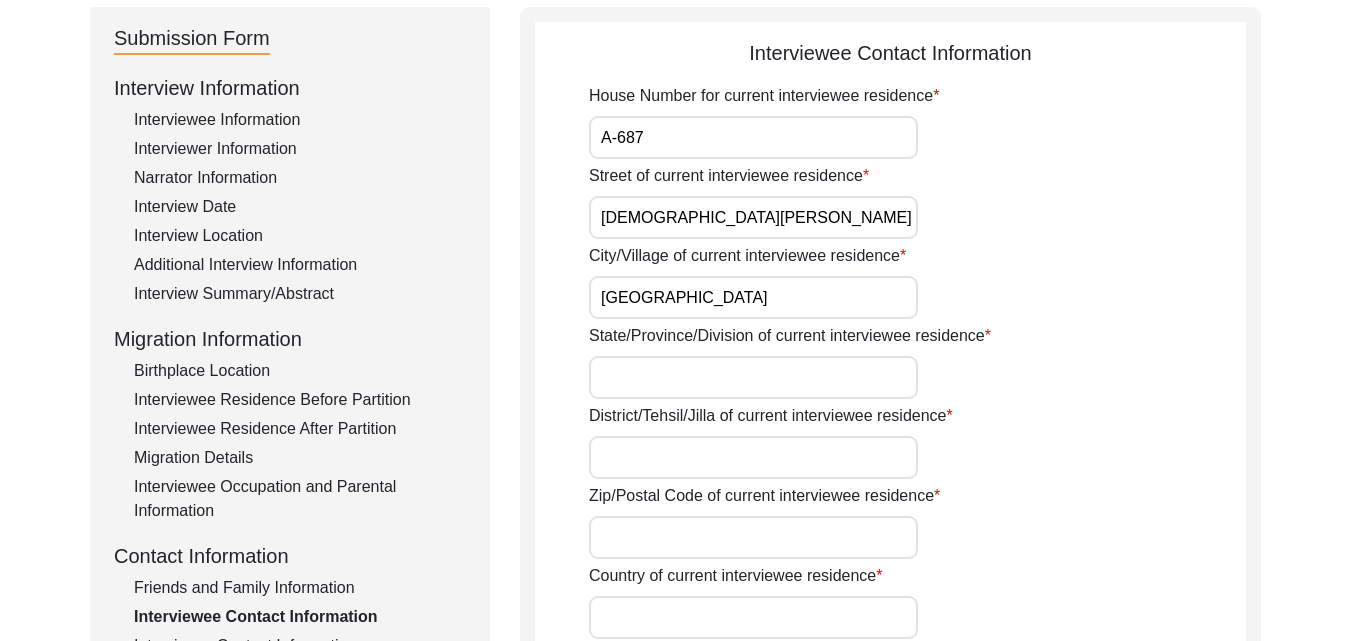 scroll, scrollTop: 217, scrollLeft: 0, axis: vertical 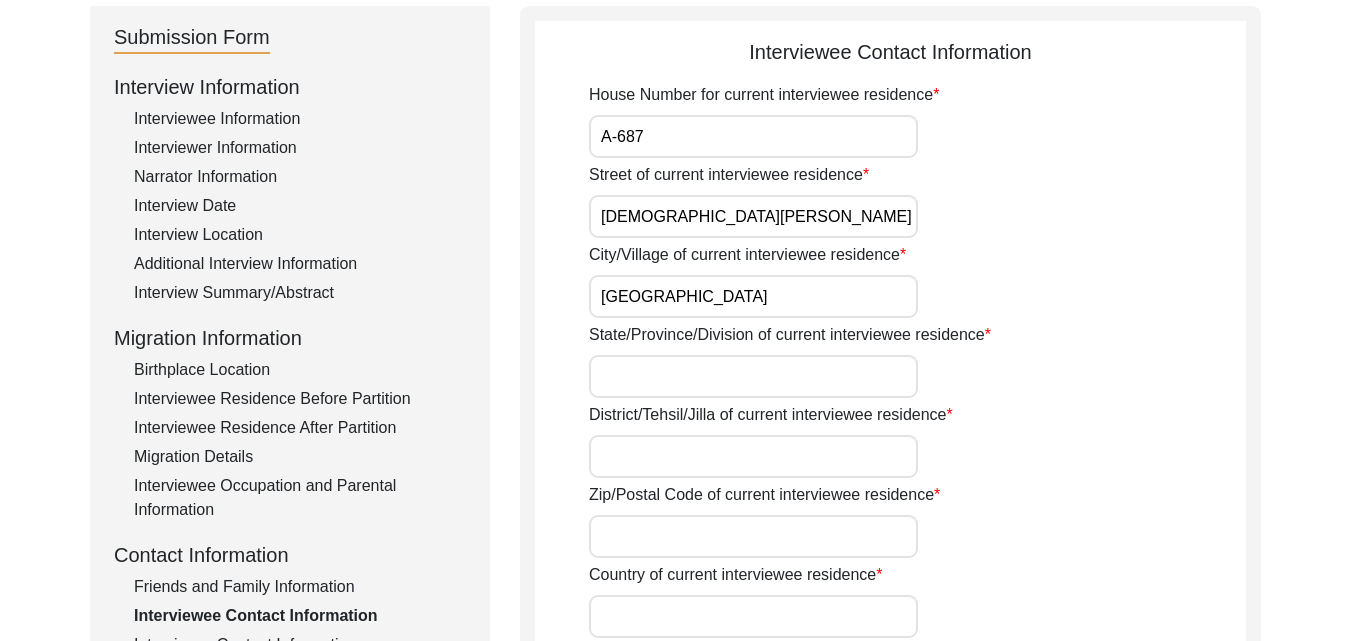 type on "Karachi" 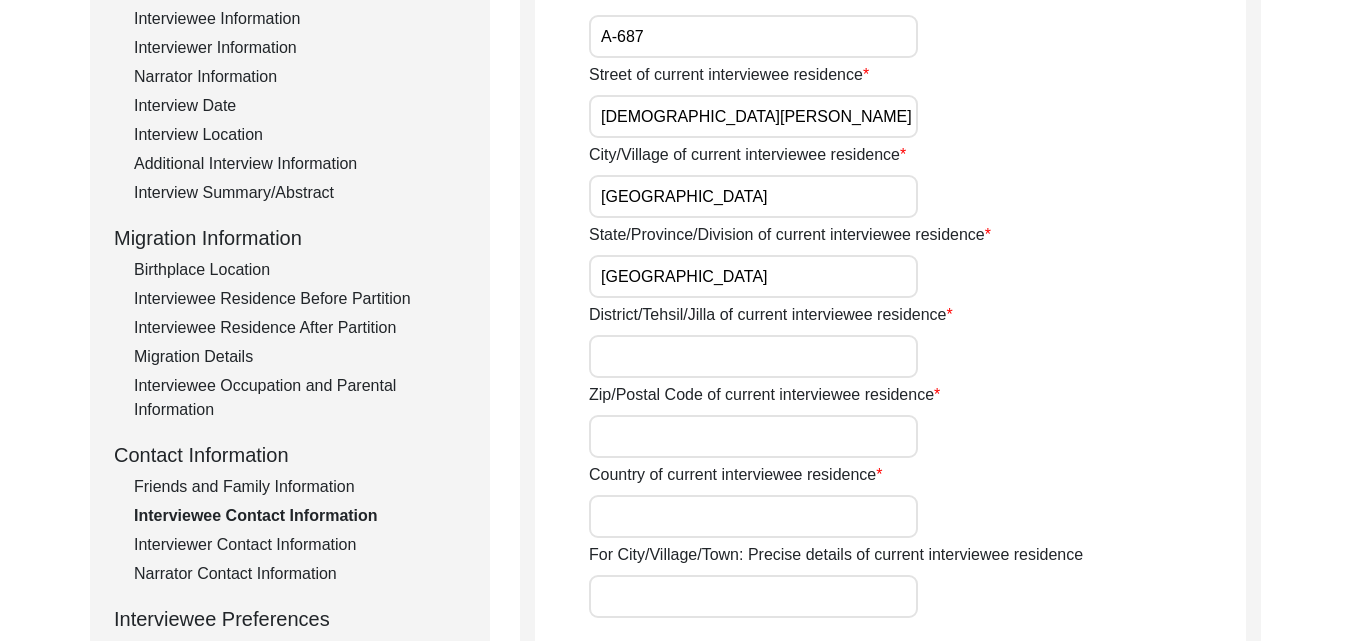 scroll, scrollTop: 417, scrollLeft: 0, axis: vertical 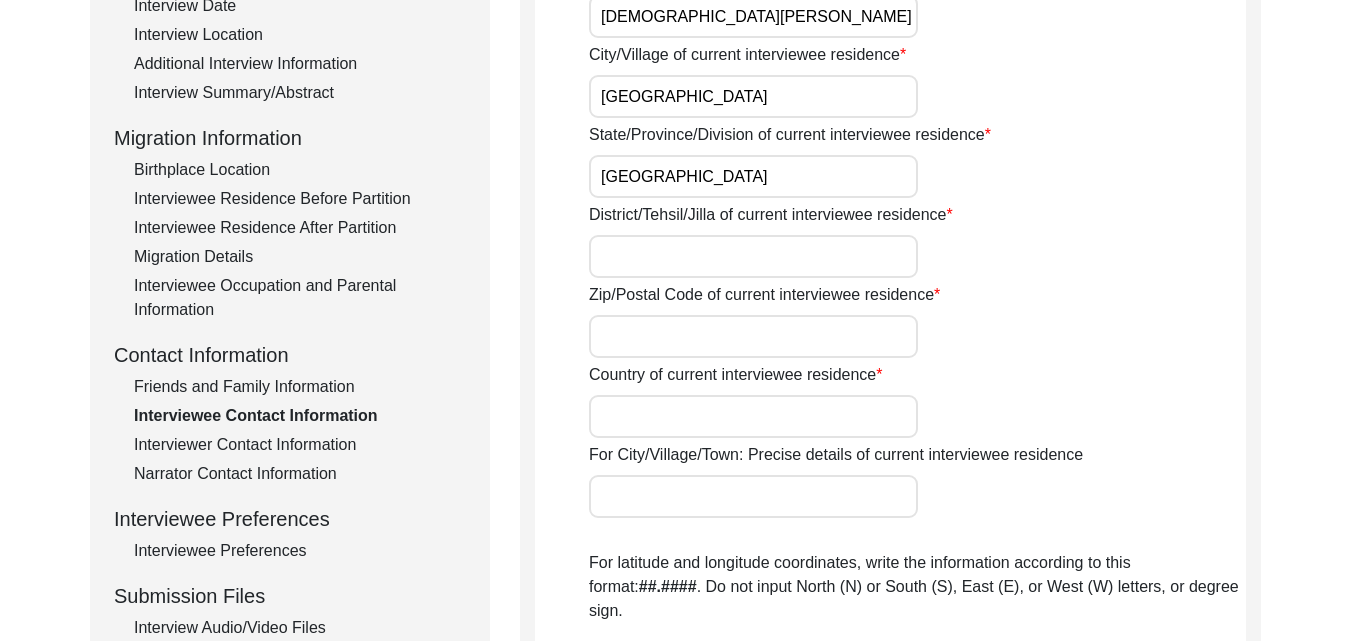 type on "Pakistan" 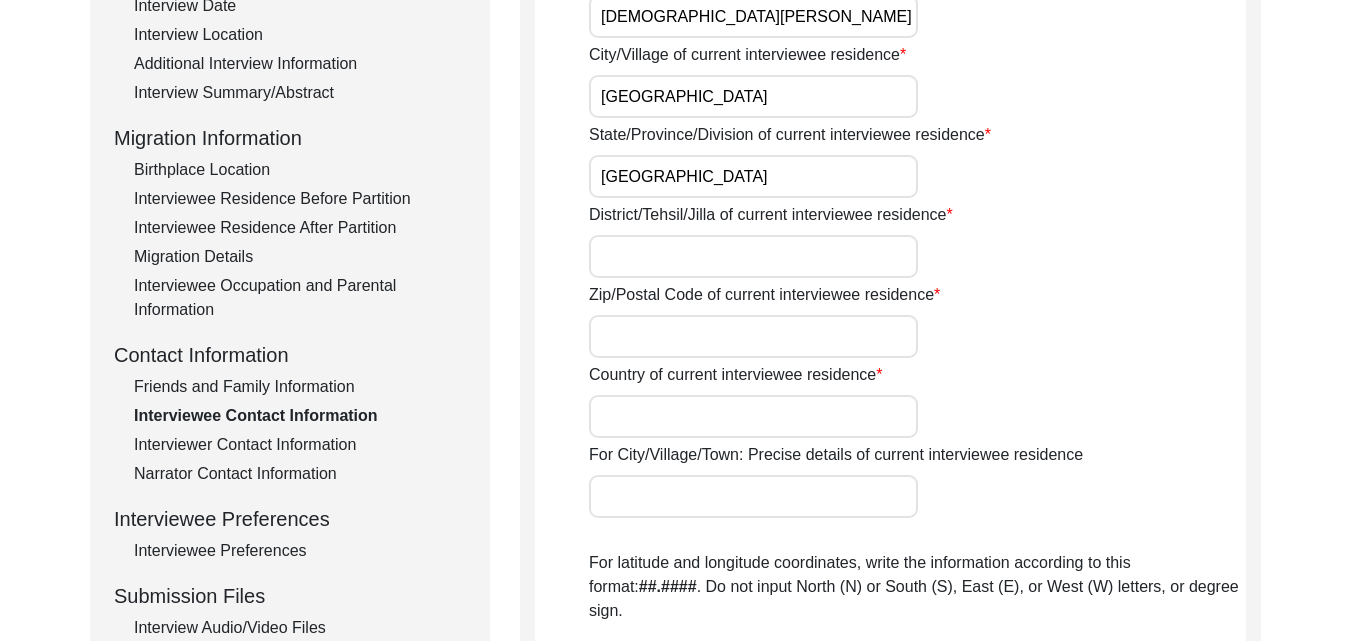 click on "District/Tehsil/Jilla of current interviewee residence" at bounding box center (753, 256) 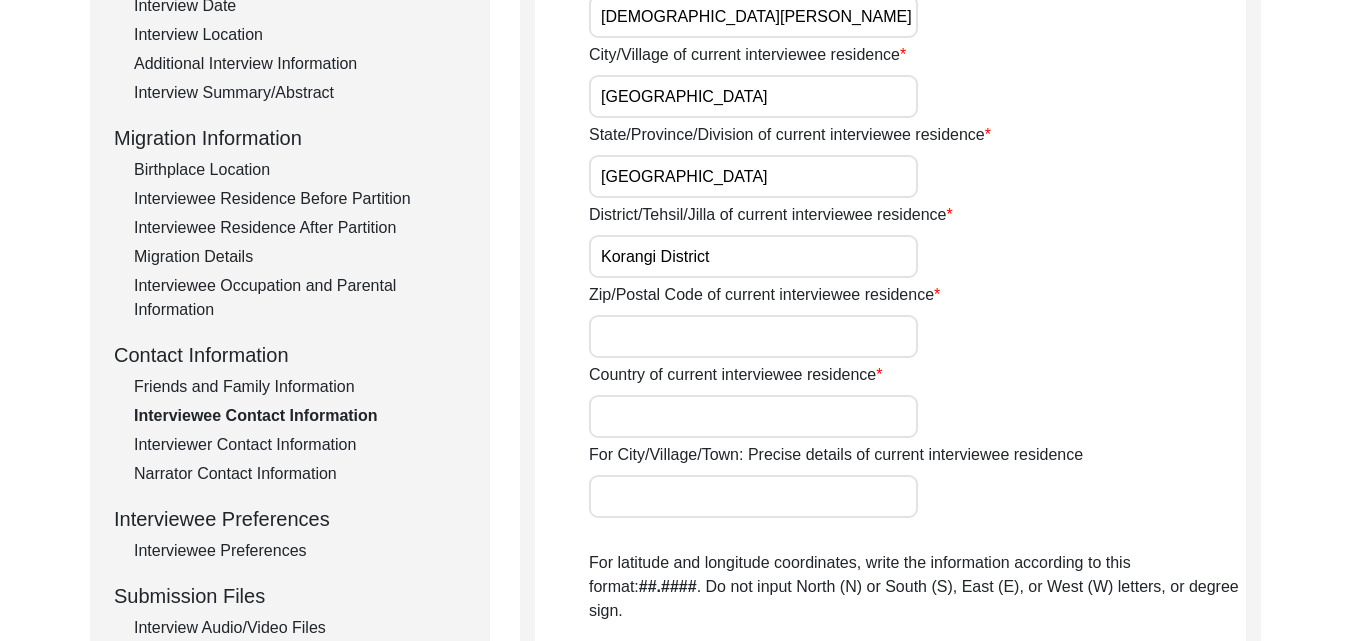 type on "Korangi District" 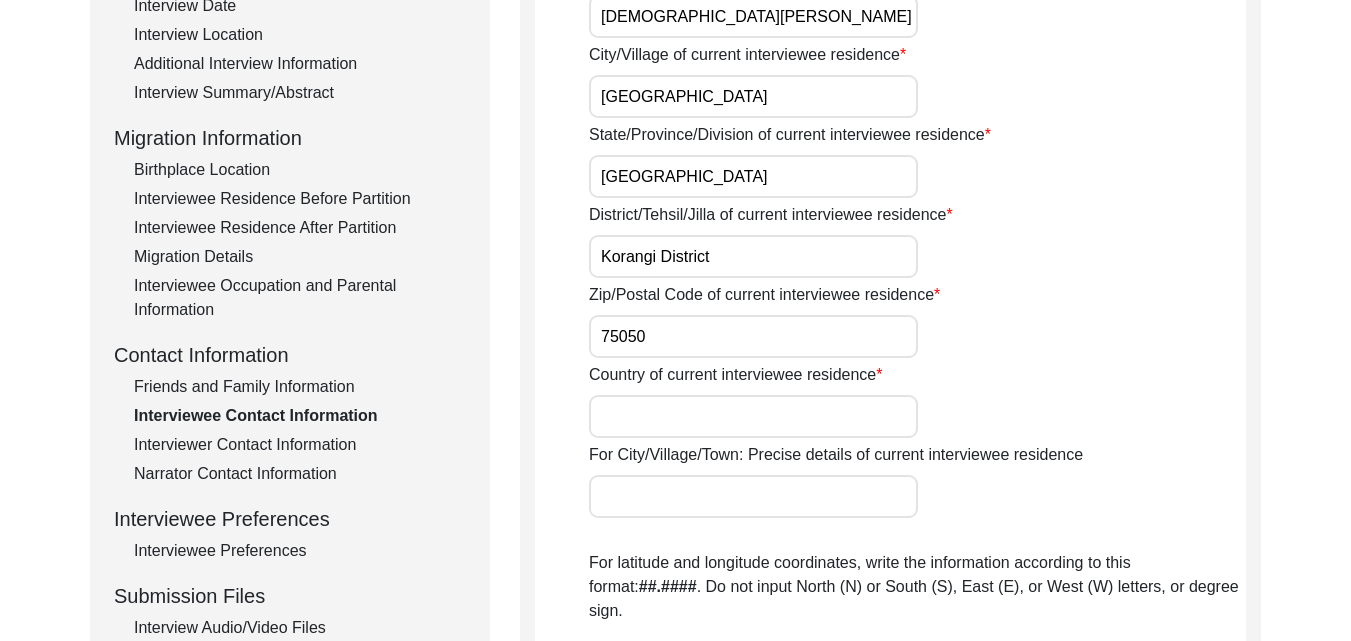 type on "75050" 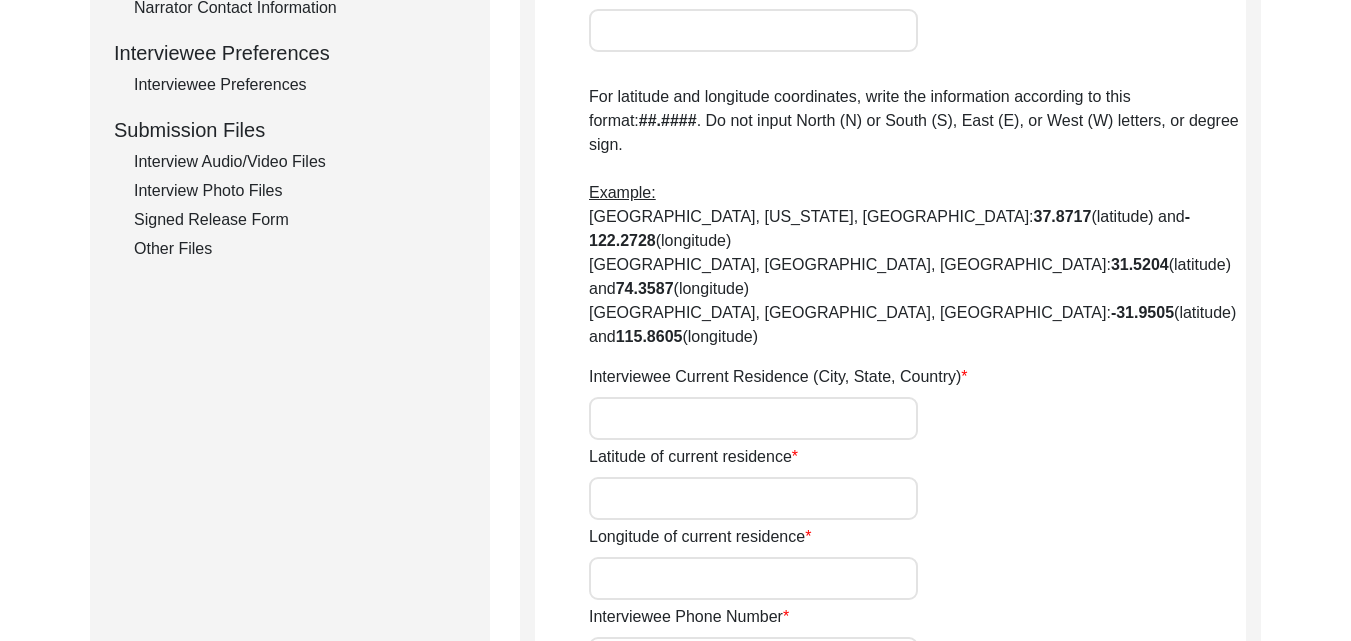 scroll, scrollTop: 917, scrollLeft: 0, axis: vertical 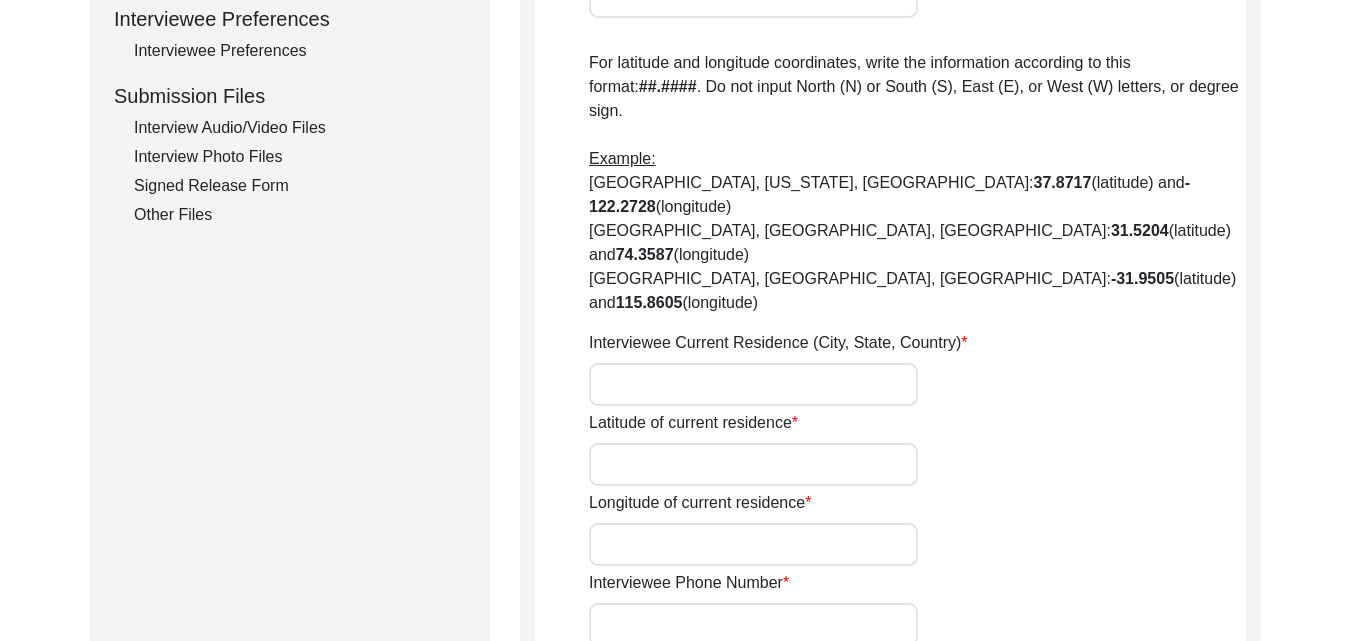 type on "Pakistan" 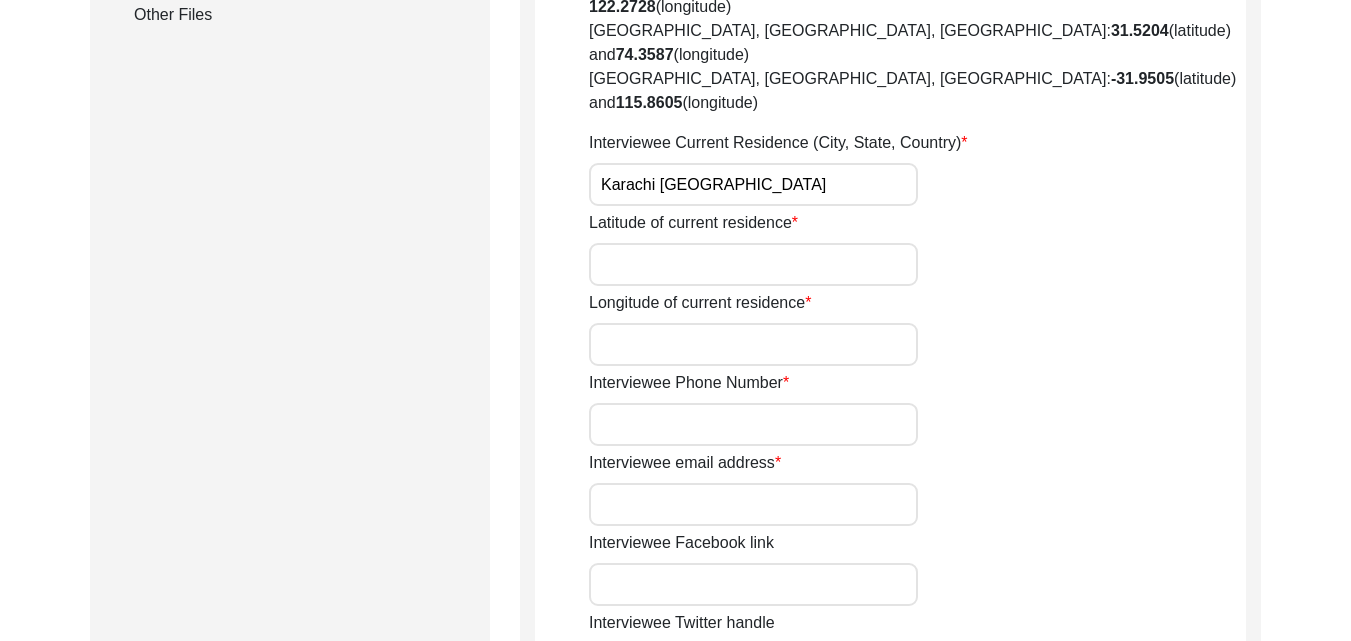 scroll, scrollTop: 1217, scrollLeft: 0, axis: vertical 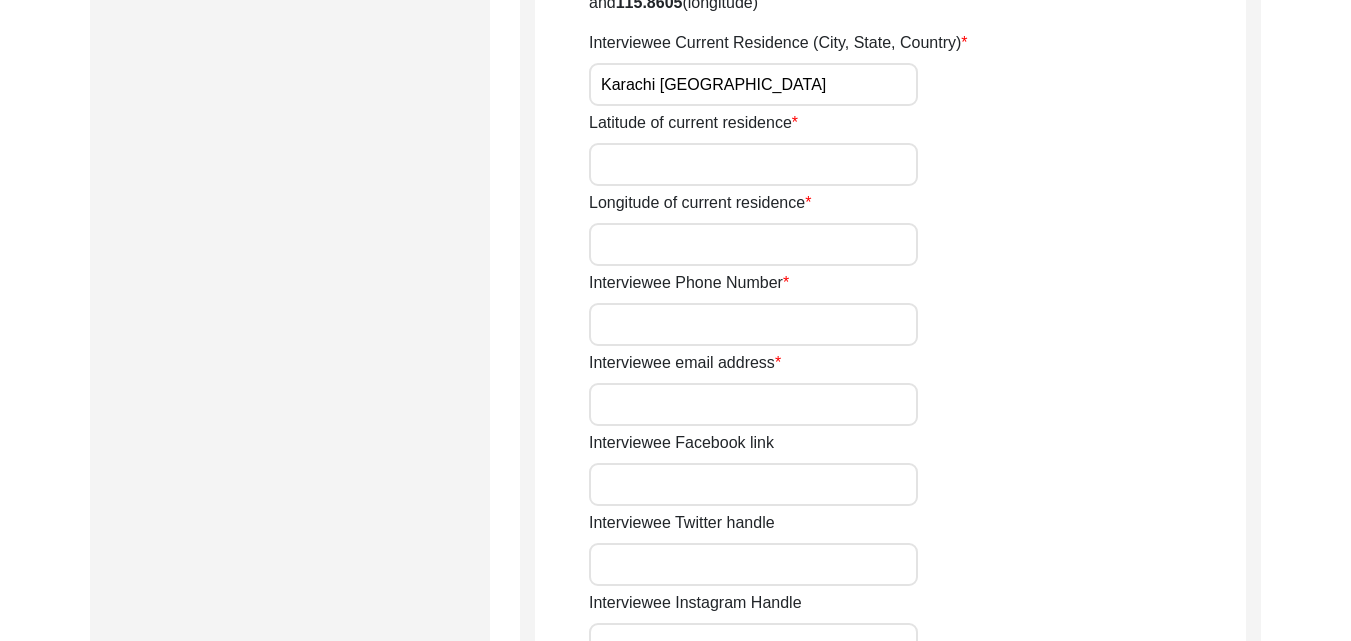 type on "Karachi Pakistan" 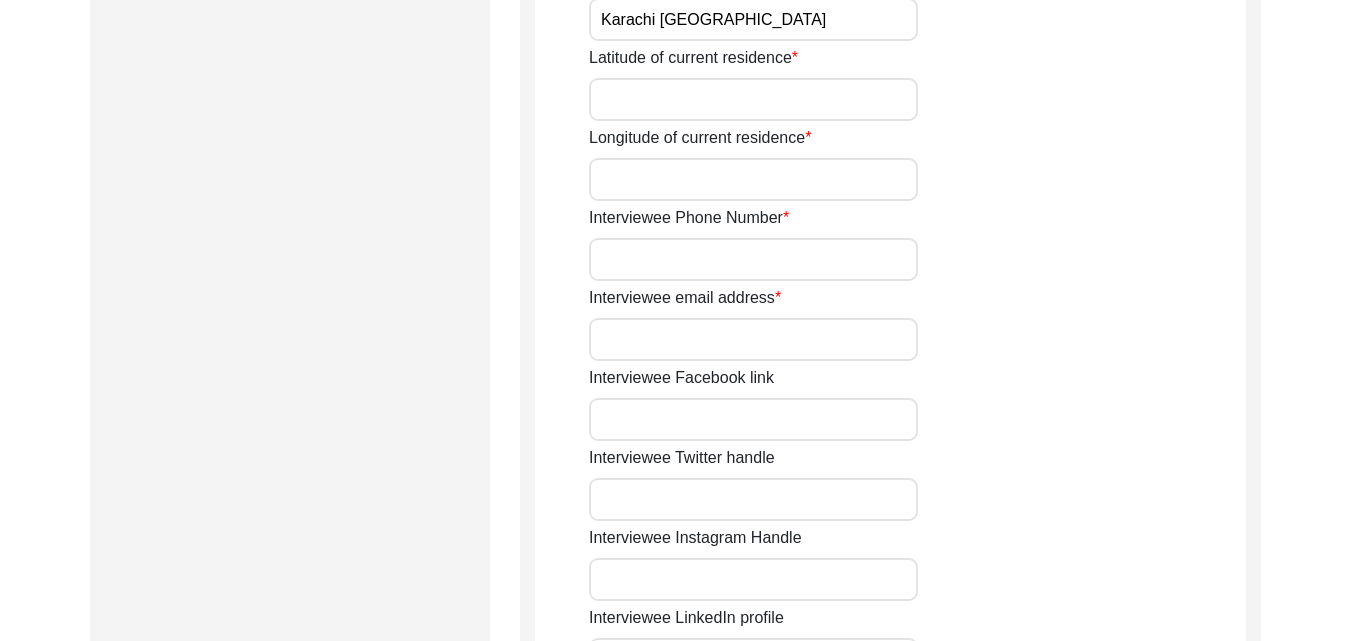scroll, scrollTop: 1317, scrollLeft: 0, axis: vertical 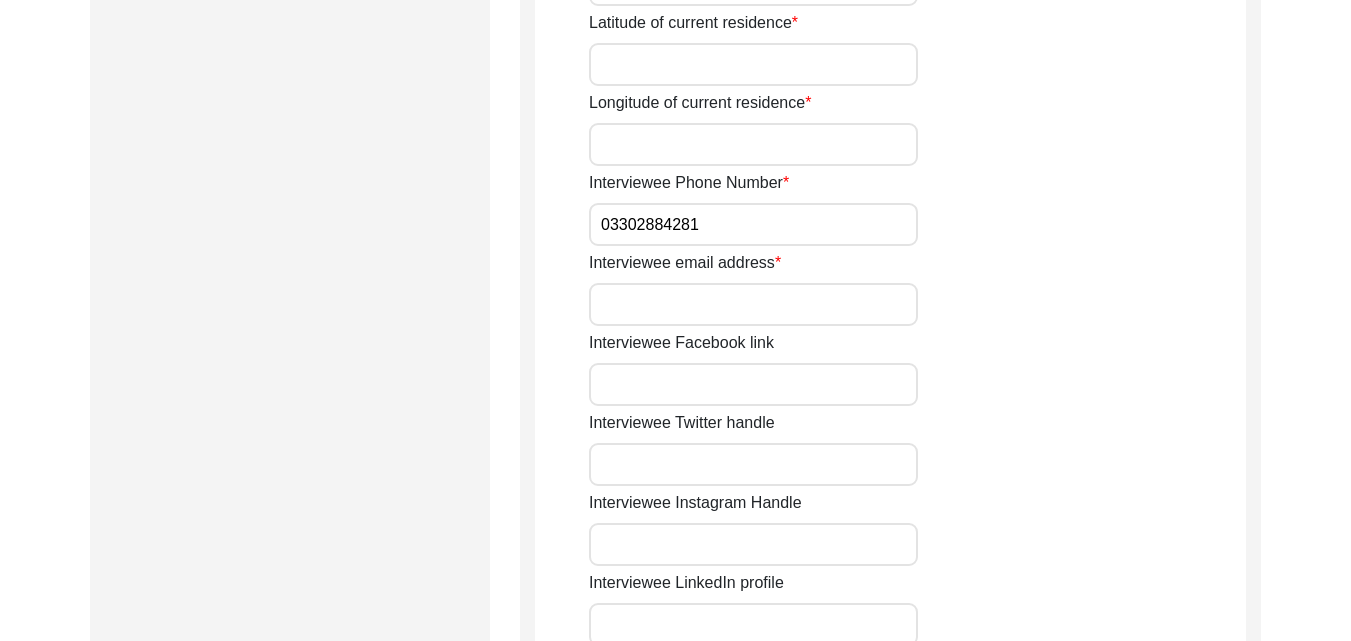type on "03302884281" 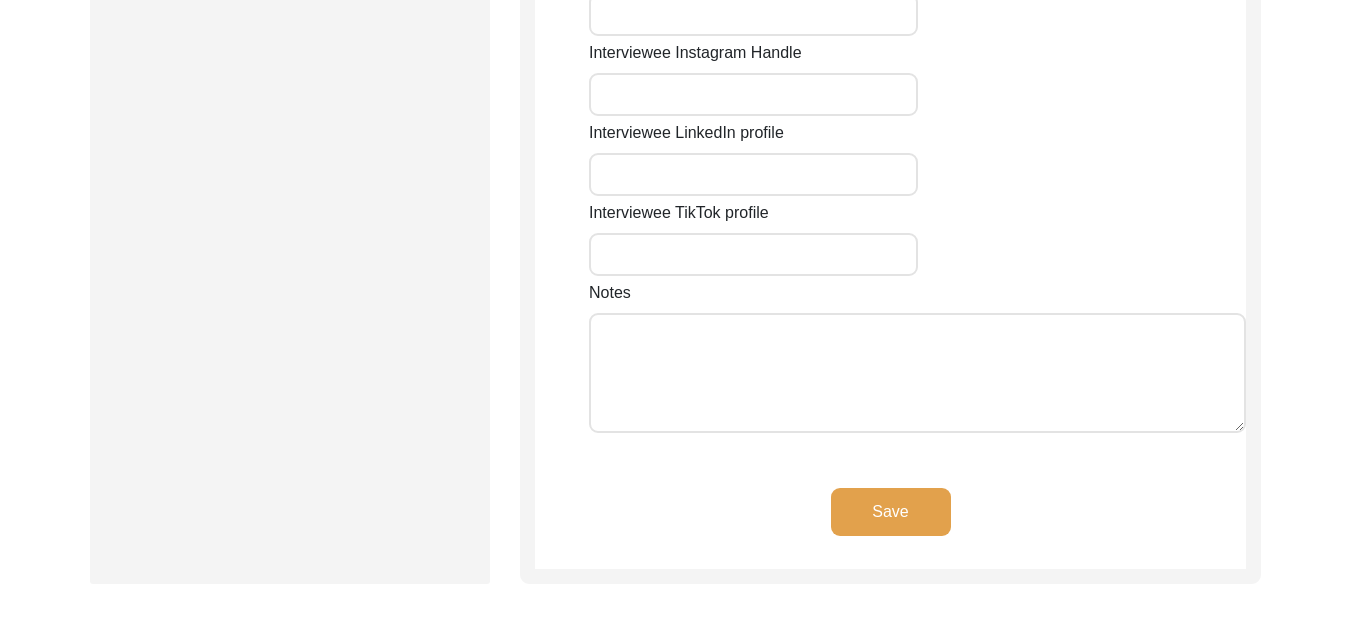 scroll, scrollTop: 1817, scrollLeft: 0, axis: vertical 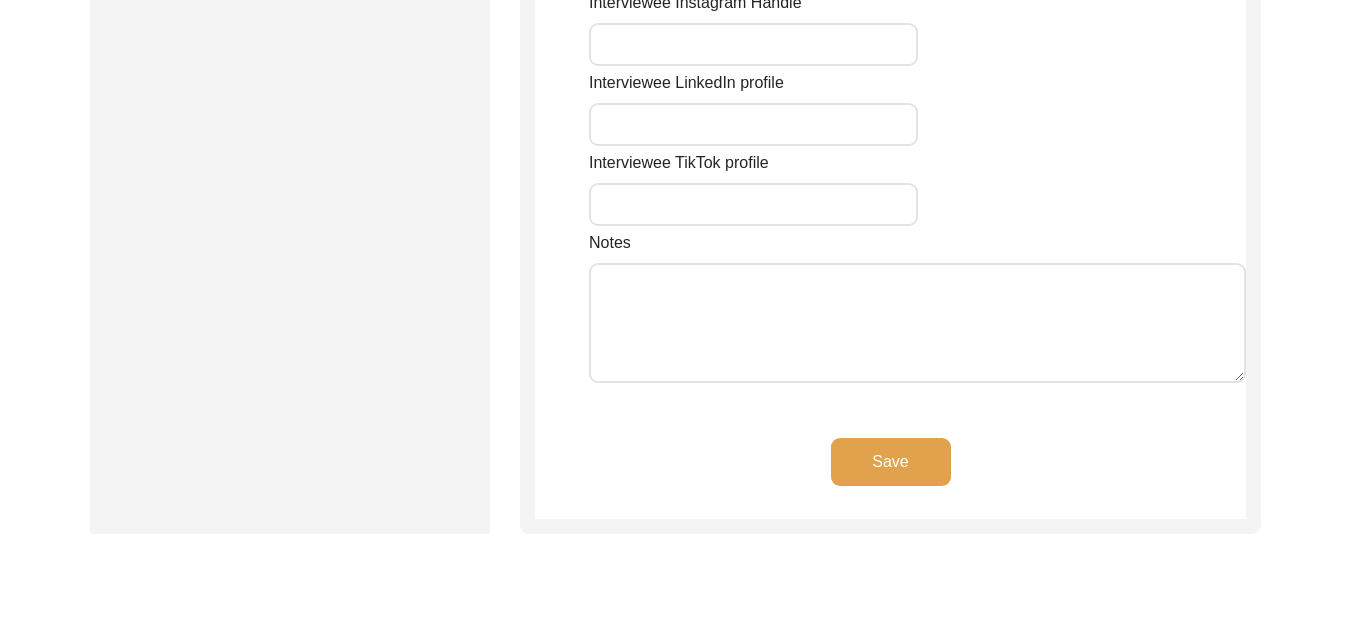 type on "N/A" 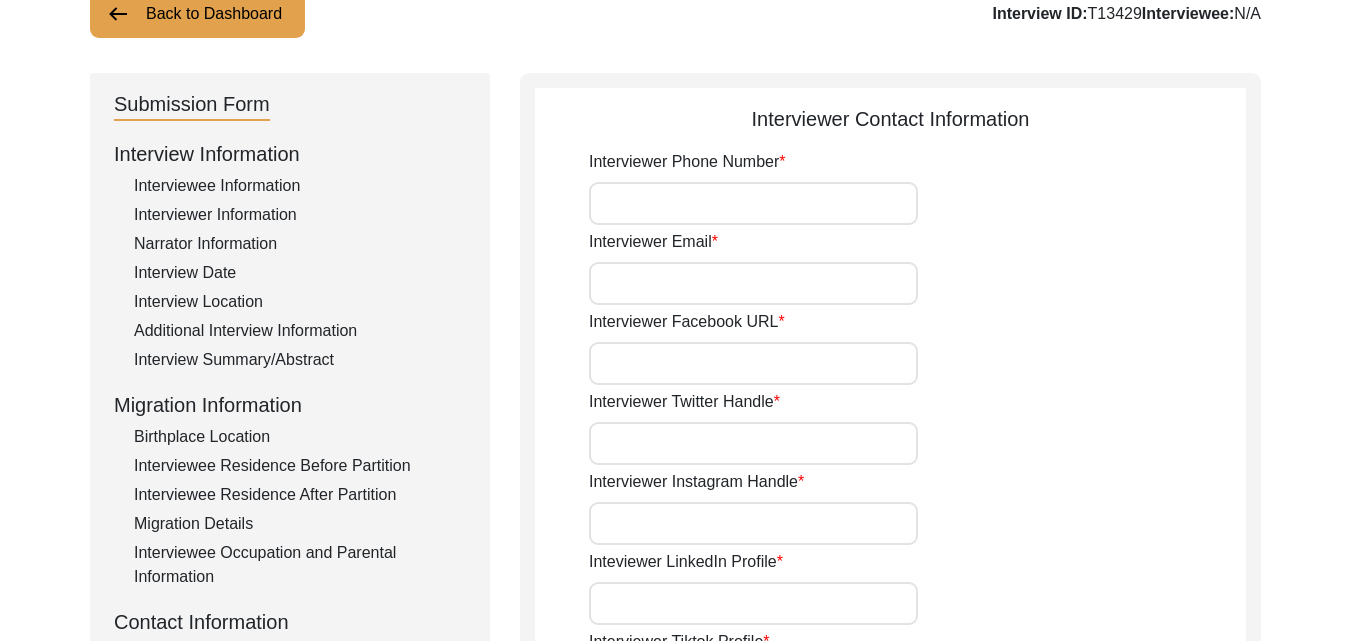 scroll, scrollTop: 185, scrollLeft: 0, axis: vertical 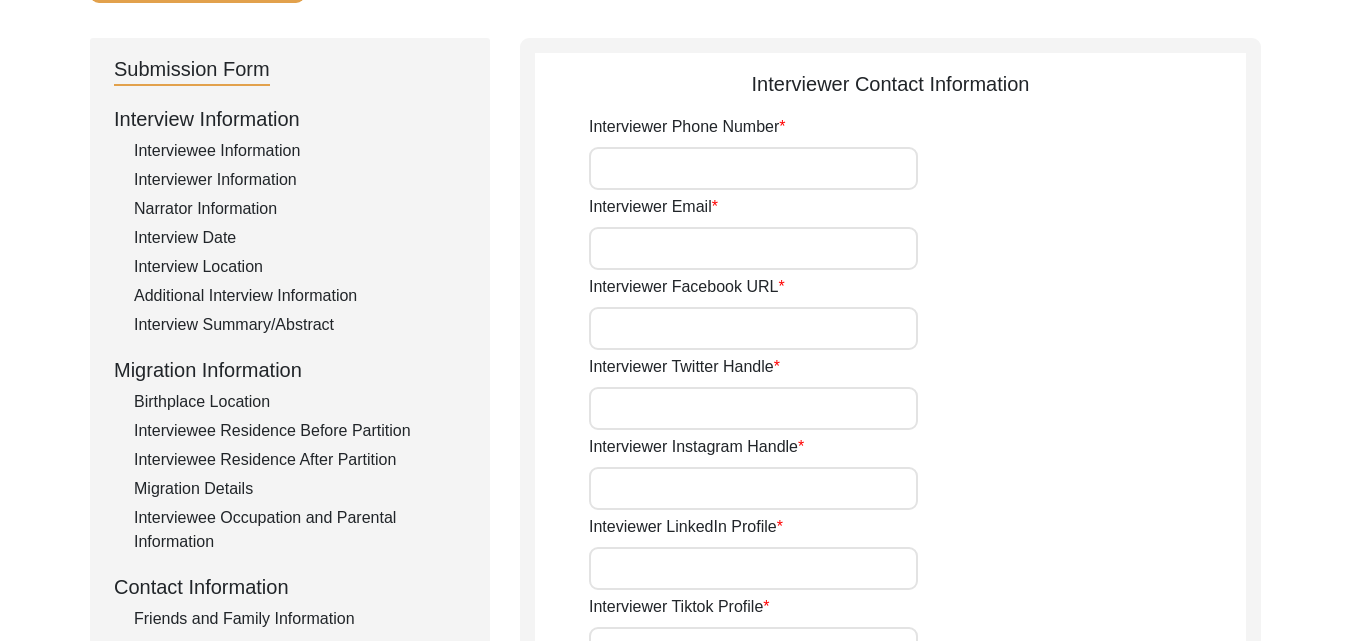 drag, startPoint x: 710, startPoint y: 177, endPoint x: 670, endPoint y: 249, distance: 82.36504 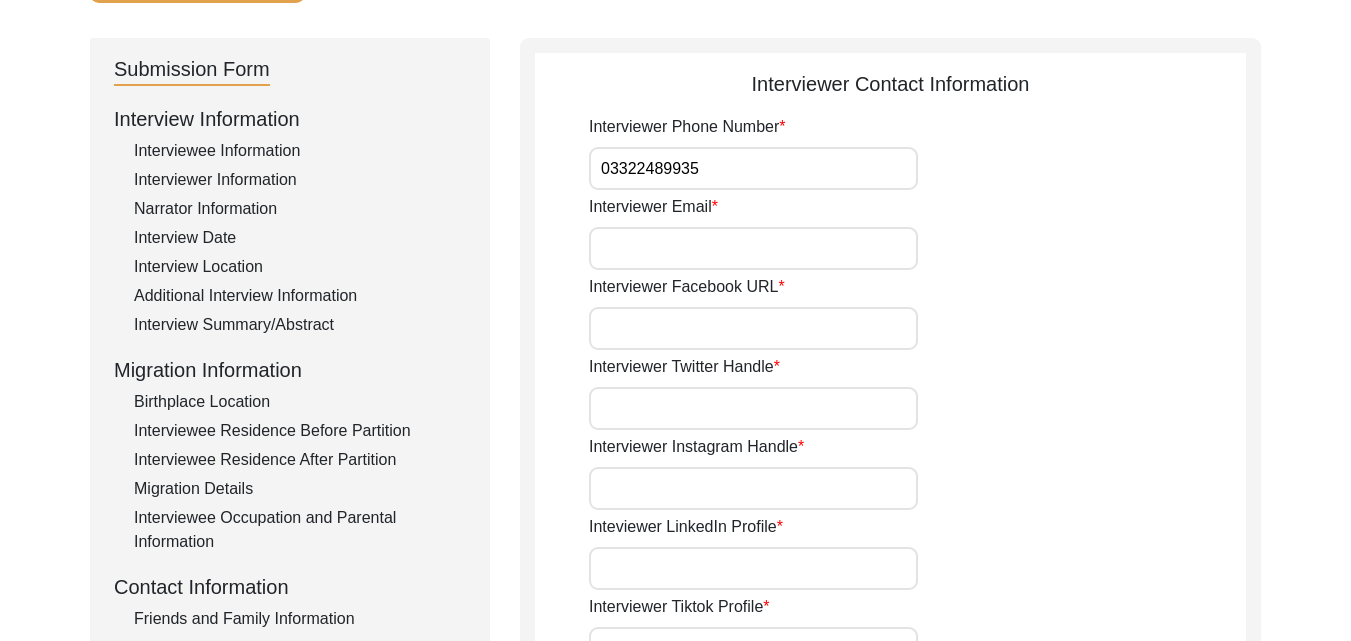 type on "03322489935" 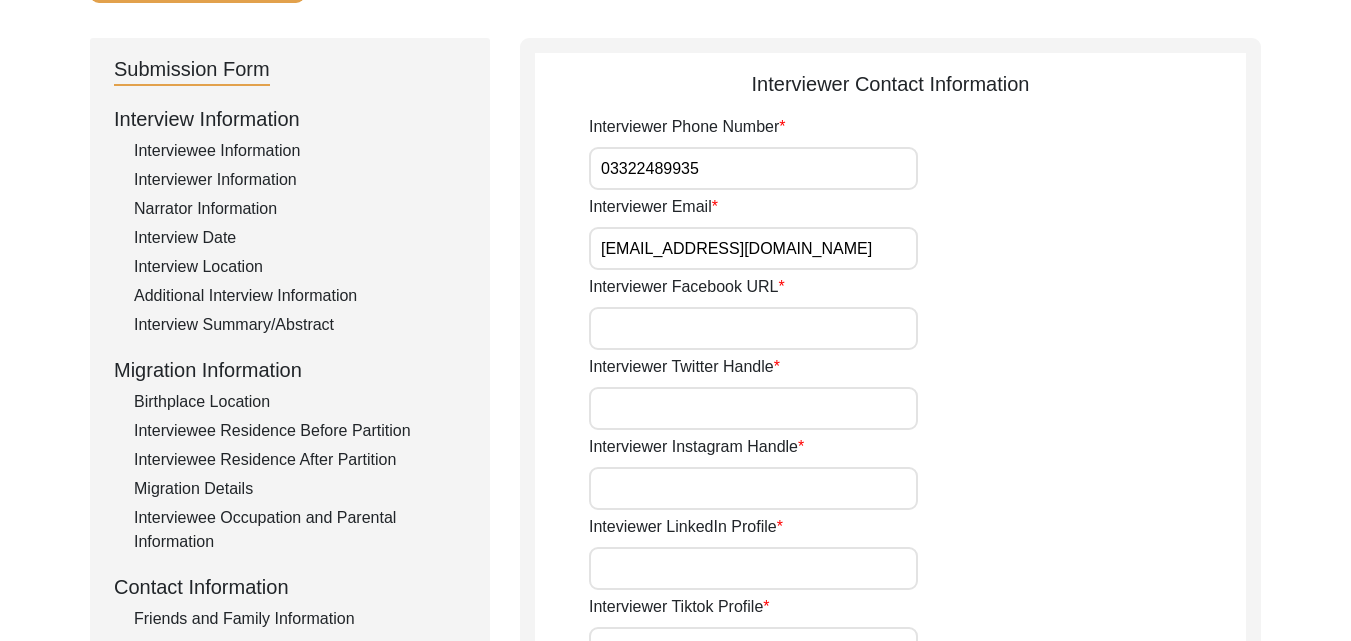 type on "[EMAIL_ADDRESS][DOMAIN_NAME]" 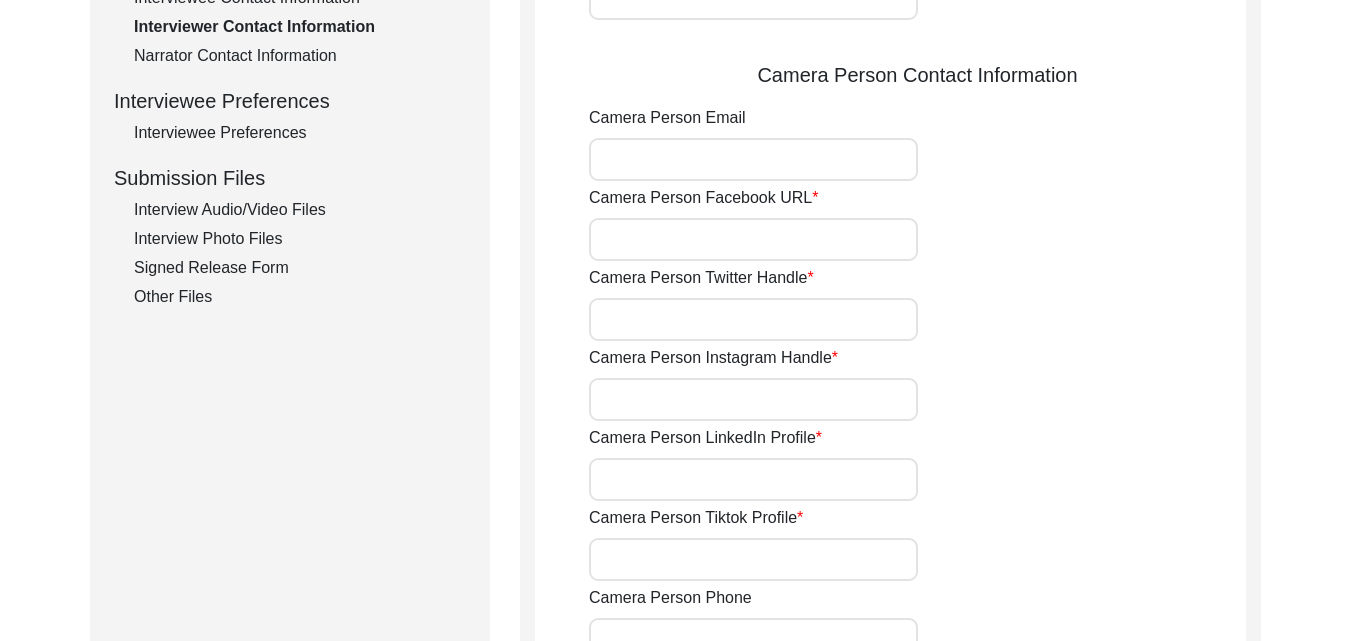 scroll, scrollTop: 785, scrollLeft: 0, axis: vertical 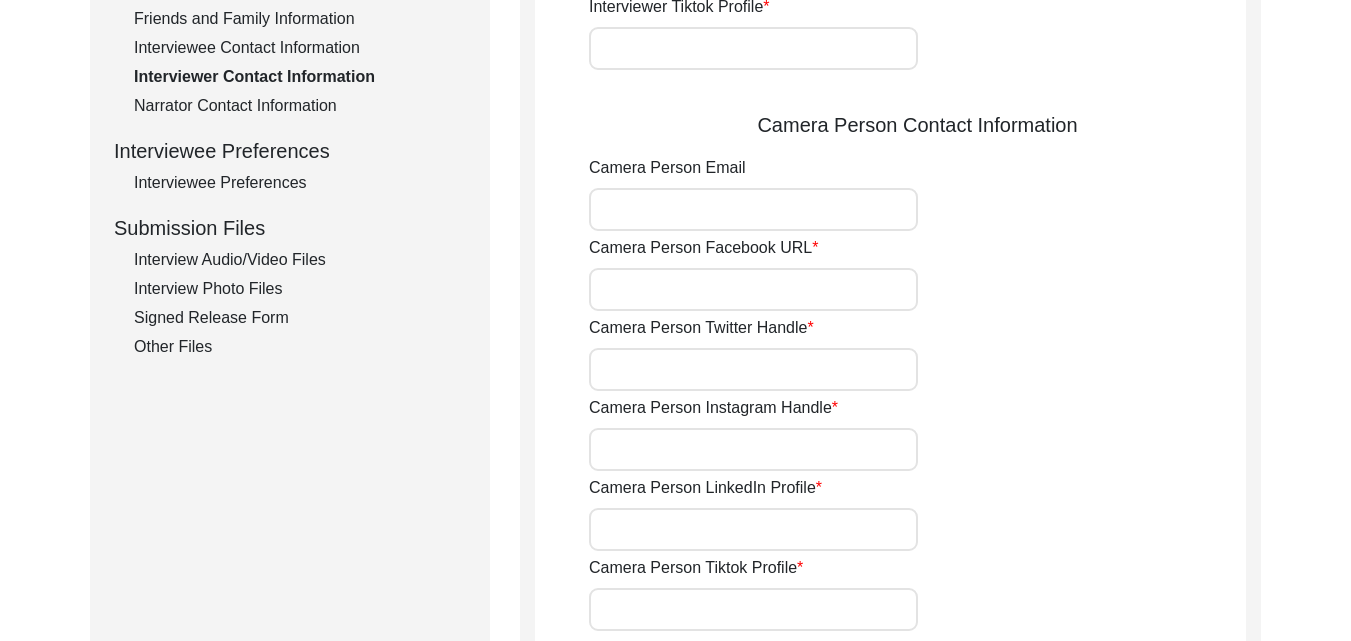 click on "Interviewee Preferences" 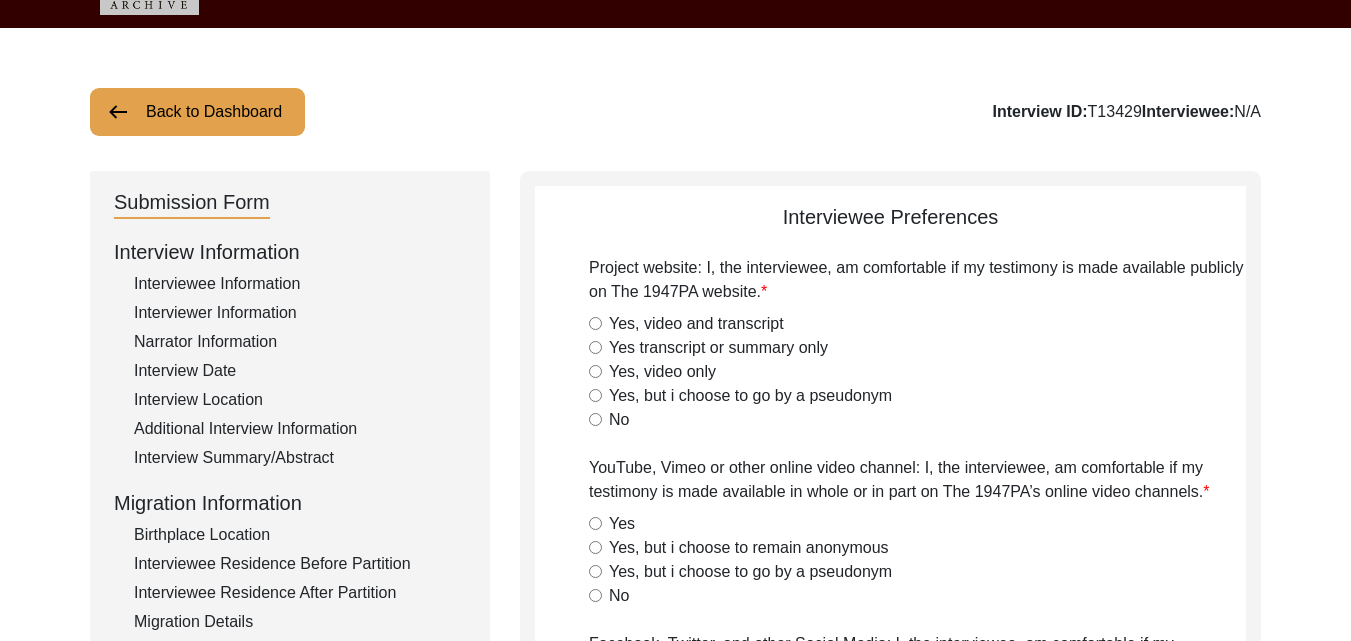 scroll, scrollTop: 100, scrollLeft: 0, axis: vertical 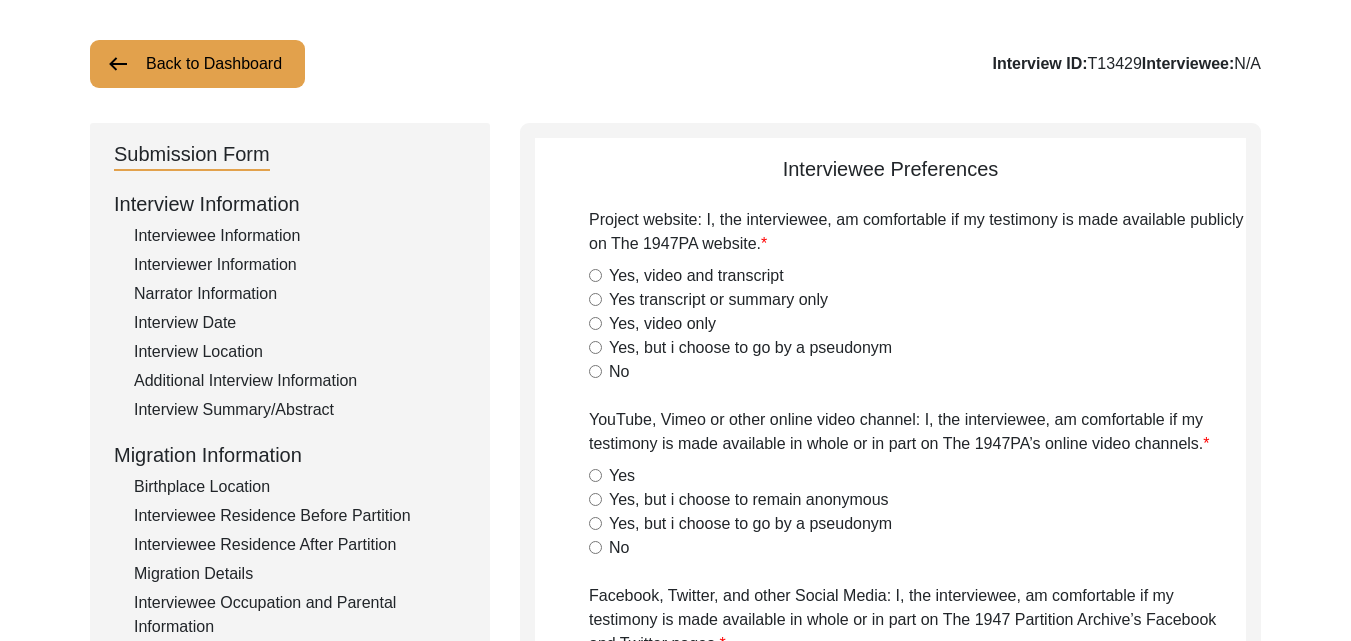 click on "Yes, but i choose to go by a pseudonym" at bounding box center [595, 347] 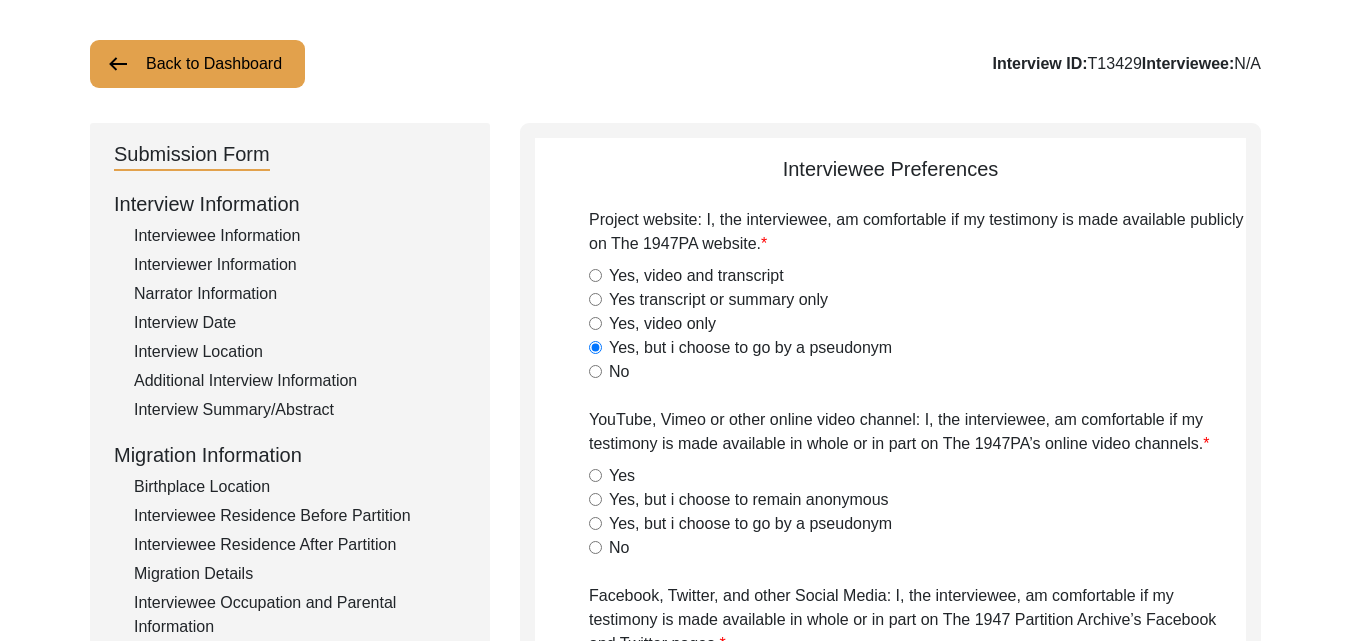click on "Yes transcript or summary only" at bounding box center [595, 299] 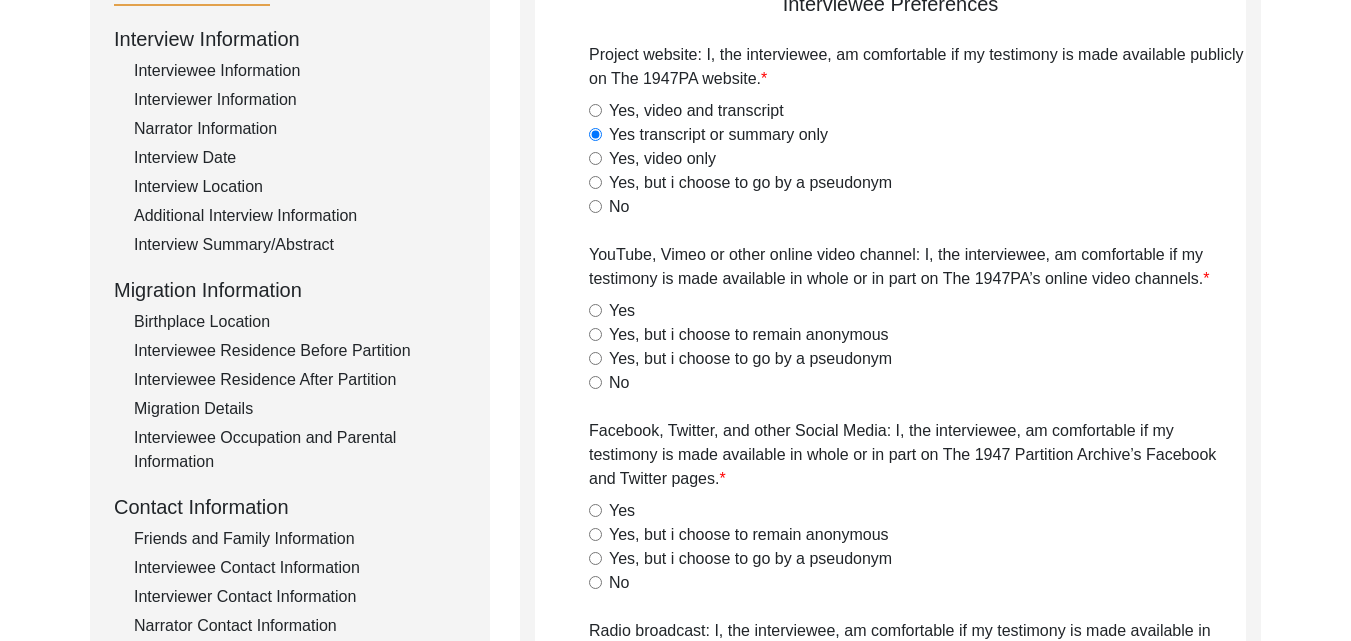 scroll, scrollTop: 300, scrollLeft: 0, axis: vertical 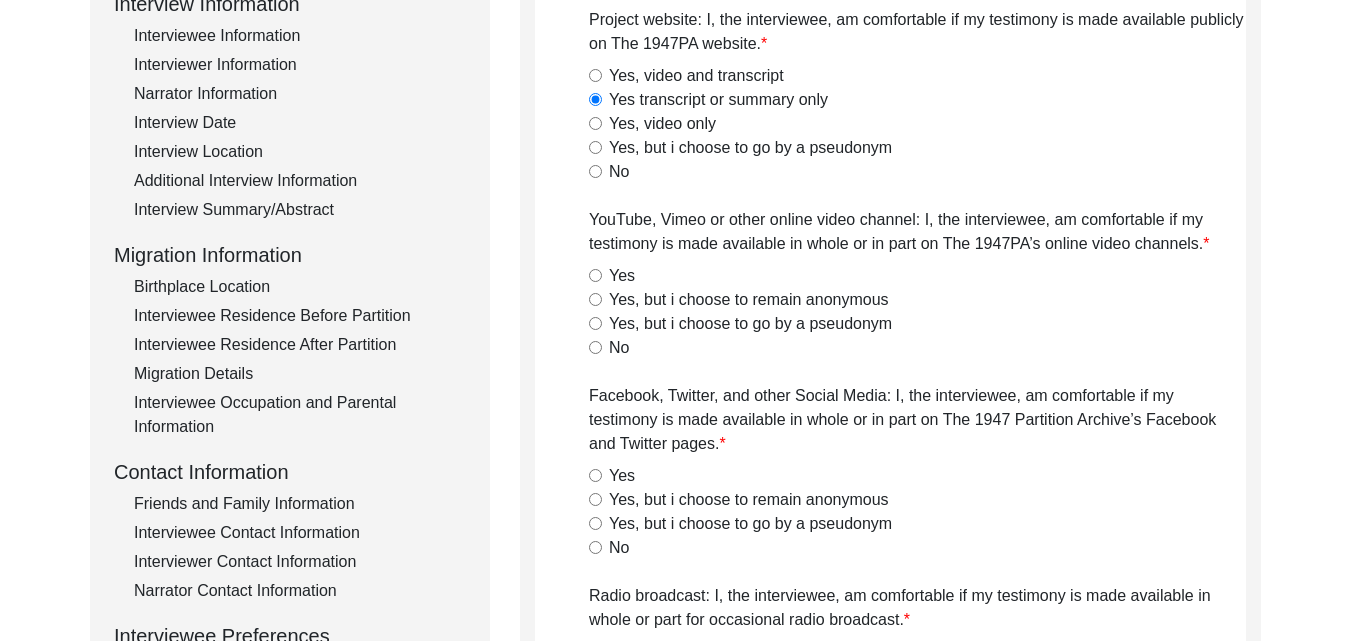 click on "Yes, but i choose to go by a pseudonym" 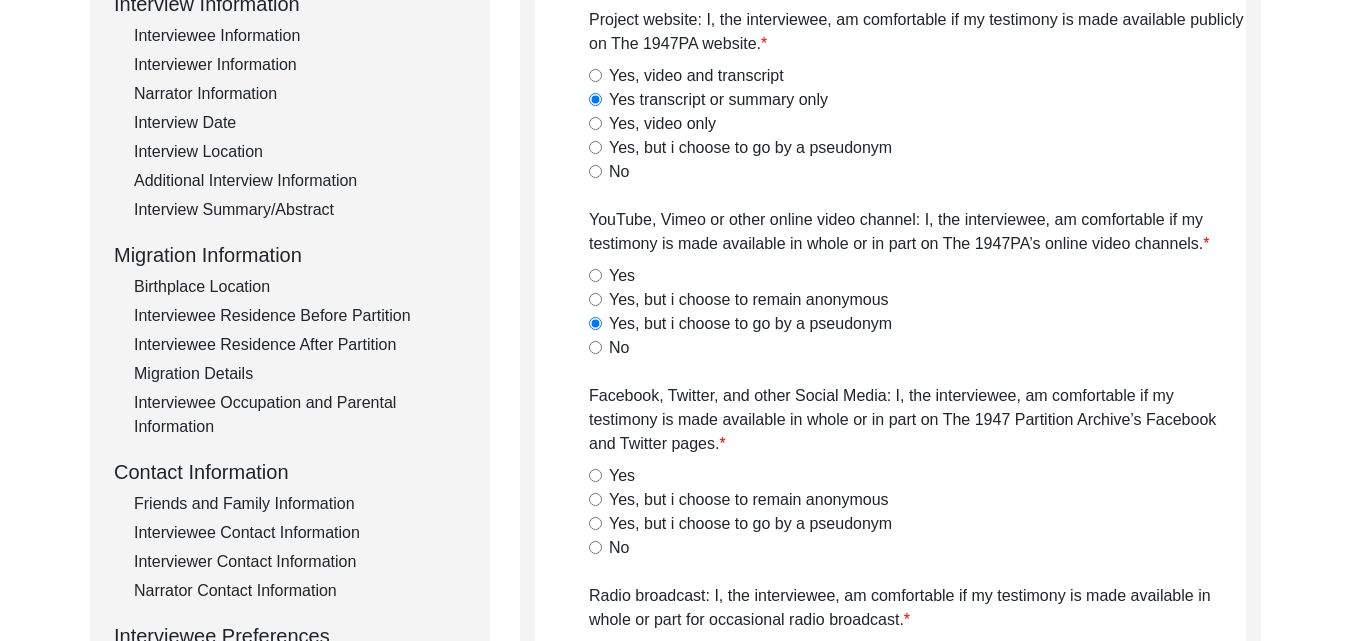 click on "Yes, but i choose to remain anonymous" 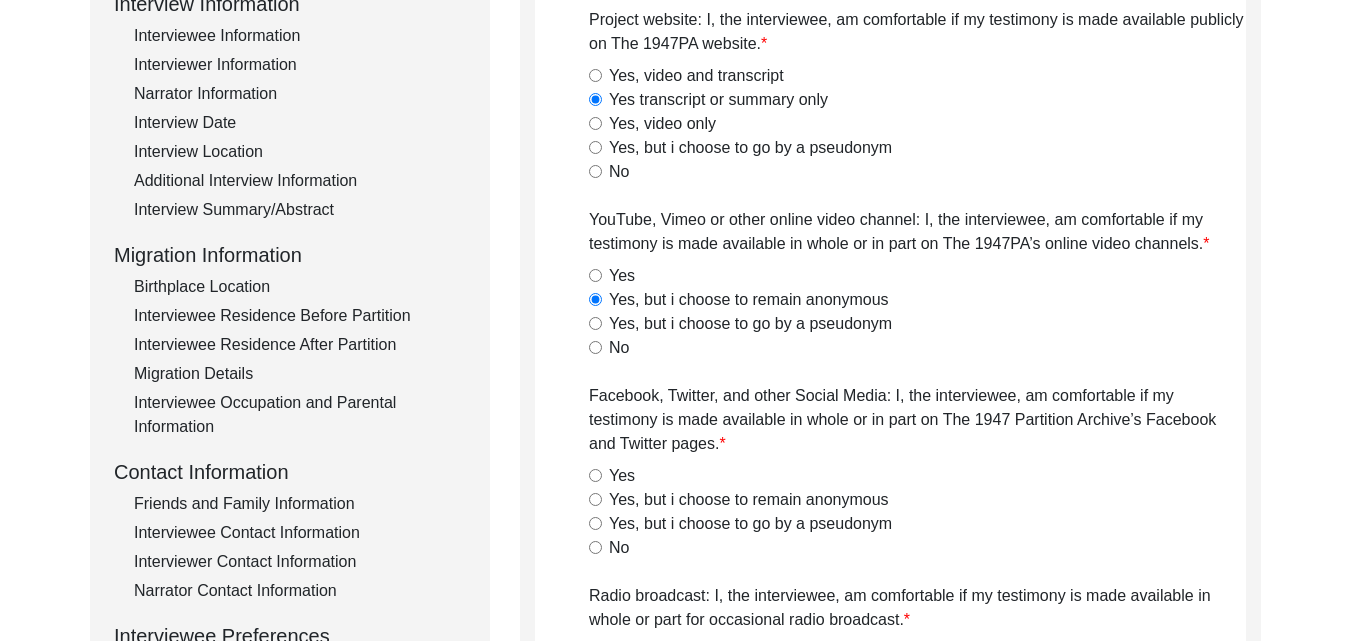 click on "Yes" 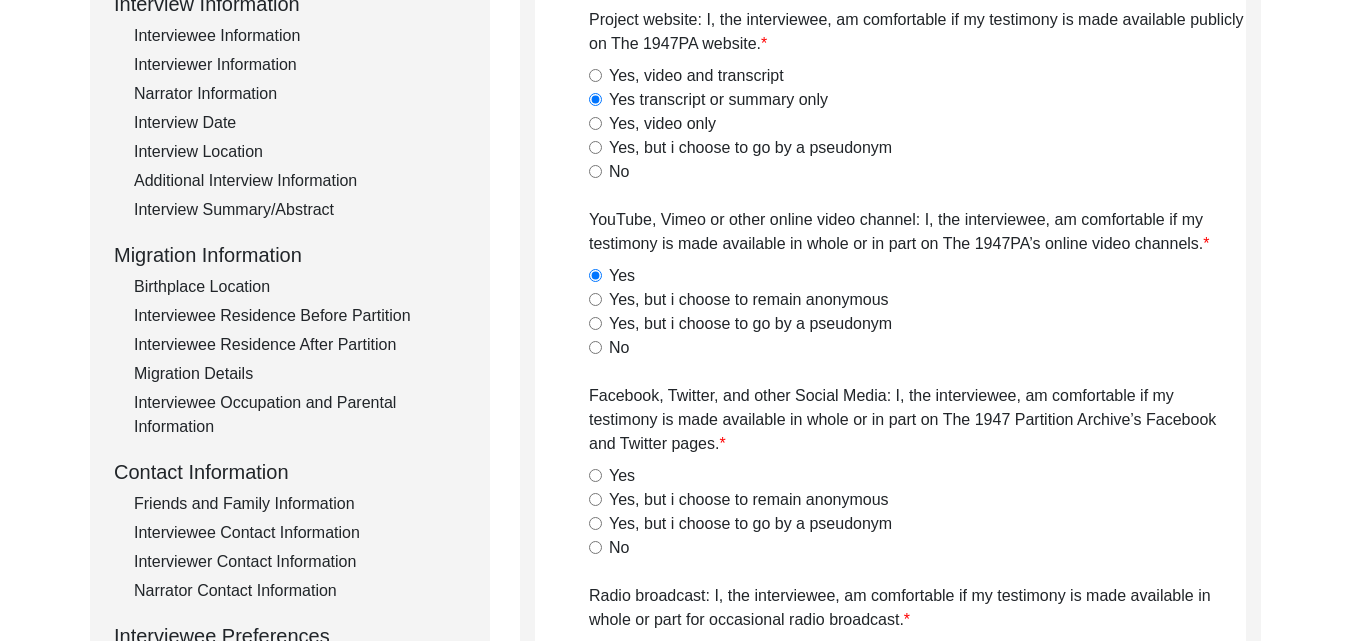 scroll, scrollTop: 400, scrollLeft: 0, axis: vertical 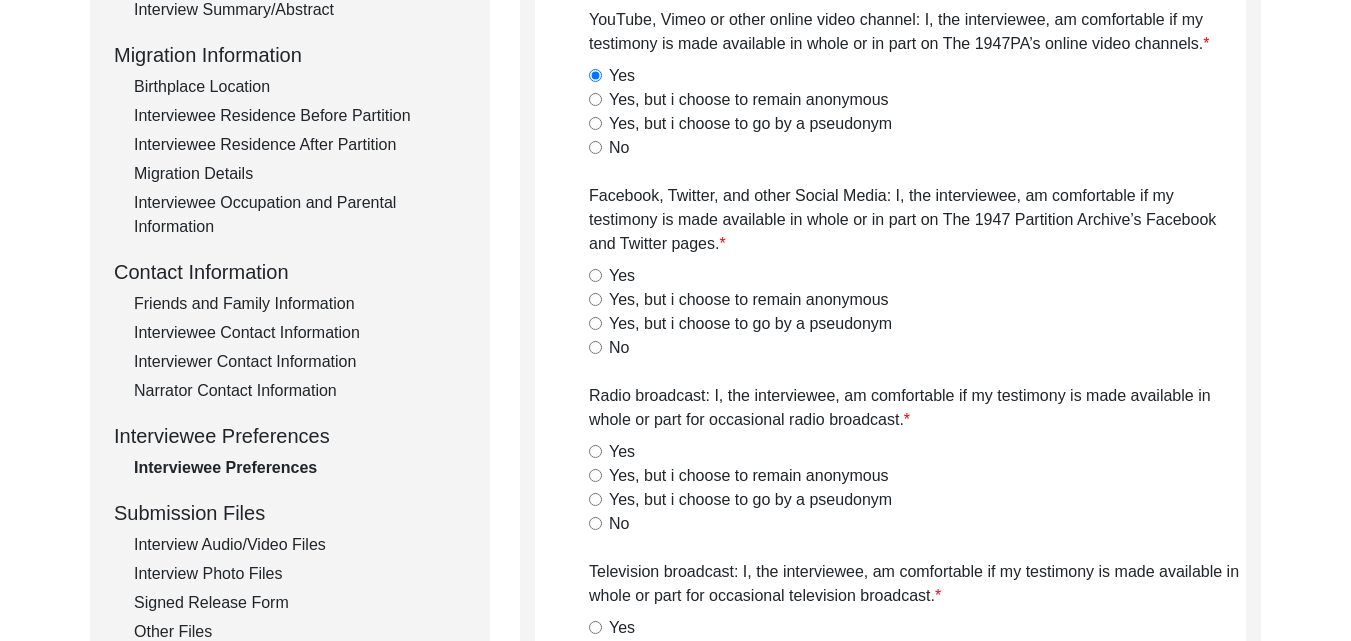 click on "No" 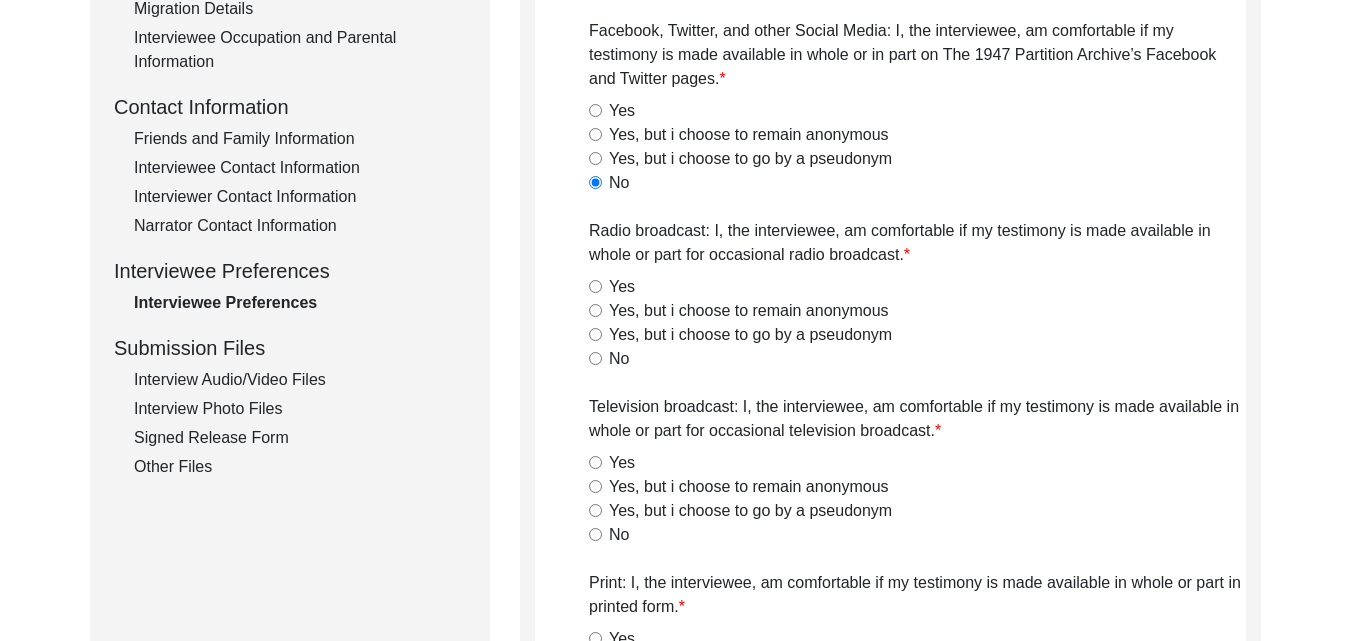 scroll, scrollTop: 700, scrollLeft: 0, axis: vertical 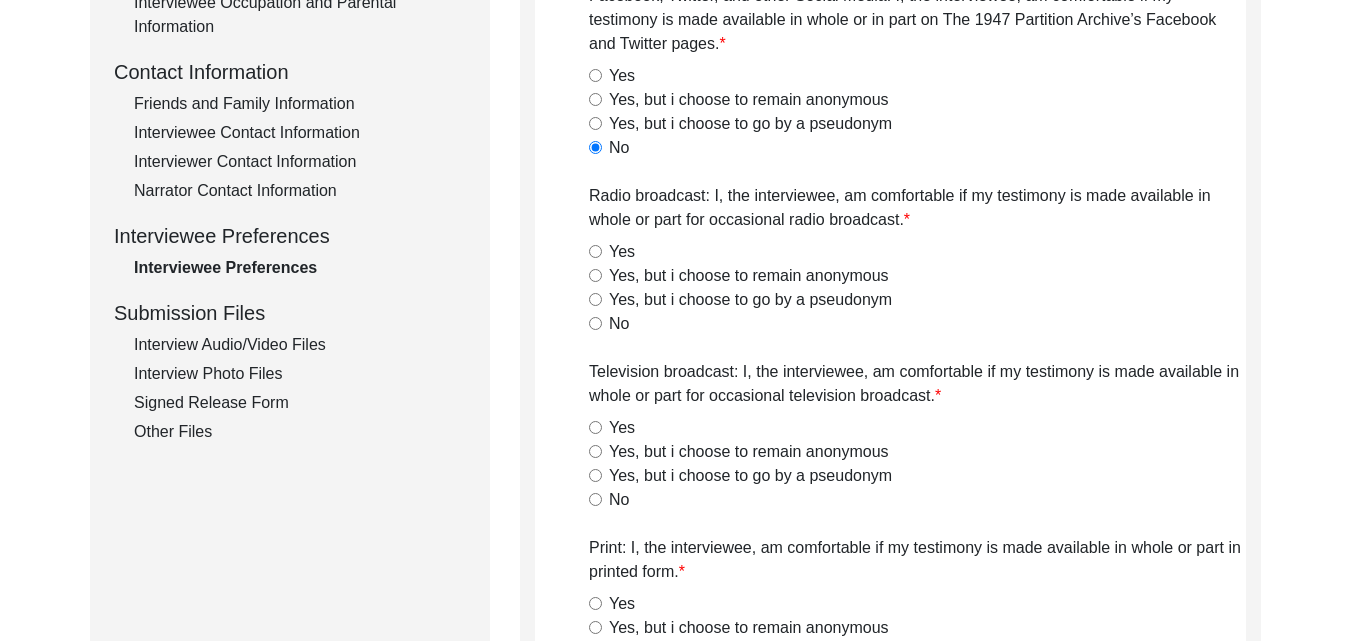 click on "No" 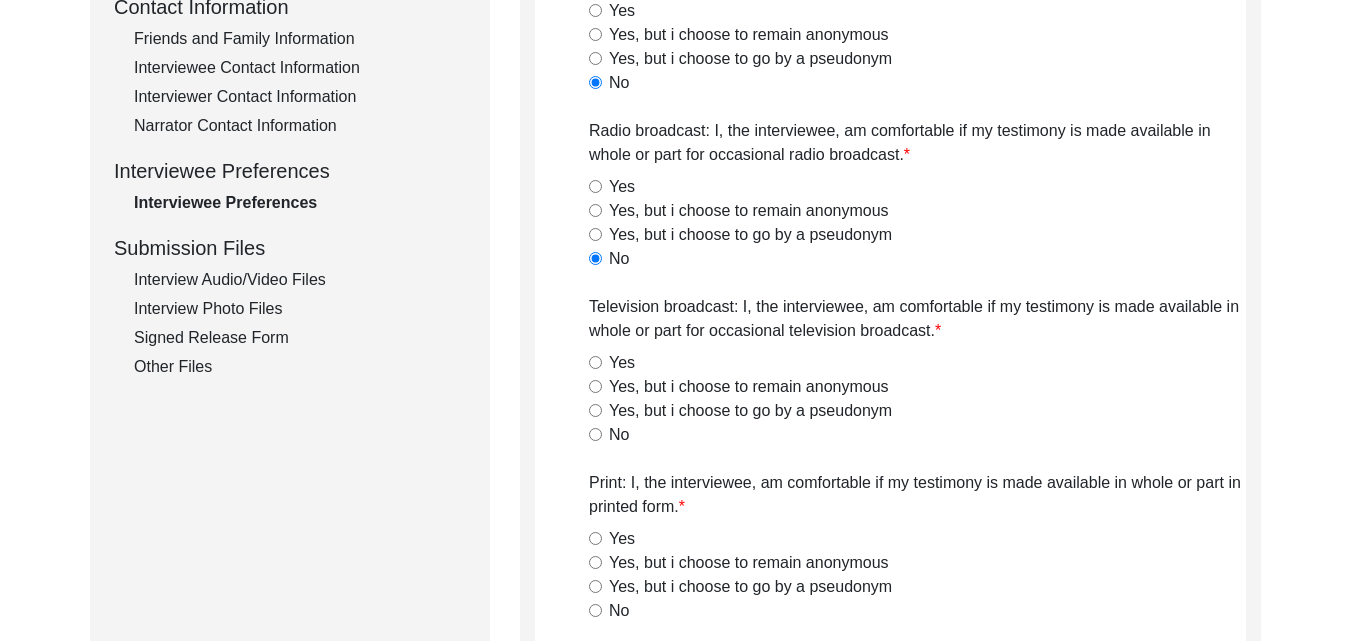 scroll, scrollTop: 800, scrollLeft: 0, axis: vertical 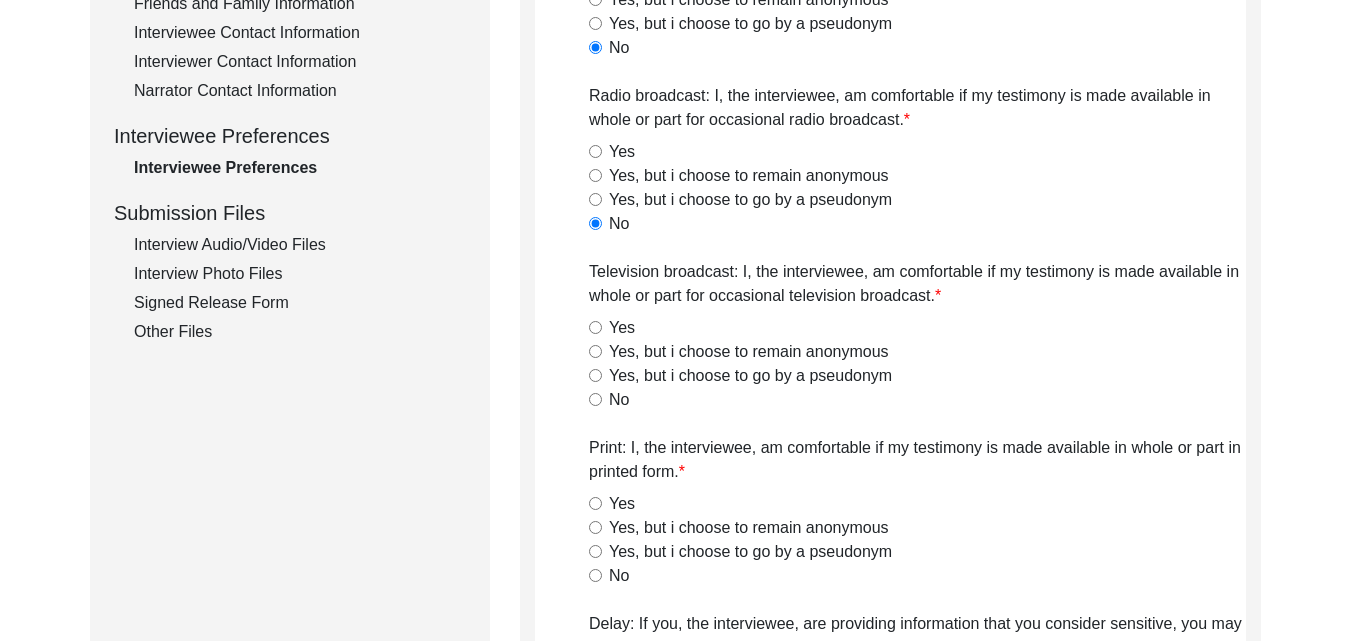 click on "No" 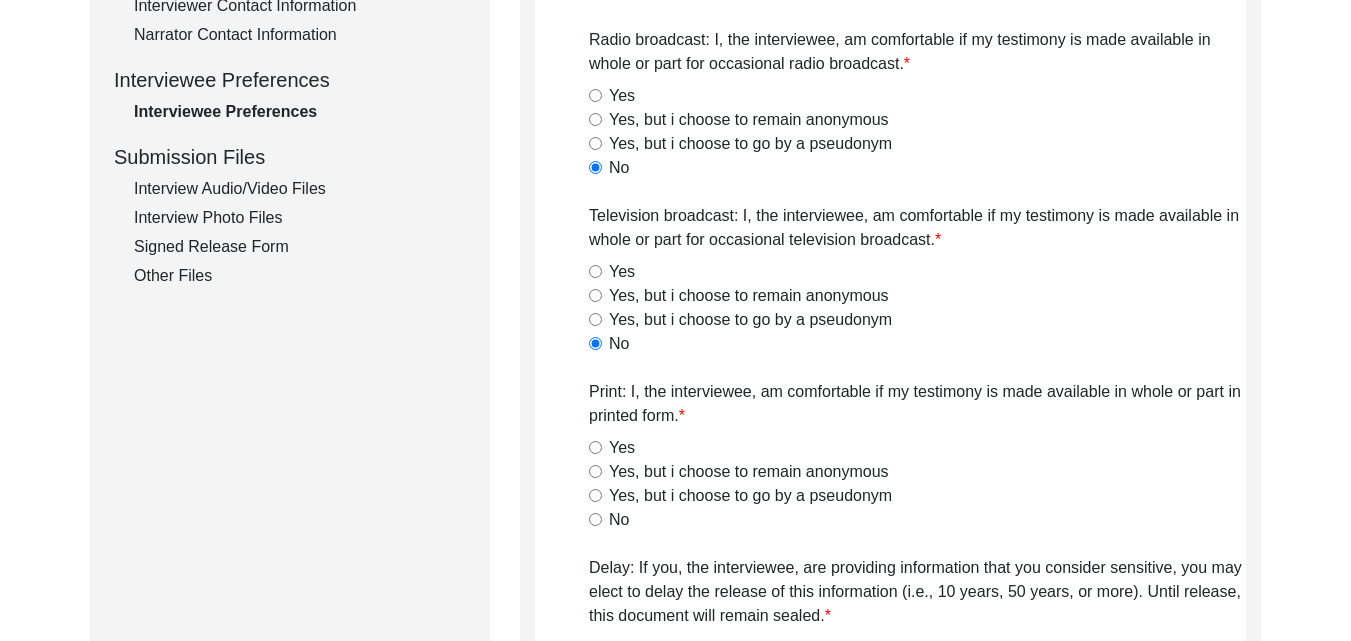 scroll, scrollTop: 900, scrollLeft: 0, axis: vertical 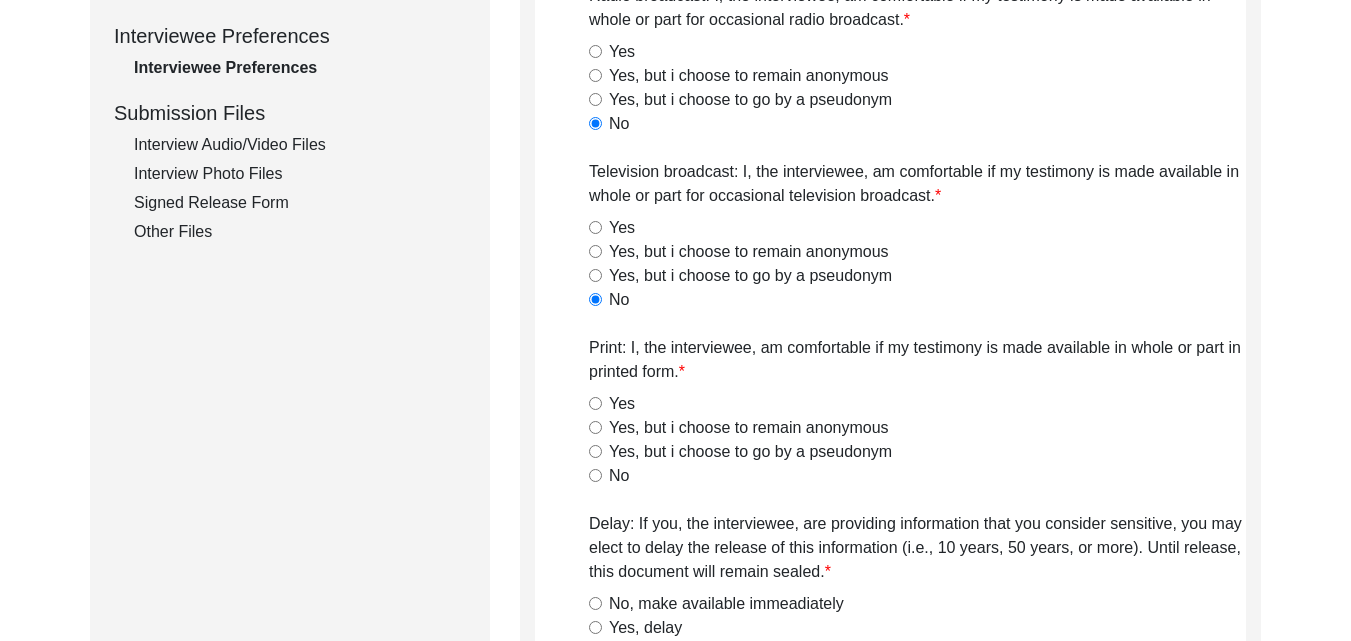 click on "No" 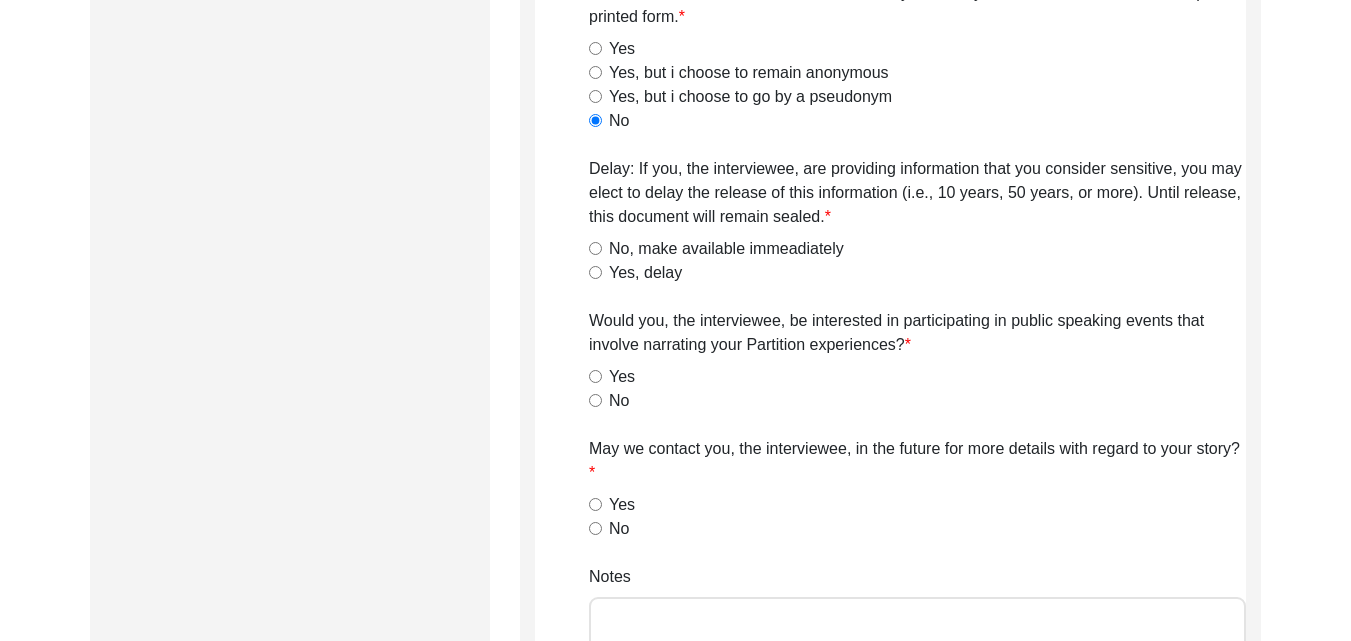 scroll, scrollTop: 1300, scrollLeft: 0, axis: vertical 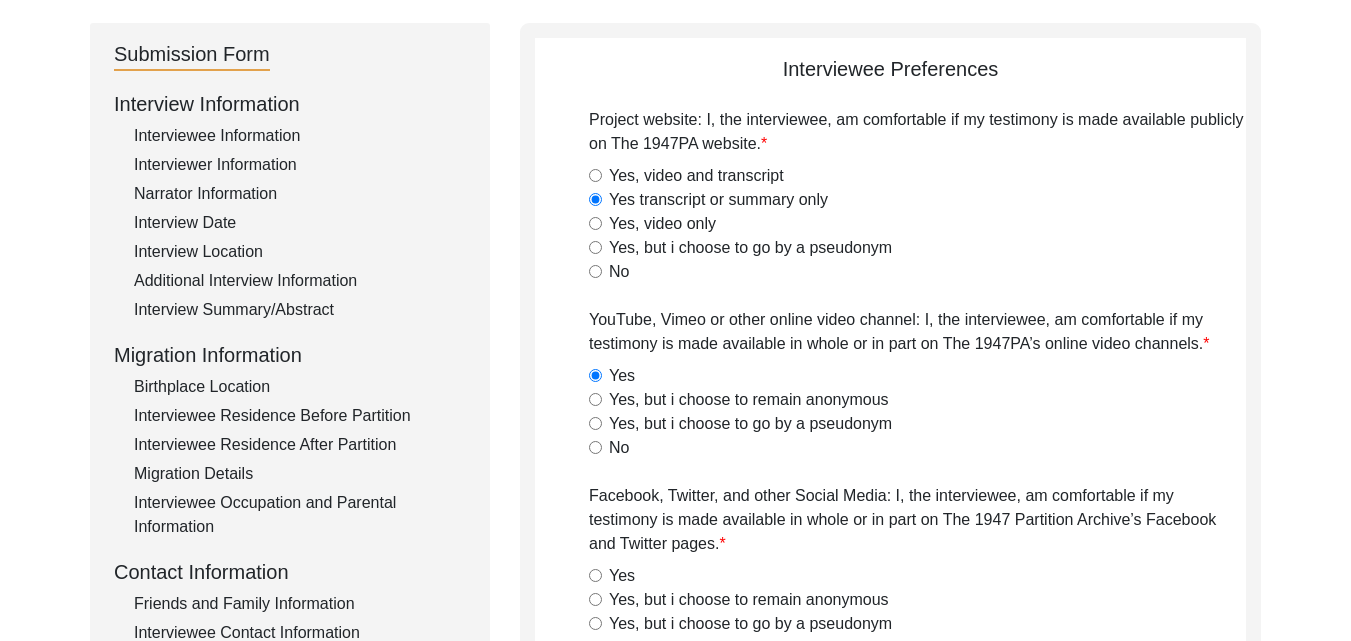 click on "Project website: I, the interviewee, am comfortable if my testimony is made available publicly on The 1947PA website." 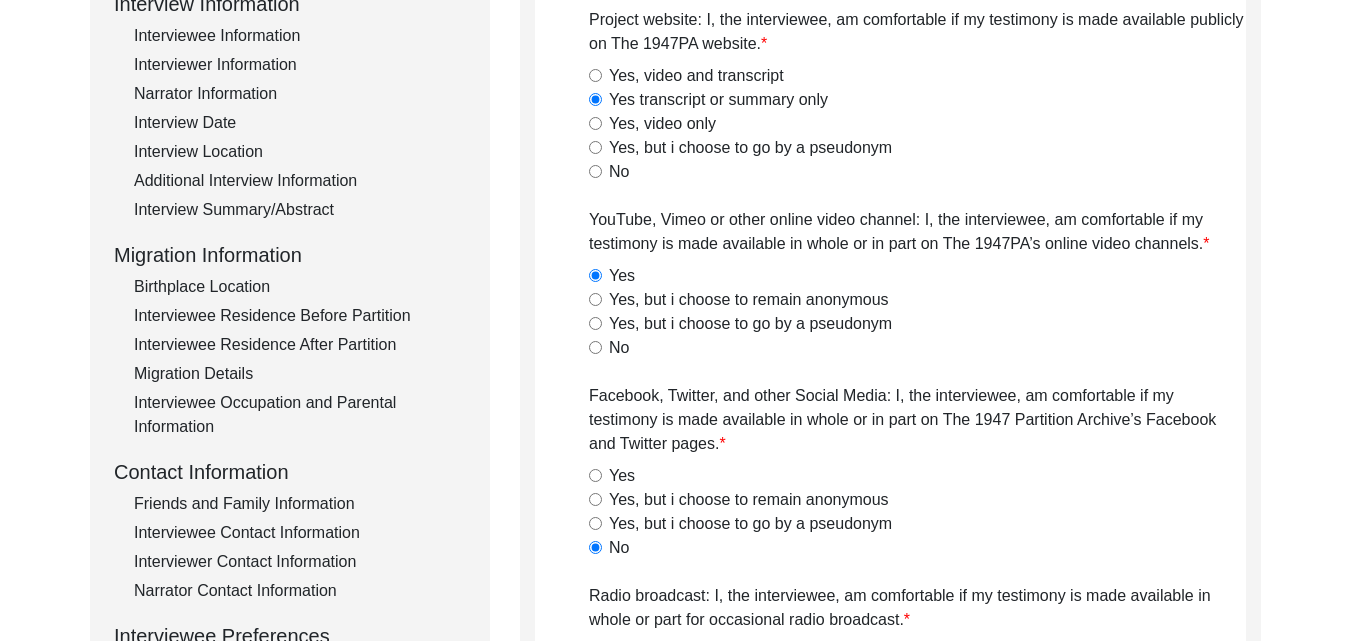 click on "Yes, video and transcript" 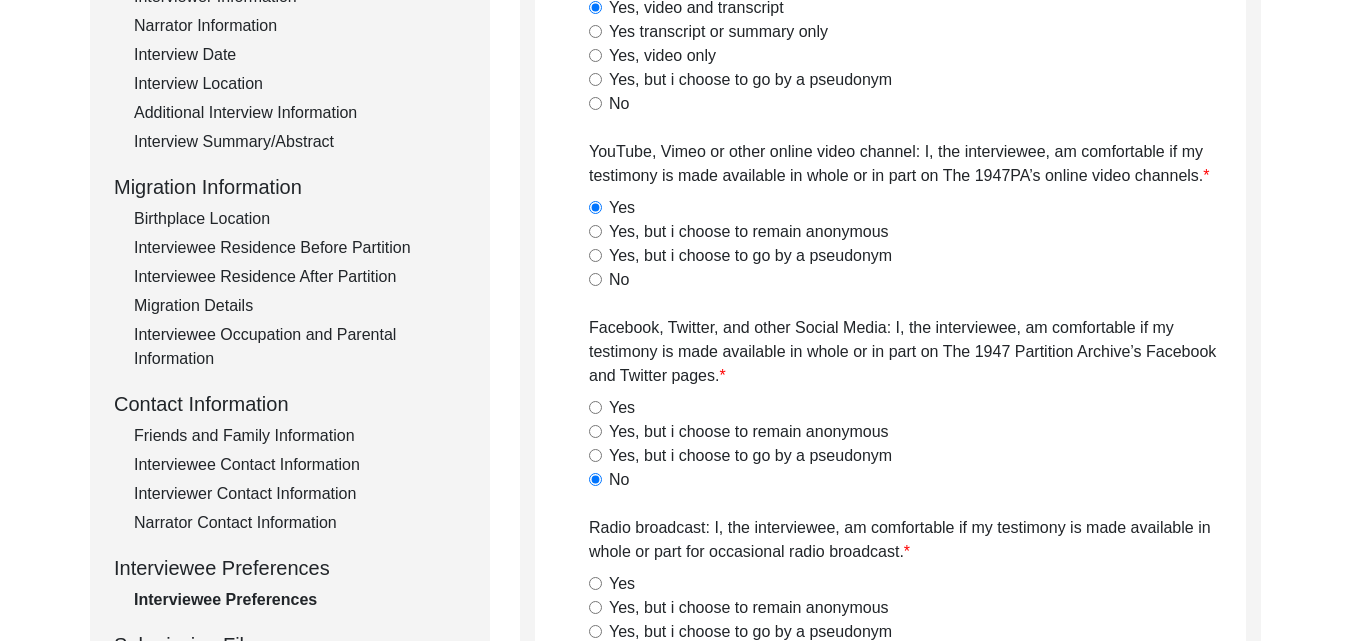 scroll, scrollTop: 400, scrollLeft: 0, axis: vertical 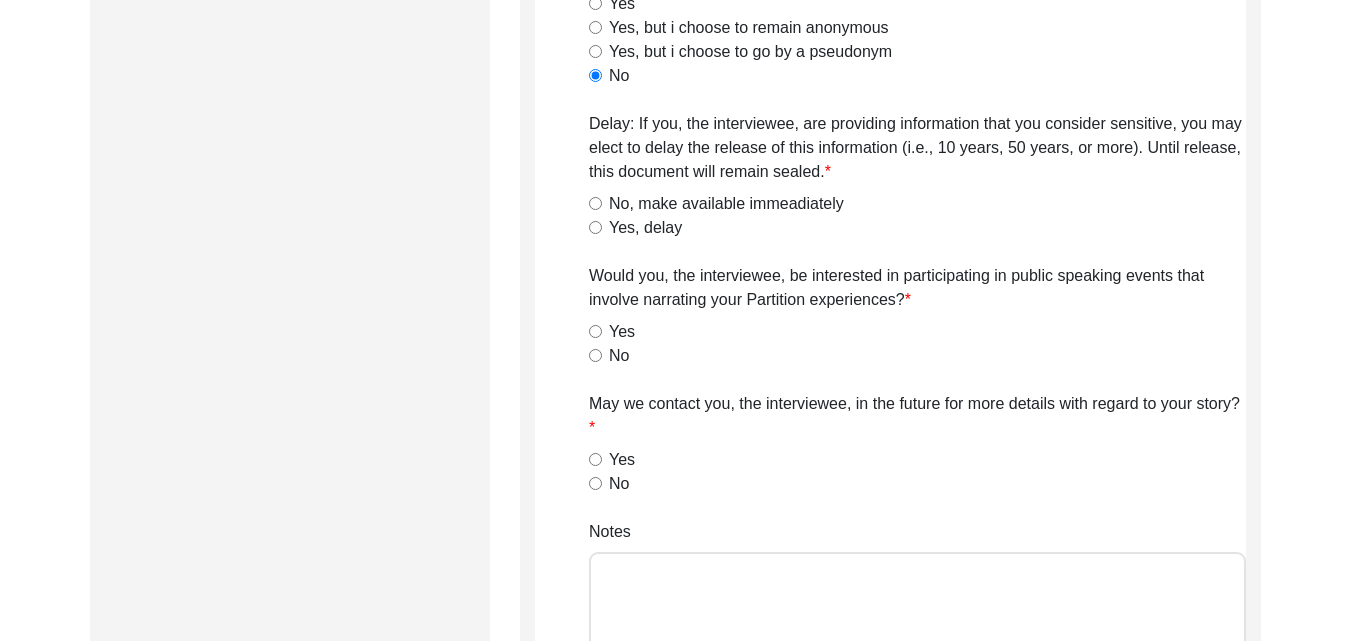 click on "No, make available immeadiately" 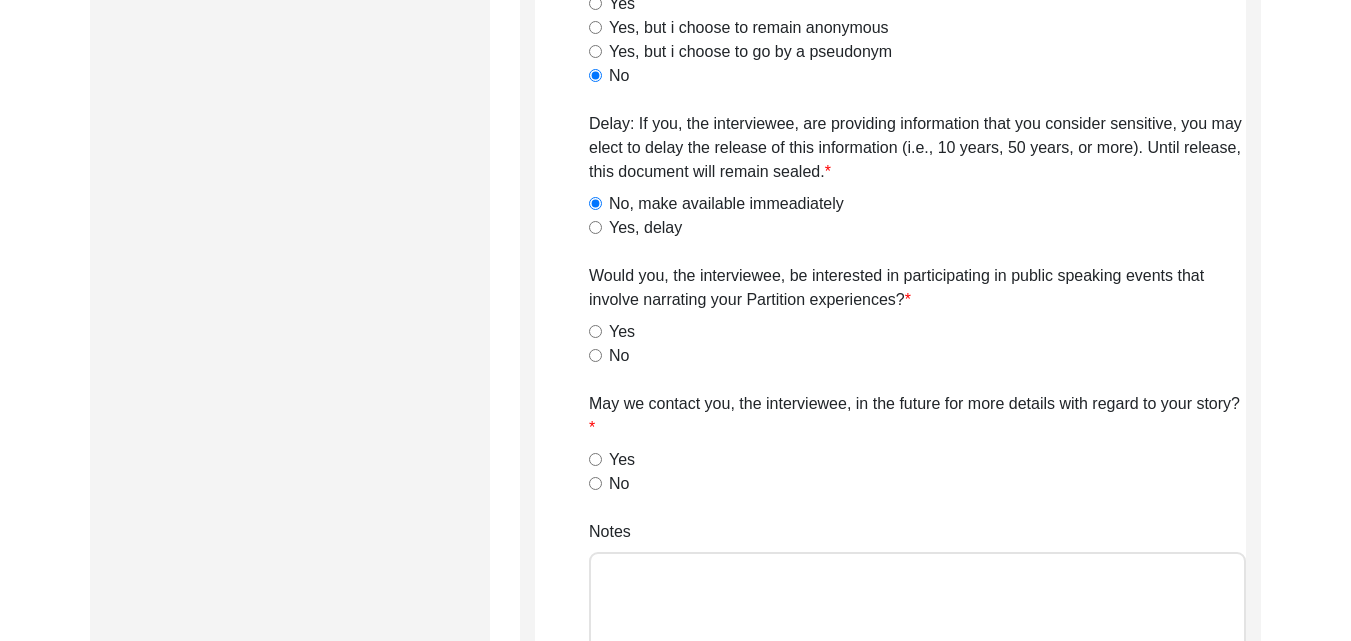click on "No" 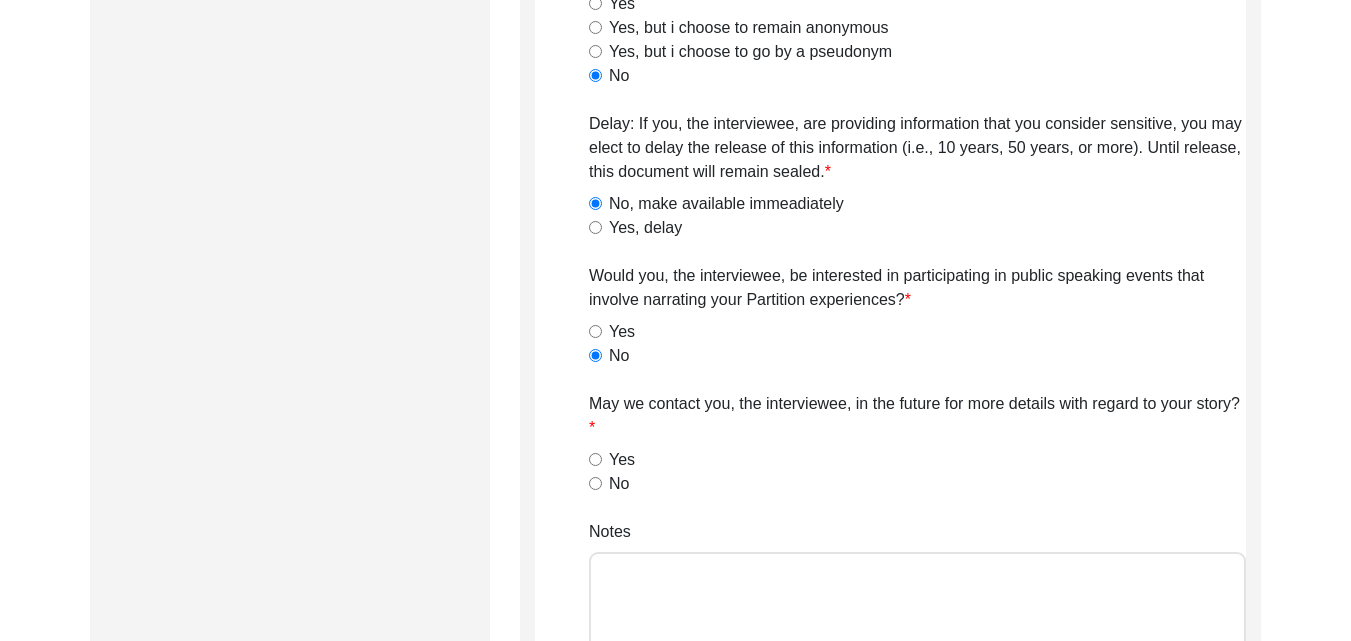 click on "No" 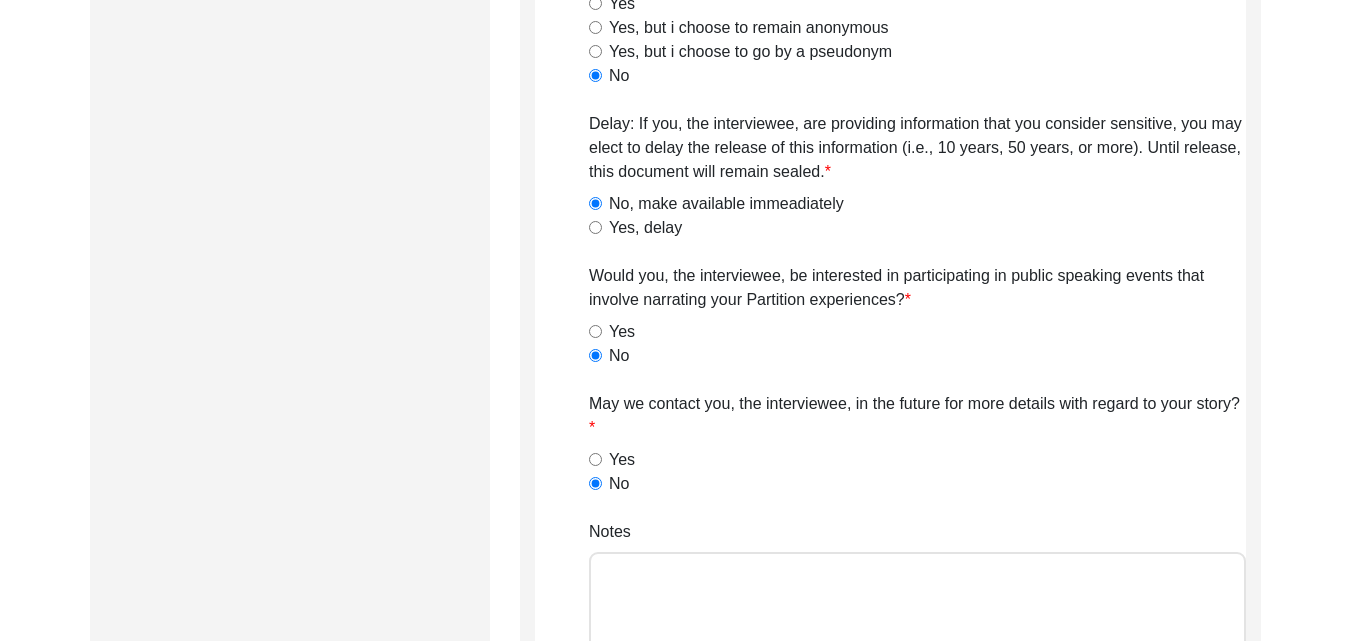 scroll, scrollTop: 1600, scrollLeft: 0, axis: vertical 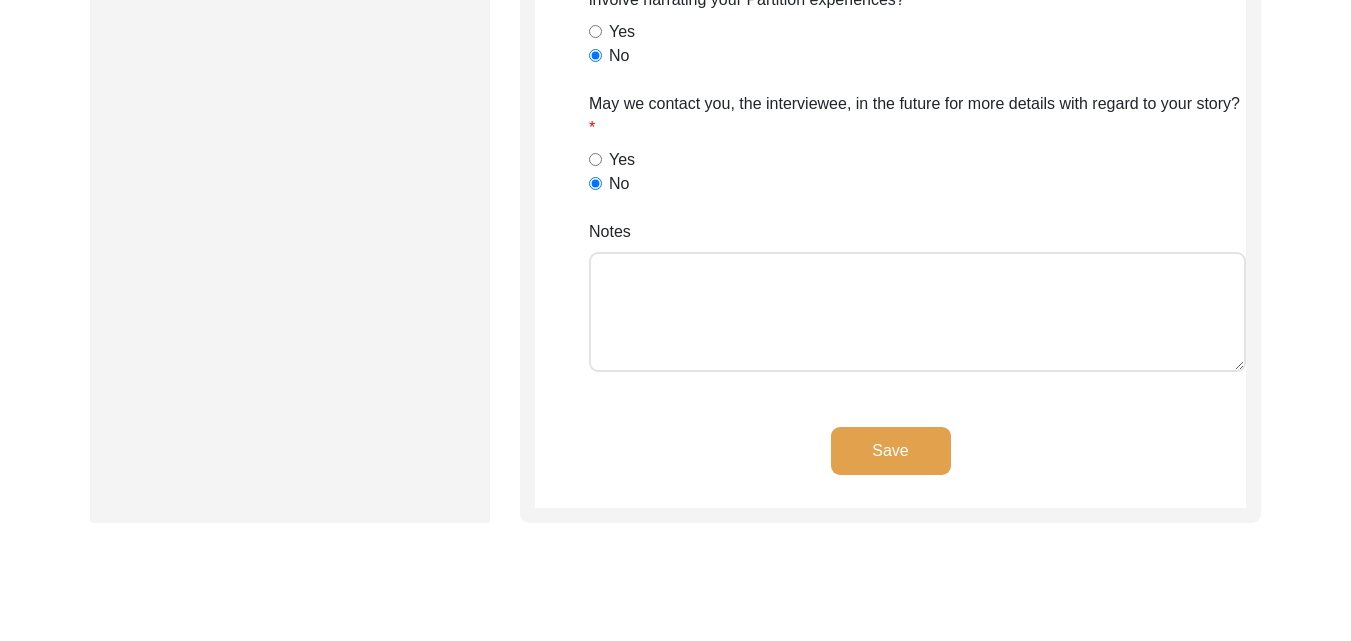 click on "Save" 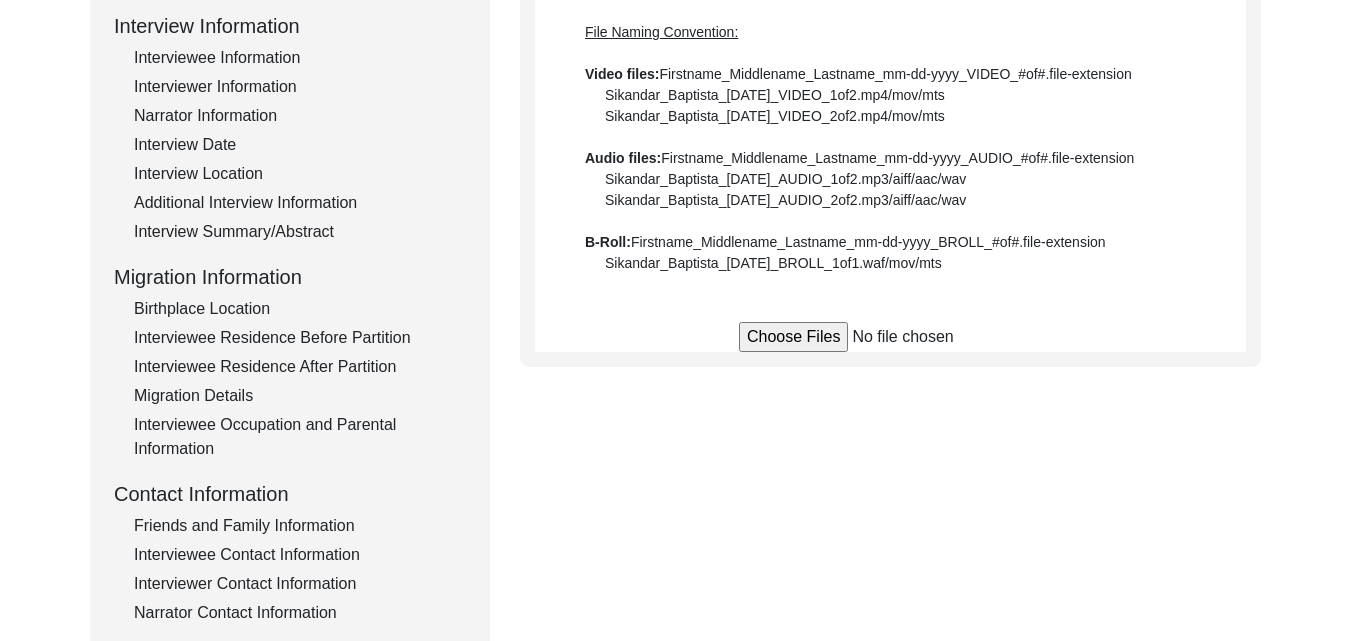 scroll, scrollTop: 205, scrollLeft: 0, axis: vertical 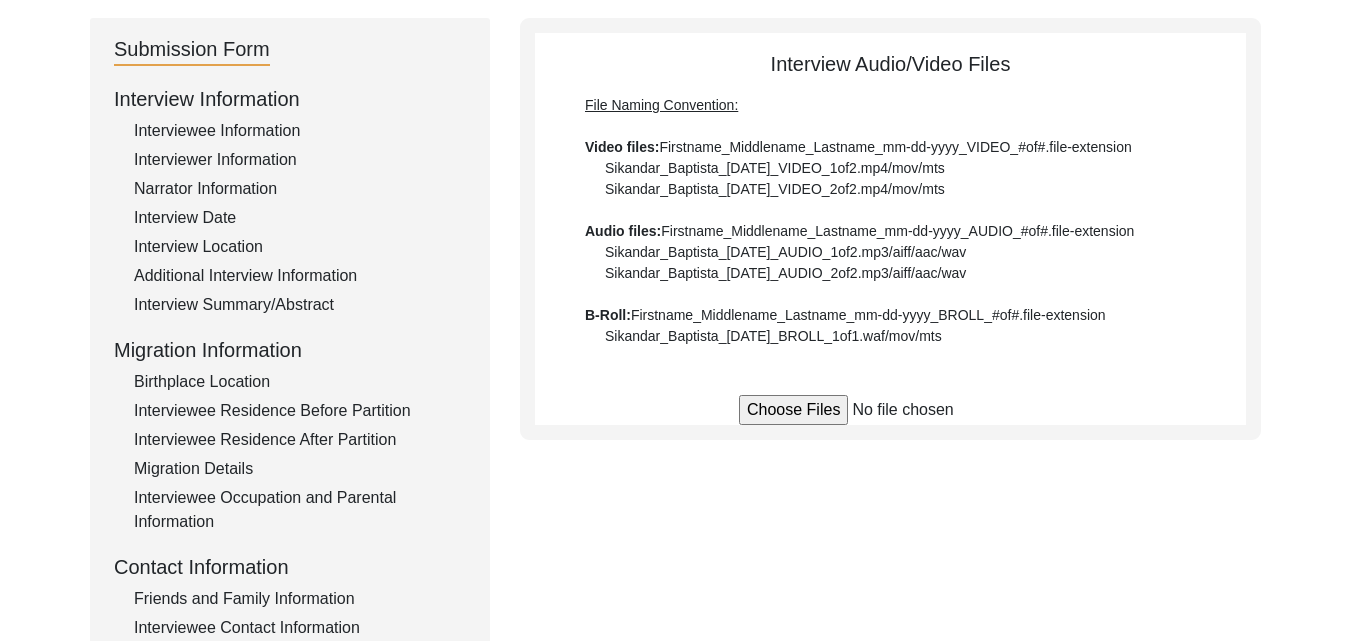 click on "Submission Form   Interview Information   Interviewee Information   Interviewer Information   Narrator Information   Interview Date   Interview Location   Additional Interview Information   Interview Summary/Abstract   Migration Information   Birthplace Location   Interviewee Residence Before Partition   Interviewee Residence After Partition   Migration Details   Interviewee Occupation and Parental Information   Contact Information   Friends and Family Information   Interviewee Contact Information   Interviewer Contact Information   Narrator Contact Information   Interviewee Preferences   Interviewee Preferences   Submission Files   Interview Audio/Video Files   Interview Photo Files   Signed Release Form   Other Files   Interview Audio/Video Files  File Naming Convention: Video files:  Firstname_Middlename_Lastname_mm-dd-yyyy_VIDEO_#of#.file-extension  Sikandar_Baptista_01-25-2017_VIDEO_1of2.mp4/mov/mts  Sikandar_Baptista_01-25-2017_VIDEO_2of2.mp4/mov/mts  Audio files: B-Roll:" 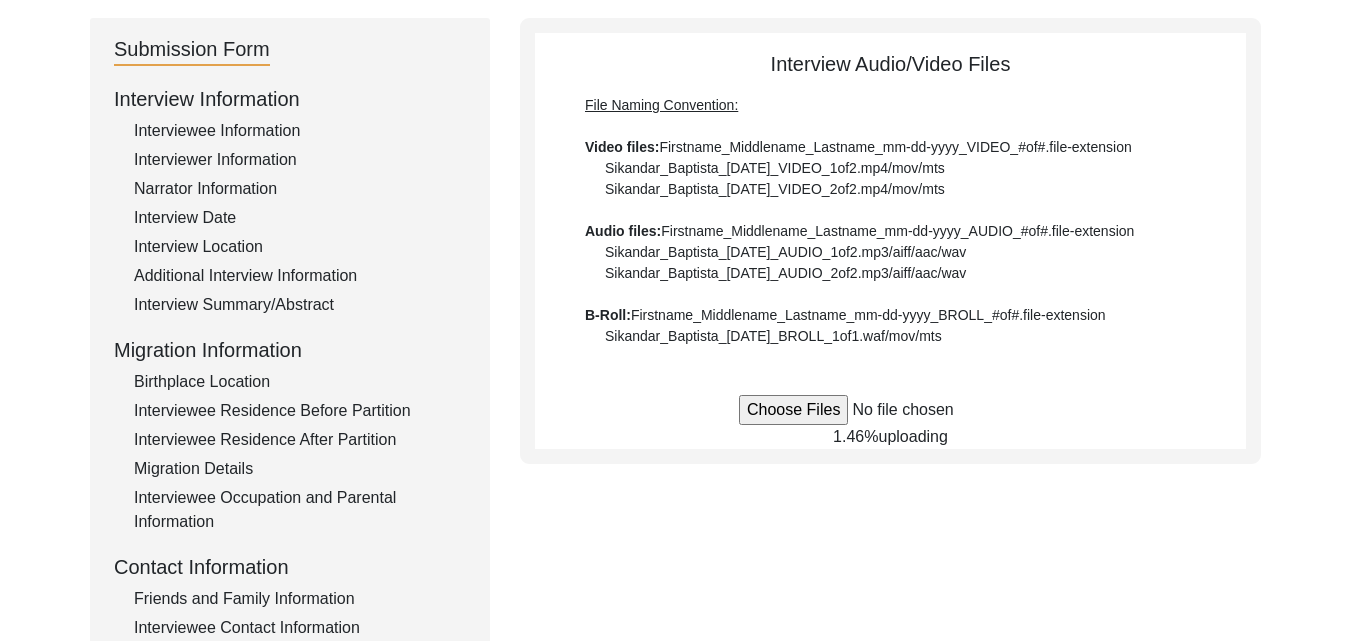 click at bounding box center [890, 410] 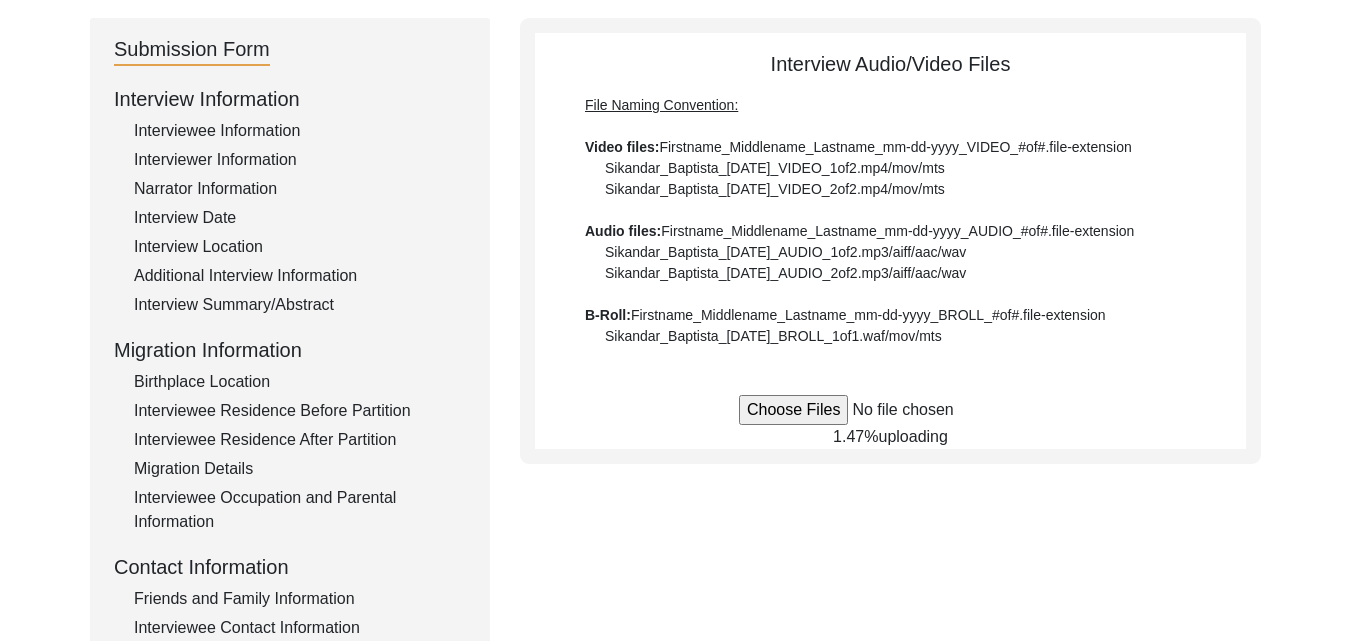 type 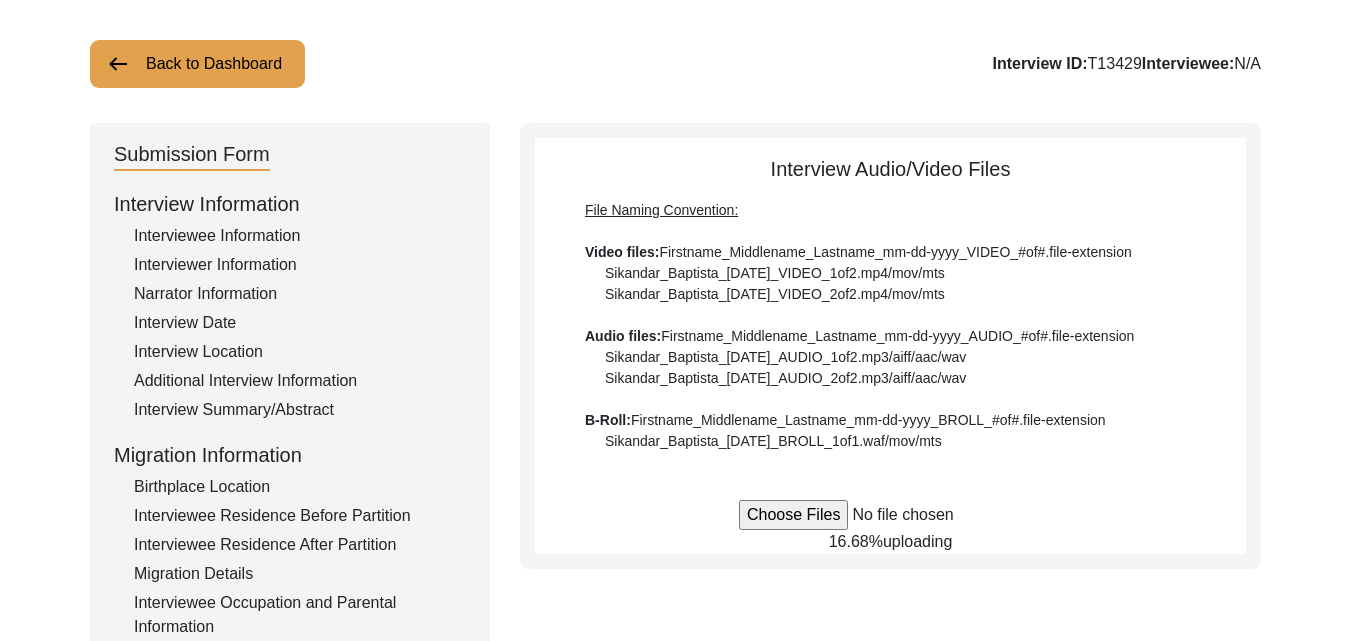 scroll, scrollTop: 200, scrollLeft: 0, axis: vertical 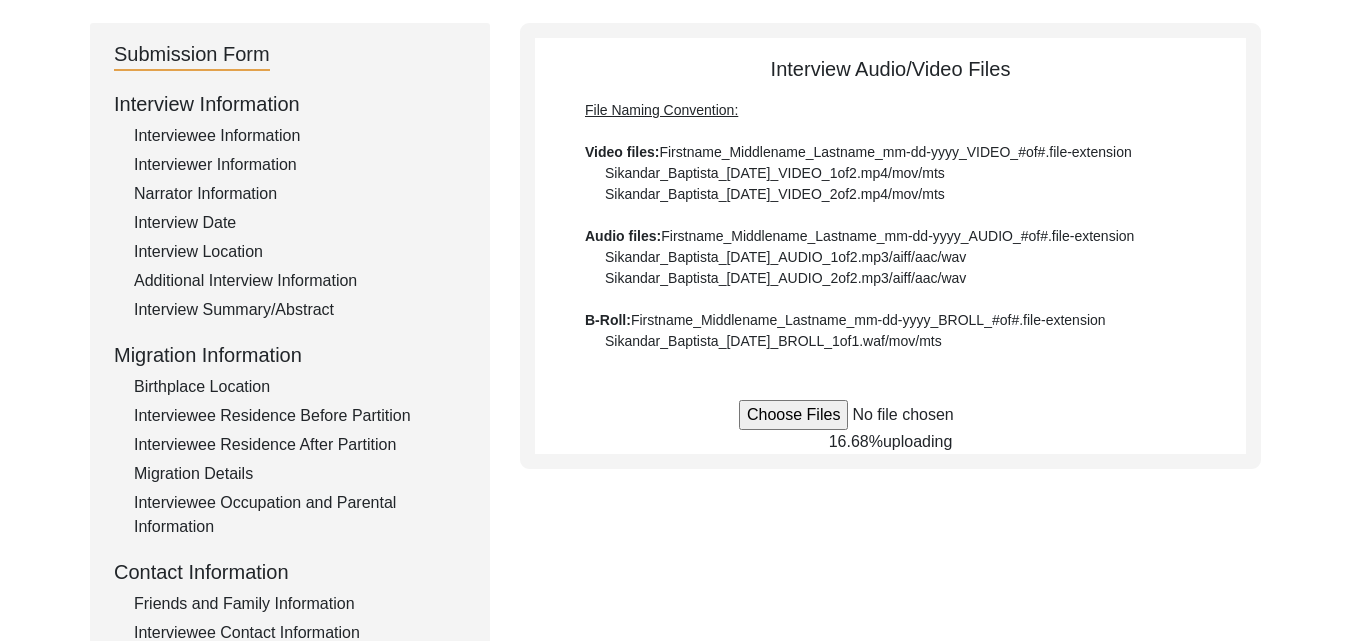 click 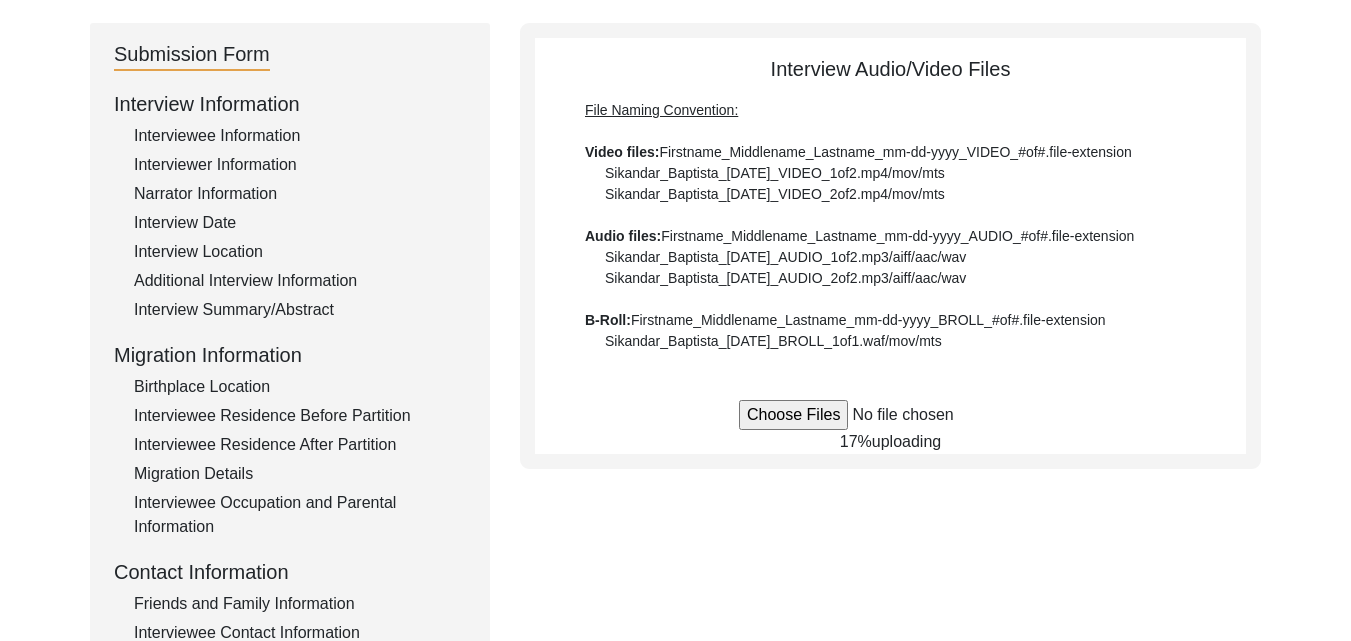 click on "Submission Form   Interview Information   Interviewee Information   Interviewer Information   Narrator Information   Interview Date   Interview Location   Additional Interview Information   Interview Summary/Abstract   Migration Information   Birthplace Location   Interviewee Residence Before Partition   Interviewee Residence After Partition   Migration Details   Interviewee Occupation and Parental Information   Contact Information   Friends and Family Information   Interviewee Contact Information   Interviewer Contact Information   Narrator Contact Information   Interviewee Preferences   Interviewee Preferences   Submission Files   Interview Audio/Video Files   Interview Photo Files   Signed Release Form   Other Files   Interview Audio/Video Files  File Naming Convention: Video files:  Firstname_Middlename_Lastname_mm-dd-yyyy_VIDEO_#of#.file-extension  Sikandar_Baptista_01-25-2017_VIDEO_1of2.mp4/mov/mts  Sikandar_Baptista_01-25-2017_VIDEO_2of2.mp4/mov/mts  Audio files: B-Roll: 17%  uploading" 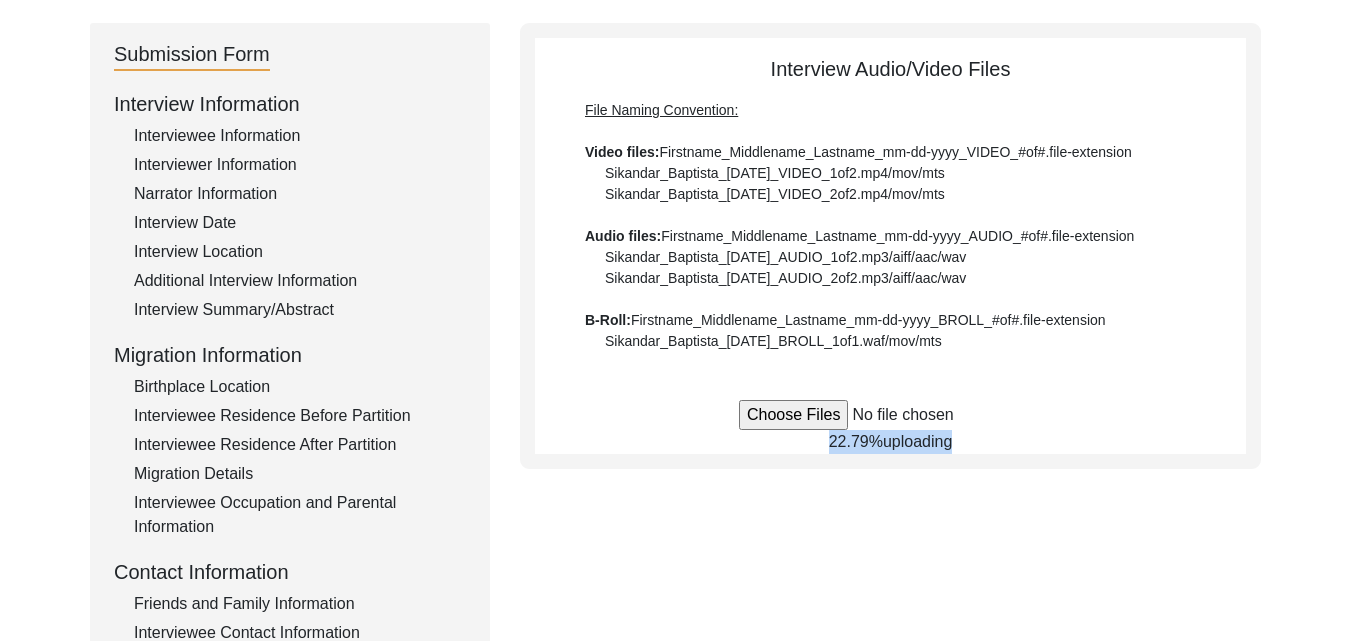 drag, startPoint x: 959, startPoint y: 442, endPoint x: 777, endPoint y: 466, distance: 183.57559 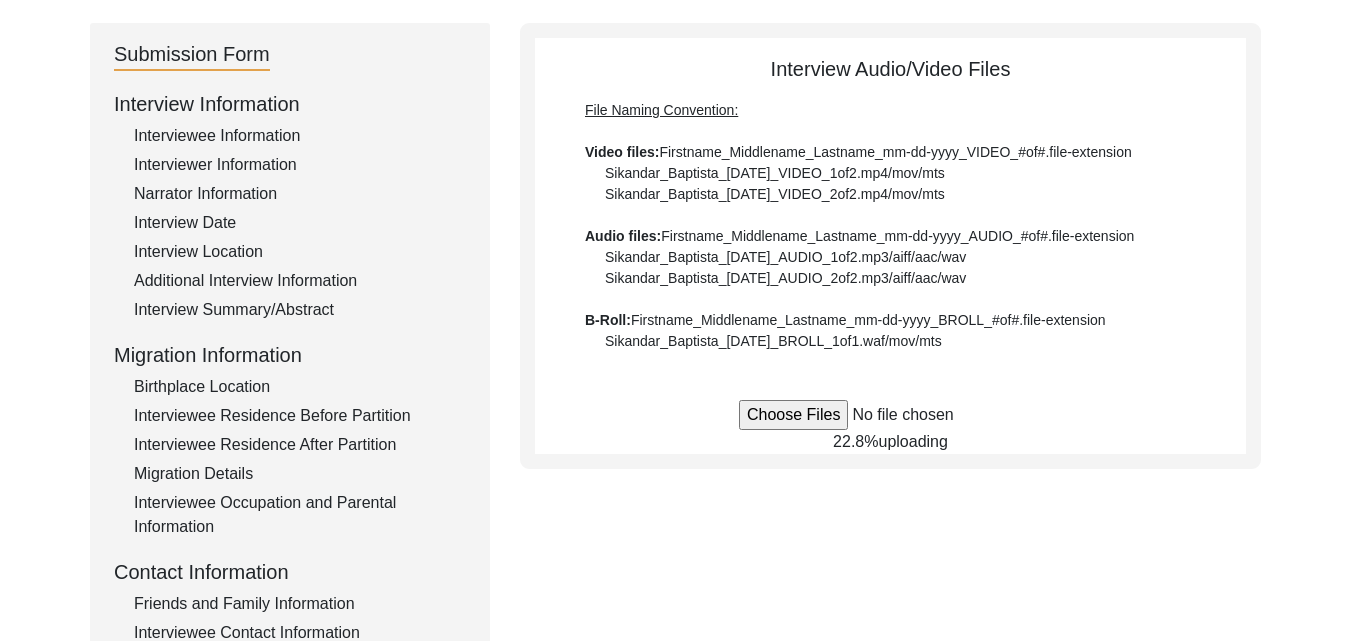 click on "File Naming Convention: Video files:  Firstname_Middlename_Lastname_mm-dd-yyyy_VIDEO_#of#.file-extension  Sikandar_Baptista_01-25-2017_VIDEO_1of2.mp4/mov/mts  Sikandar_Baptista_01-25-2017_VIDEO_2of2.mp4/mov/mts  Audio files:  Firstname_Middlename_Lastname_mm-dd-yyyy_AUDIO_#of#.file-extension  Sikandar_Baptista_01-25-2017_AUDIO_1of2.mp3/aiff/aac/wav  Sikandar_Baptista_01-25-2017_AUDIO_2of2.mp3/aiff/aac/wav  B-Roll:  Firstname_Middlename_Lastname_mm-dd-yyyy_BROLL_#of#.file-extension  Sikandar_Baptista_01-25-2017_BROLL_1of1.waf/mov/mts" 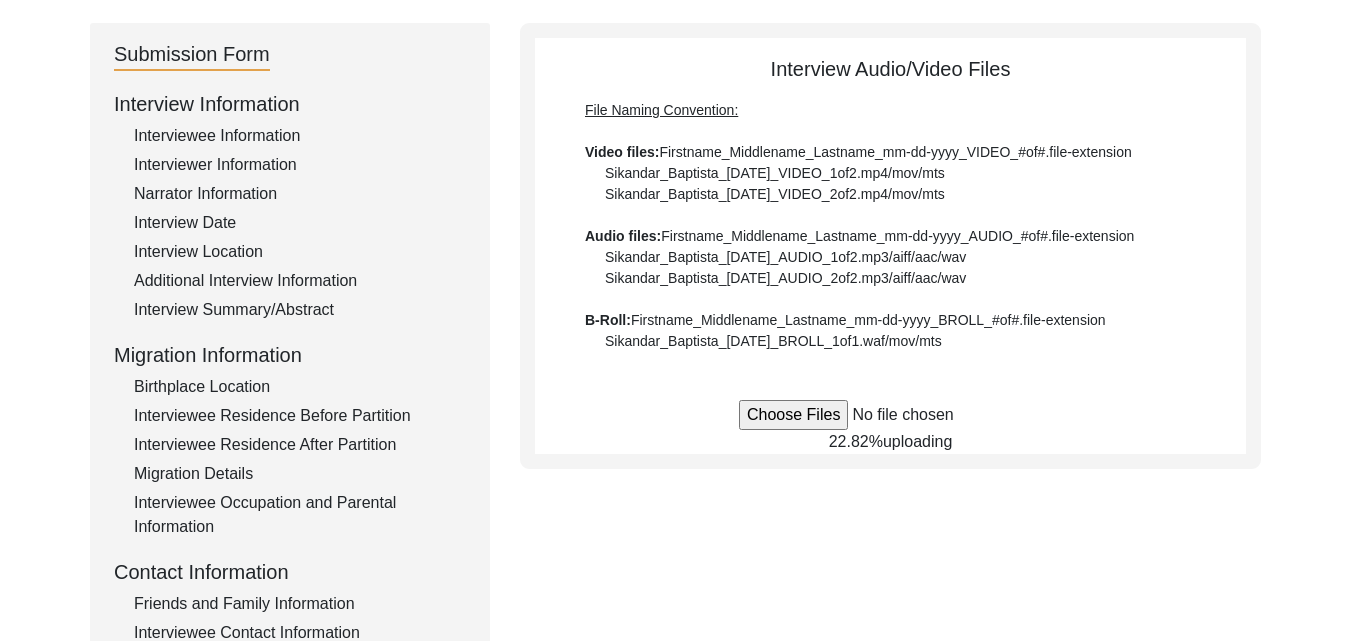 click on "Submission Form   Interview Information   Interviewee Information   Interviewer Information   Narrator Information   Interview Date   Interview Location   Additional Interview Information   Interview Summary/Abstract   Migration Information   Birthplace Location   Interviewee Residence Before Partition   Interviewee Residence After Partition   Migration Details   Interviewee Occupation and Parental Information   Contact Information   Friends and Family Information   Interviewee Contact Information   Interviewer Contact Information   Narrator Contact Information   Interviewee Preferences   Interviewee Preferences   Submission Files   Interview Audio/Video Files   Interview Photo Files   Signed Release Form   Other Files   Interview Audio/Video Files  File Naming Convention: Video files:  Firstname_Middlename_Lastname_mm-dd-yyyy_VIDEO_#of#.file-extension  Sikandar_Baptista_01-25-2017_VIDEO_1of2.mp4/mov/mts  Sikandar_Baptista_01-25-2017_VIDEO_2of2.mp4/mov/mts  Audio files: B-Roll: 22.82%  uploading" 